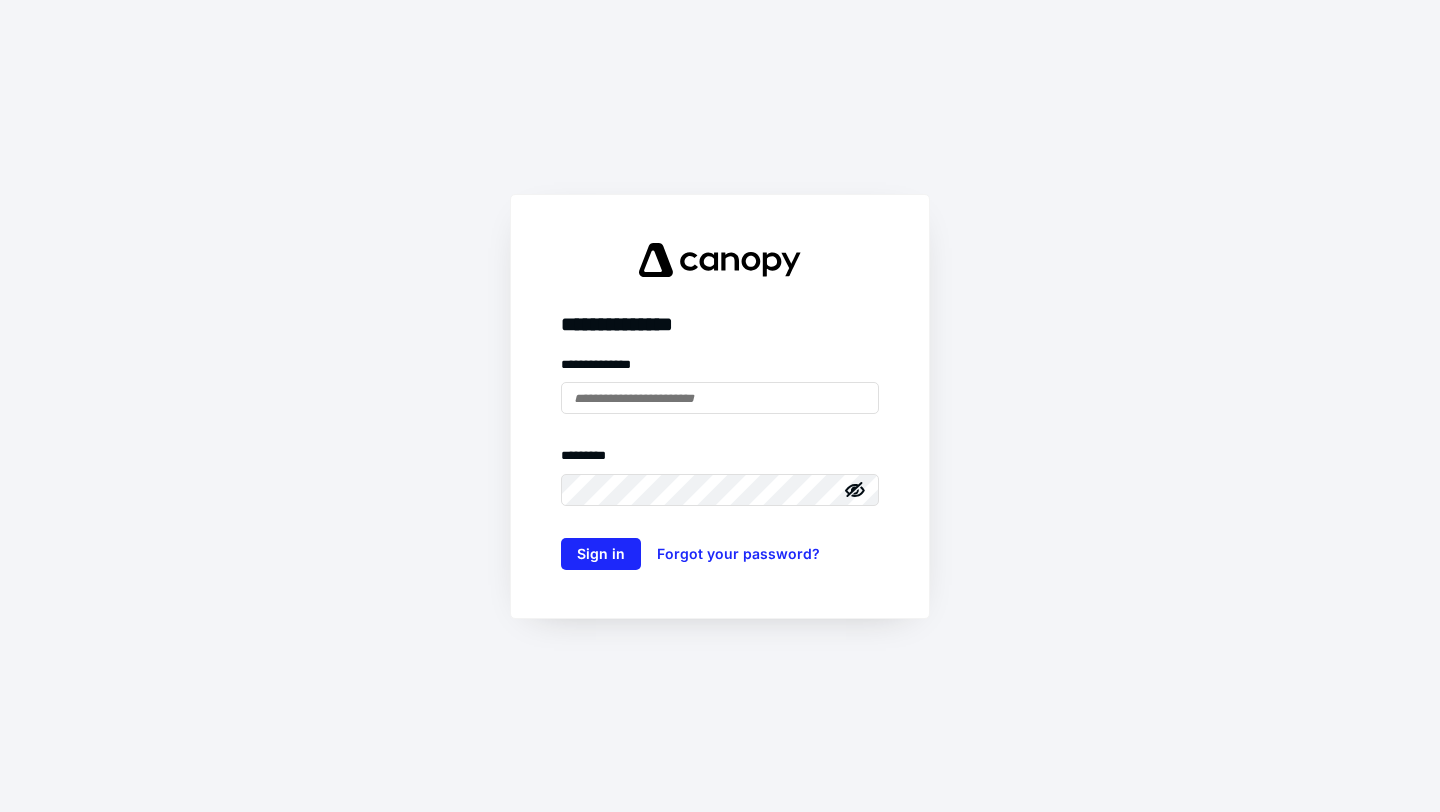 scroll, scrollTop: 0, scrollLeft: 0, axis: both 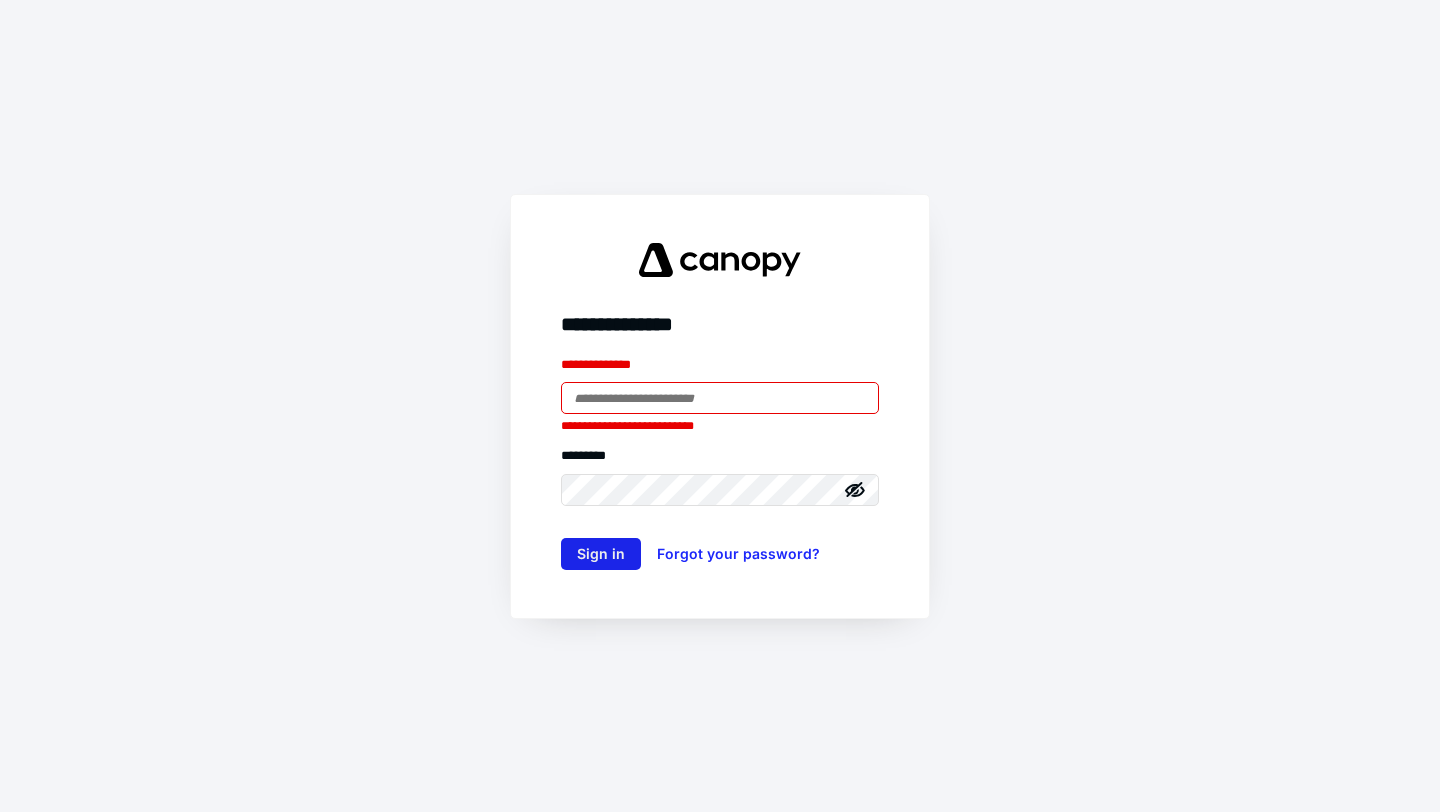 type on "**********" 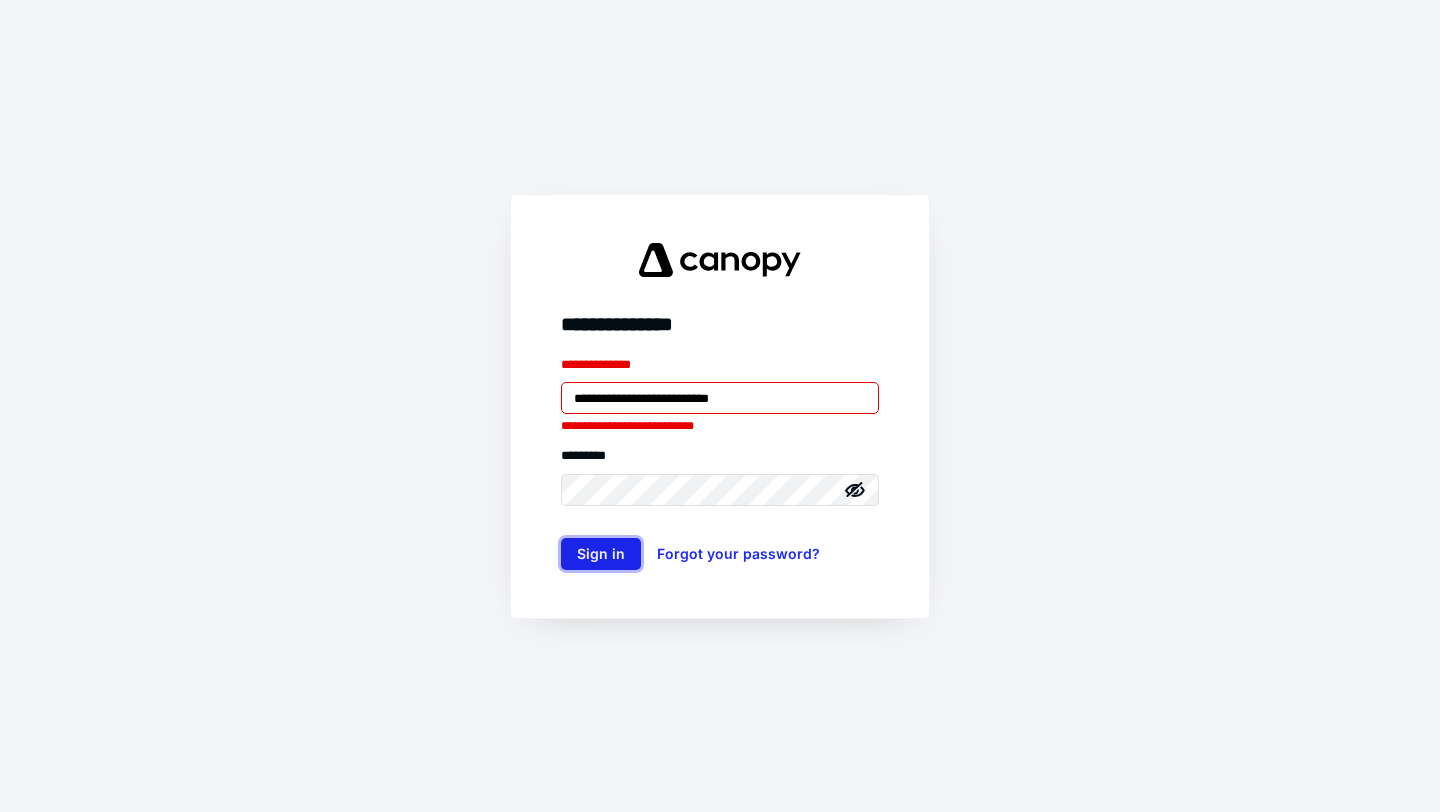 click on "Sign in" at bounding box center (601, 554) 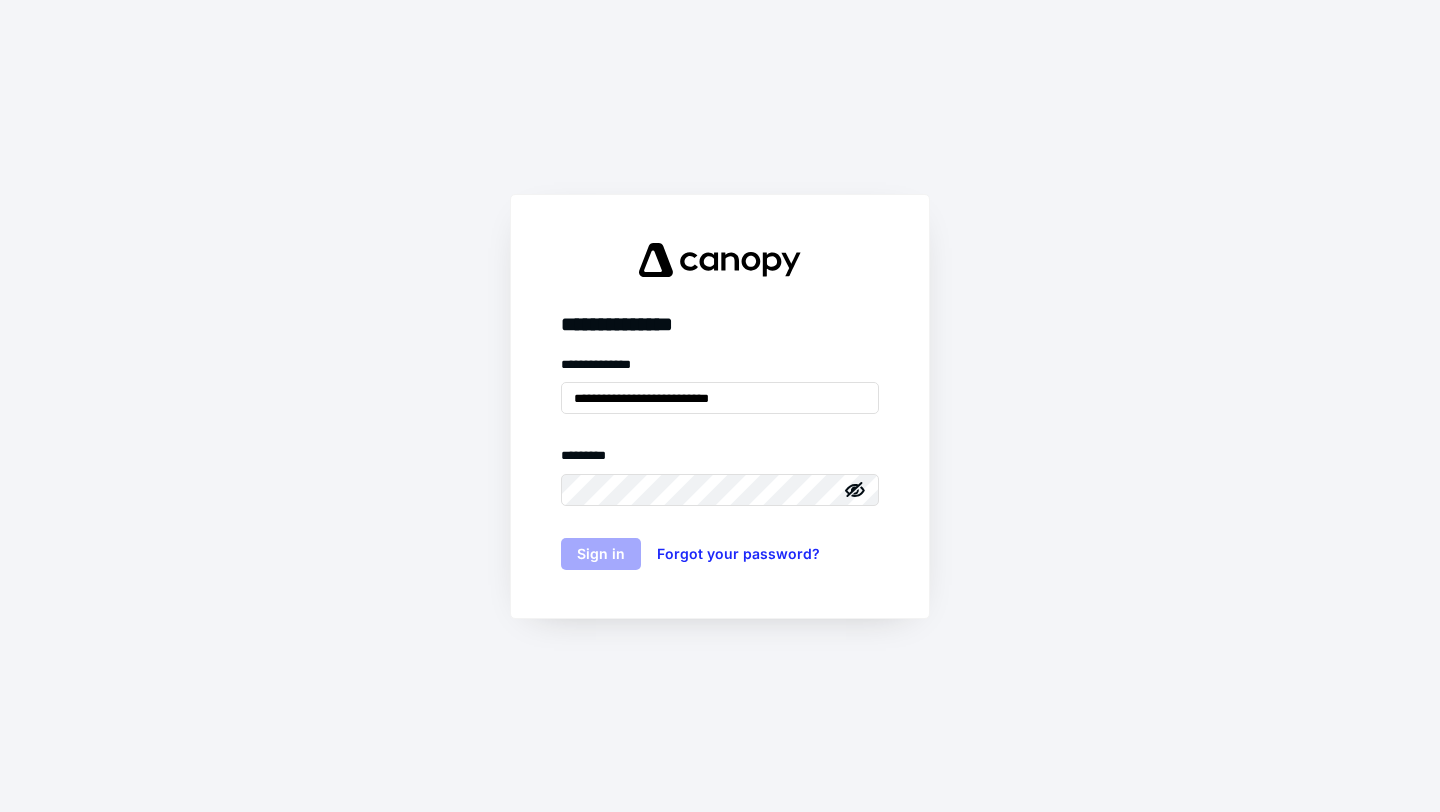 scroll, scrollTop: 0, scrollLeft: 0, axis: both 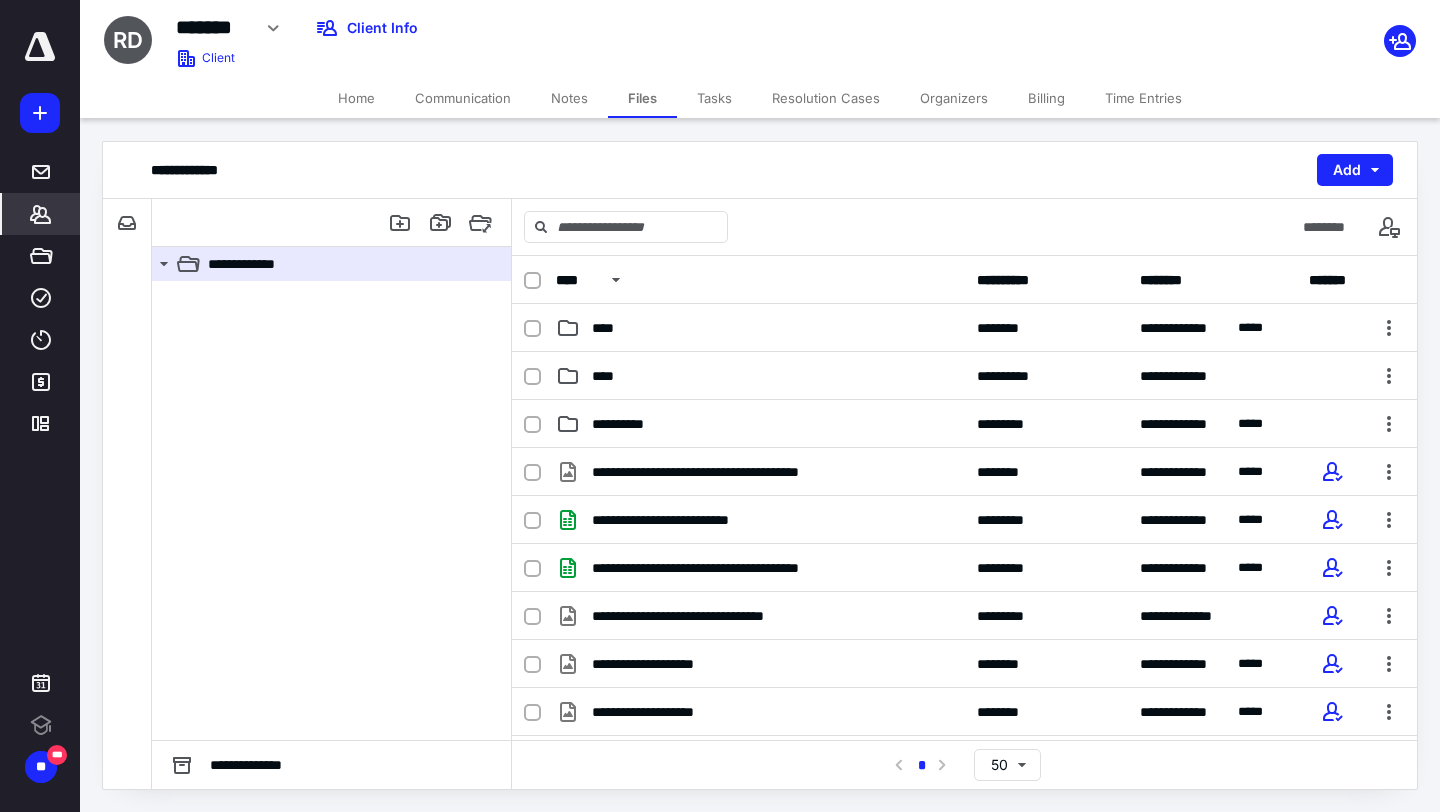 click on "*******" at bounding box center (41, 214) 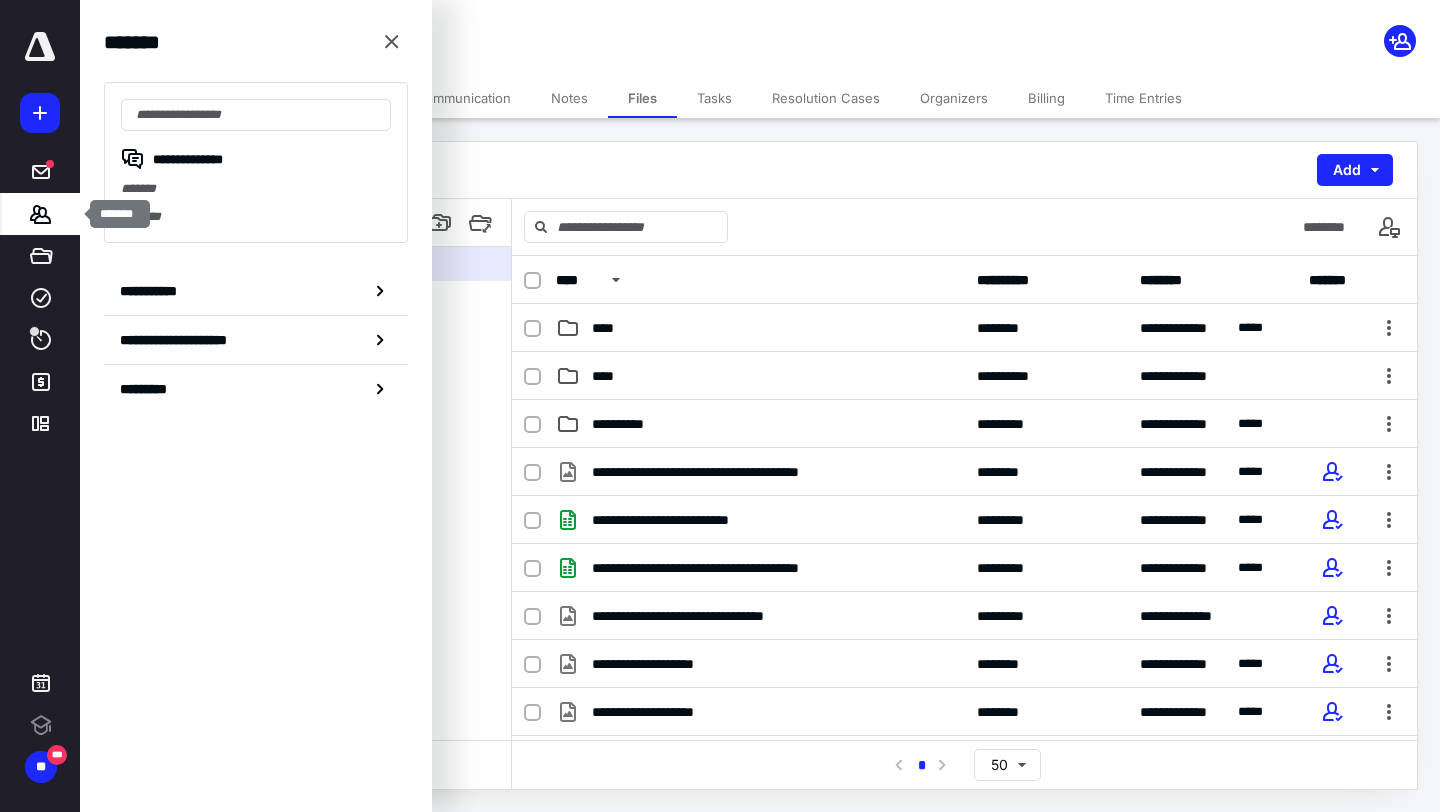 scroll, scrollTop: 0, scrollLeft: 0, axis: both 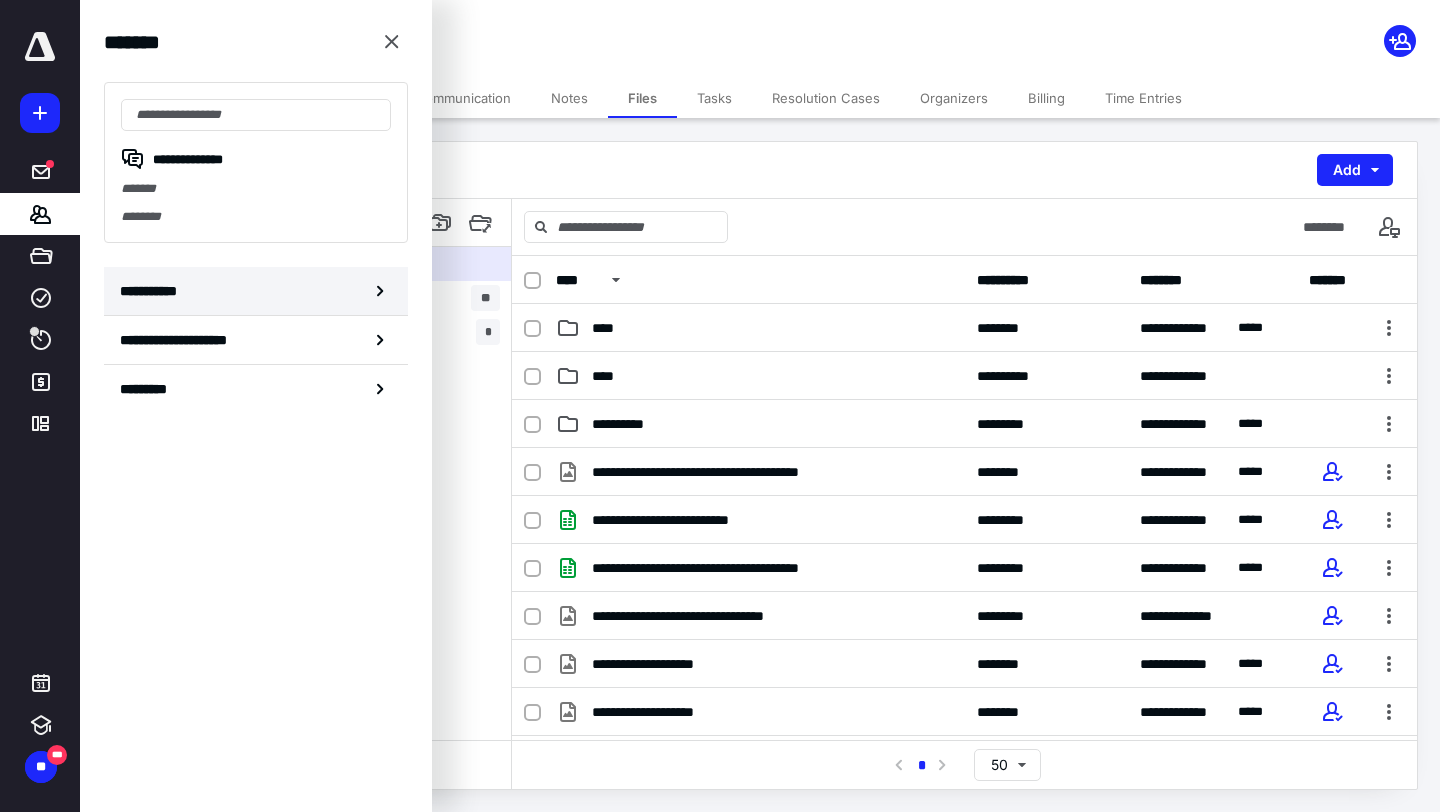 click on "**********" at bounding box center [153, 291] 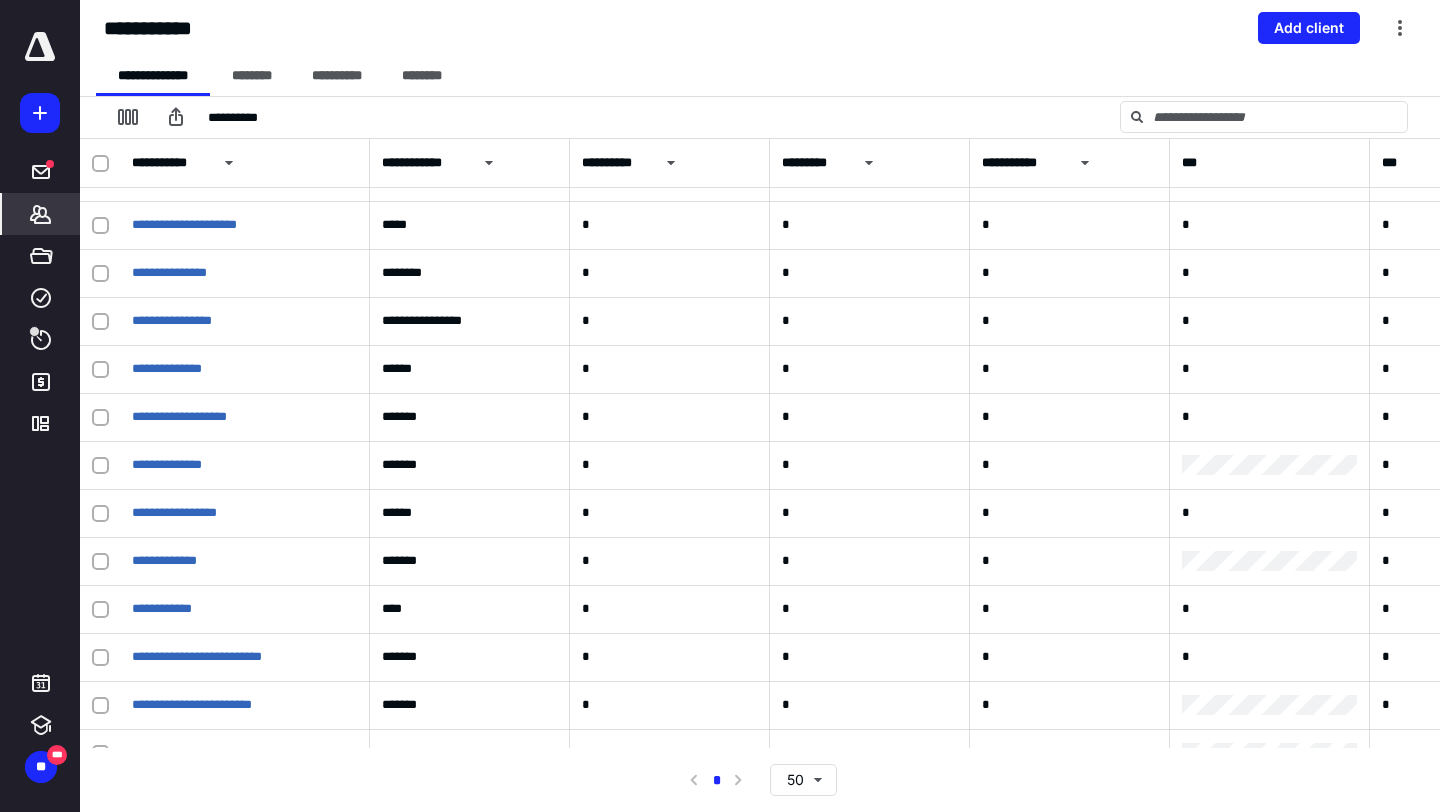 scroll, scrollTop: 351, scrollLeft: 0, axis: vertical 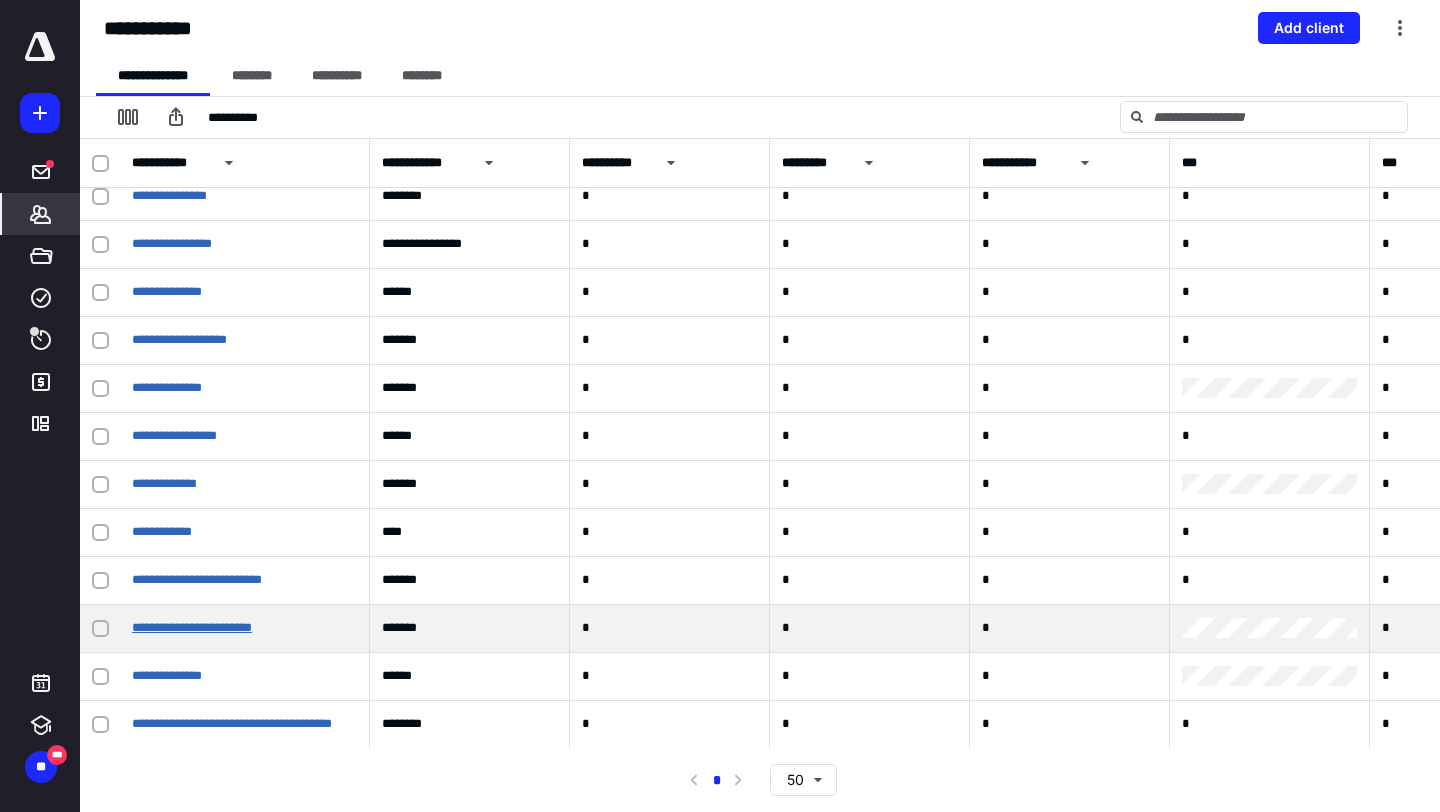 click on "**********" at bounding box center [192, 627] 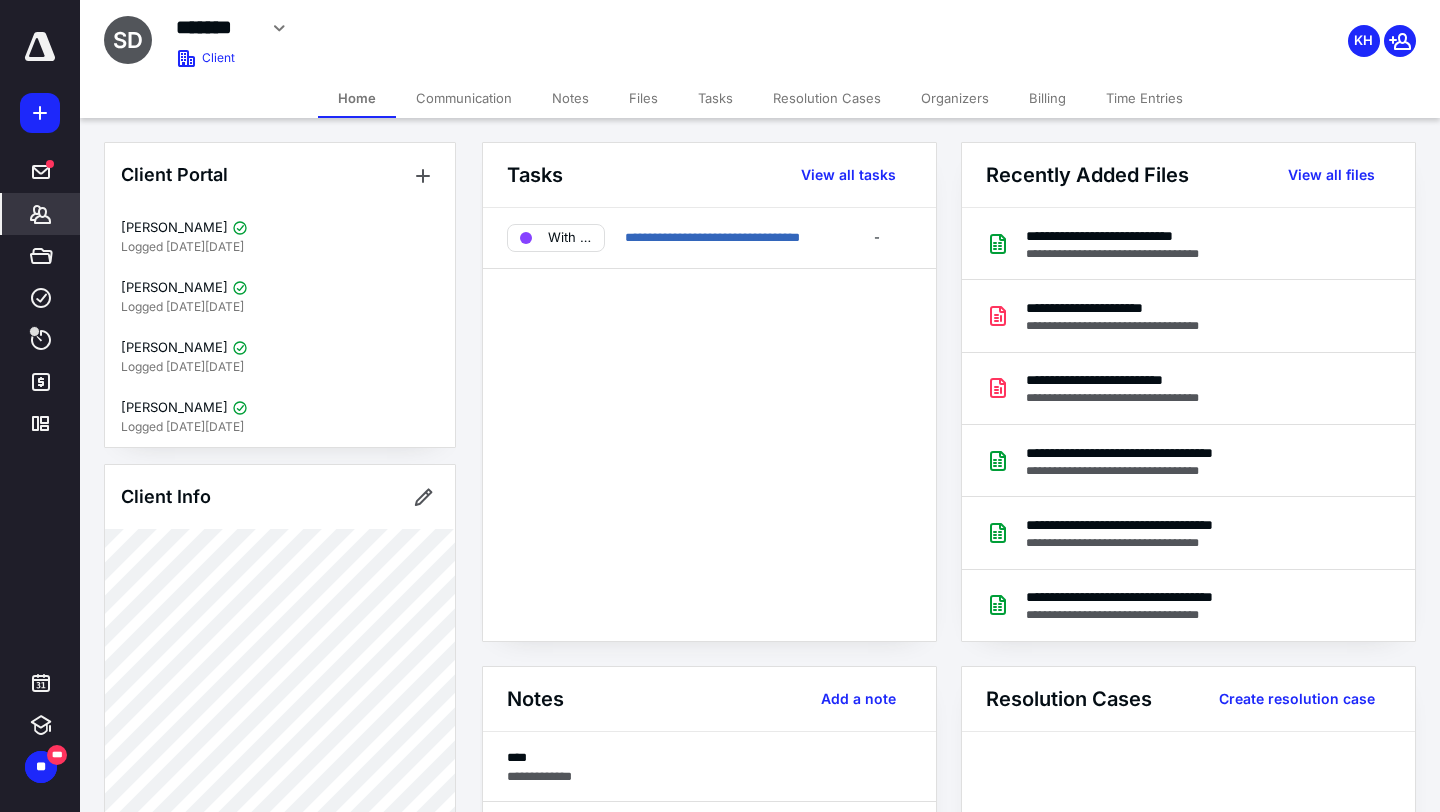 click on "Files" at bounding box center (643, 98) 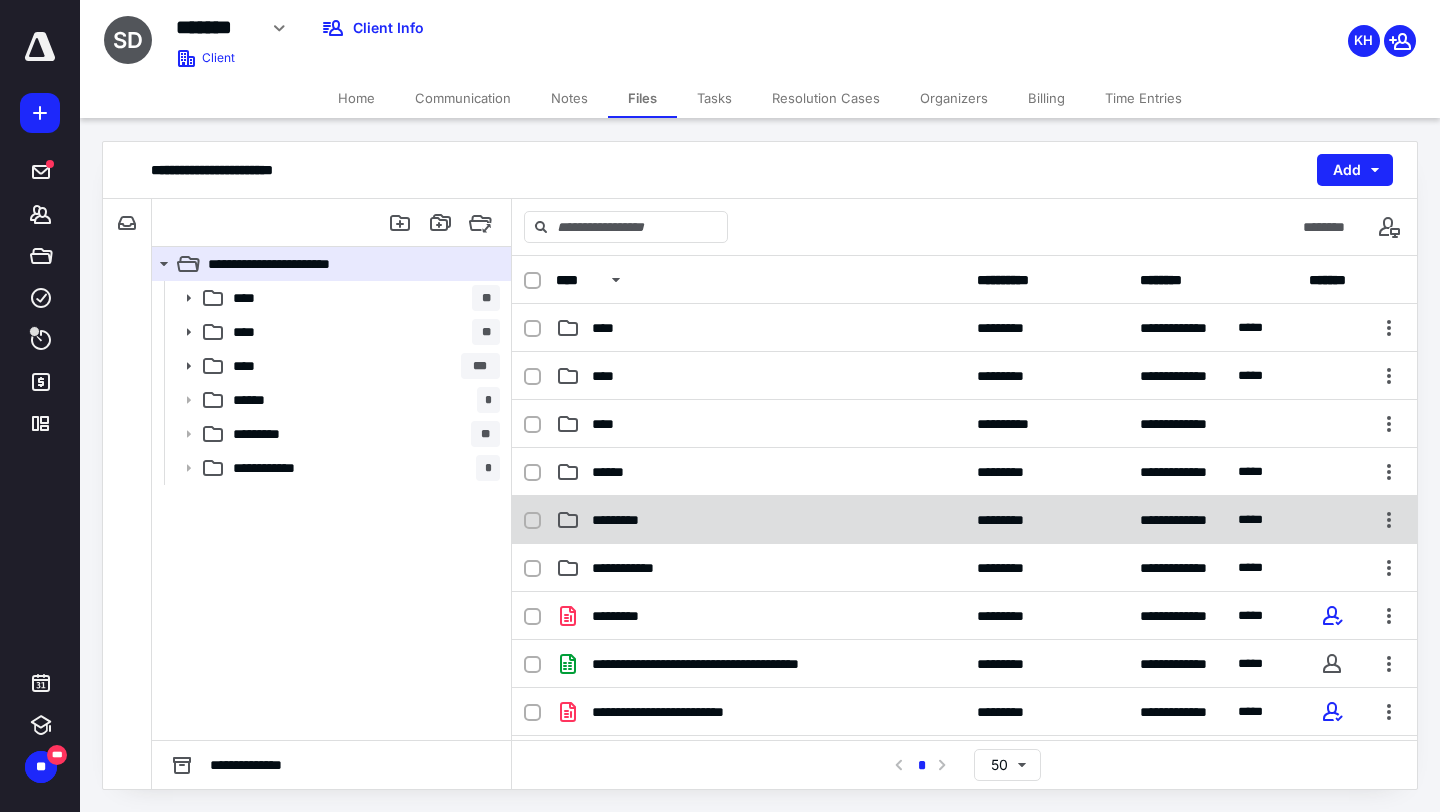 click on "*********" at bounding box center (623, 520) 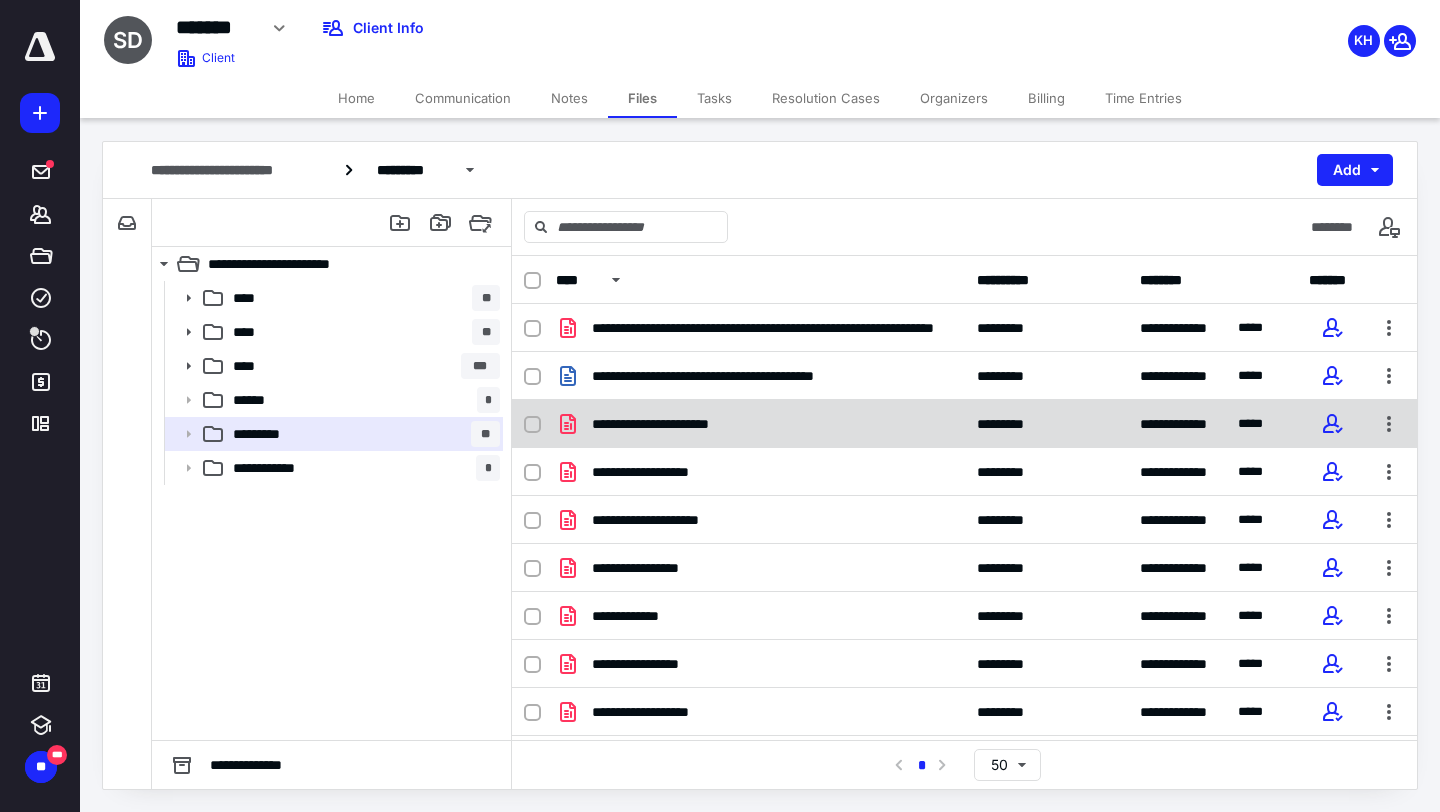 click 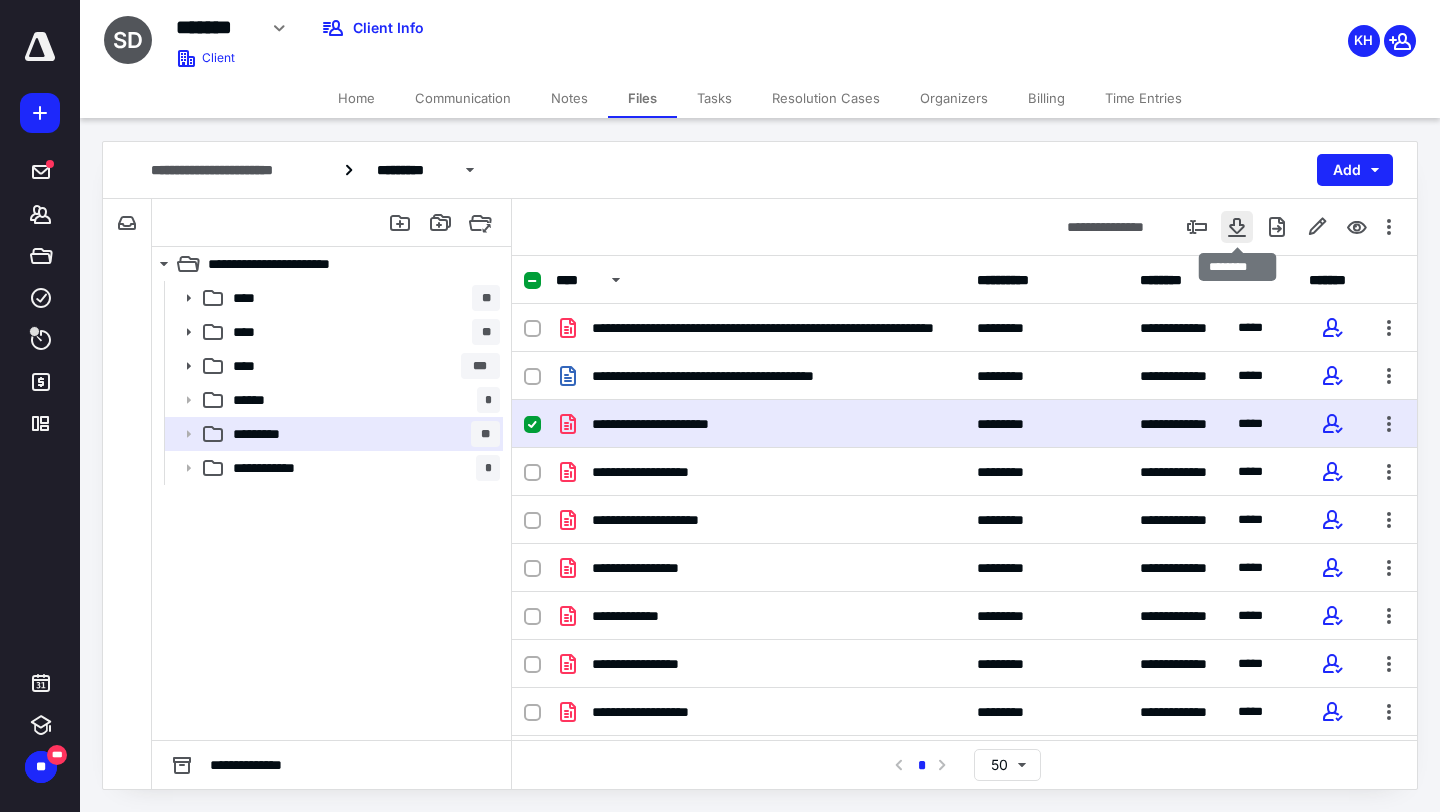 click at bounding box center (1237, 227) 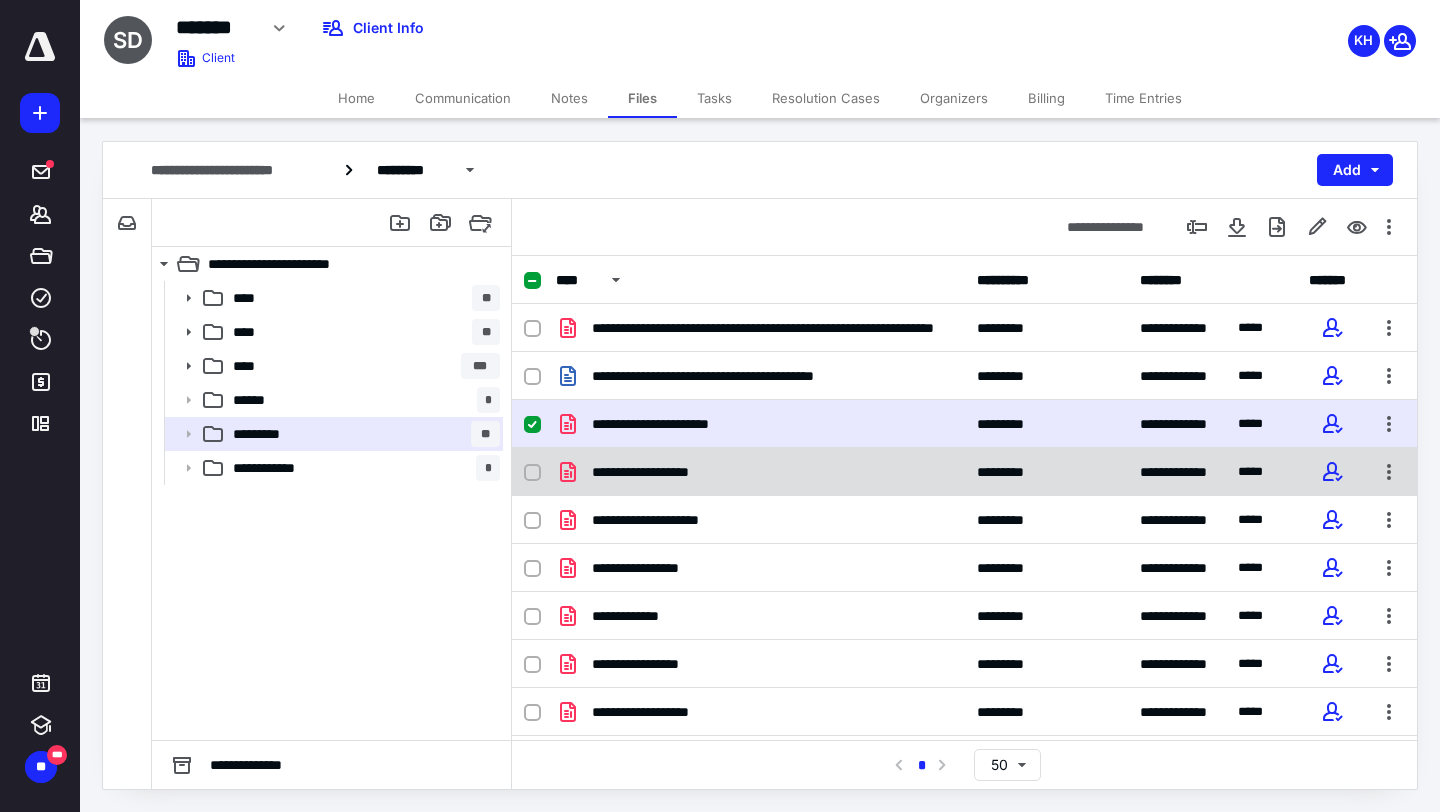 click at bounding box center [532, 473] 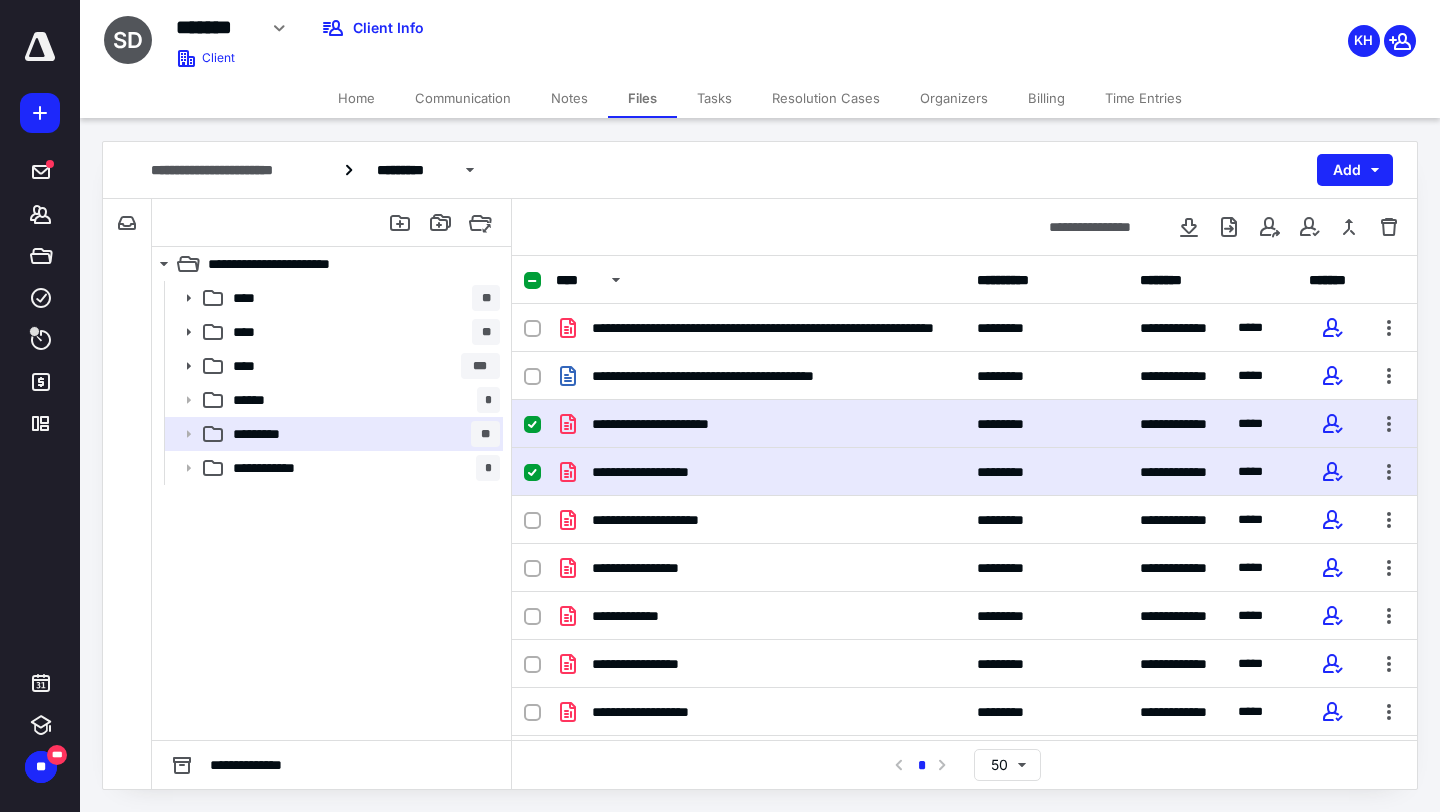 click 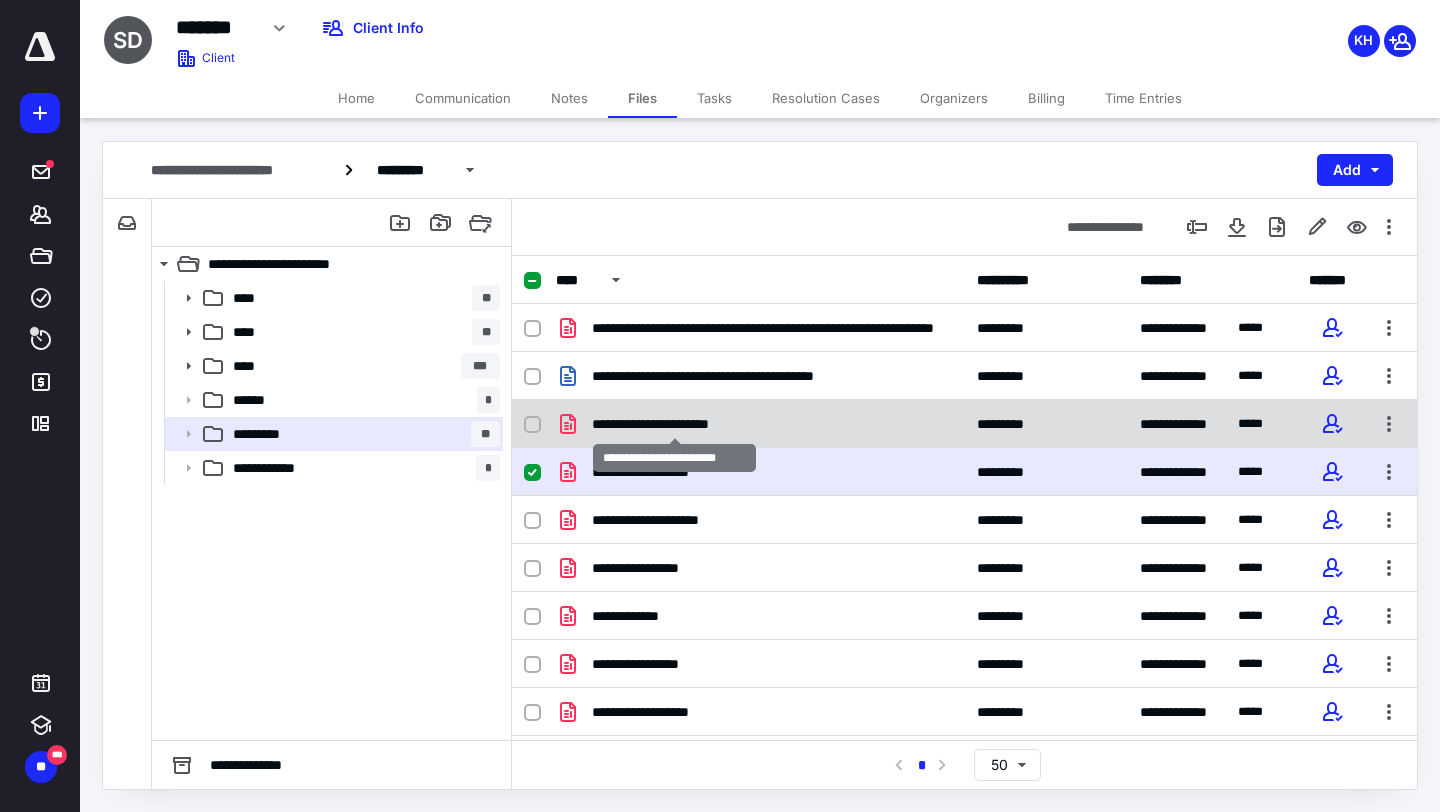 click on "**********" at bounding box center [674, 424] 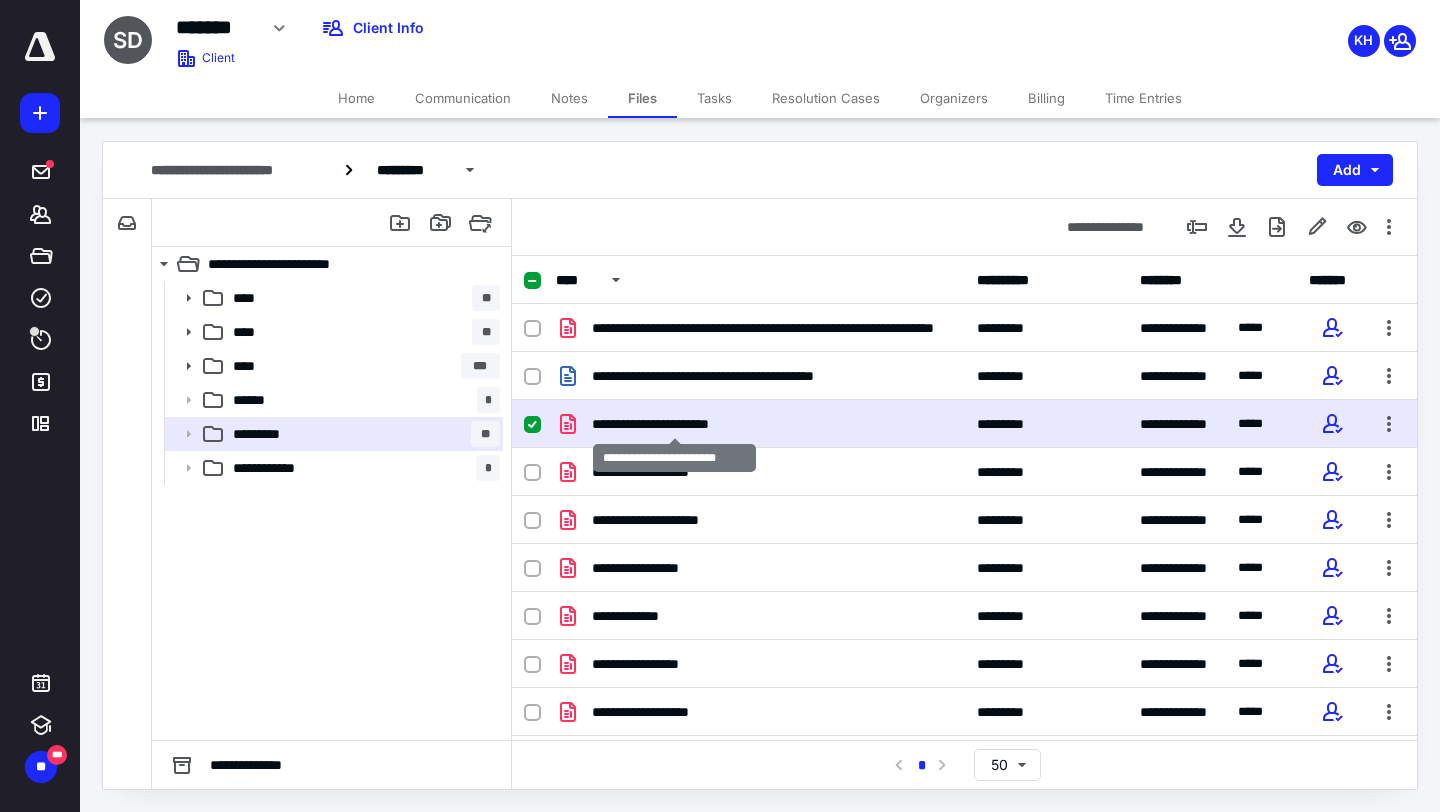 click on "**********" at bounding box center [674, 424] 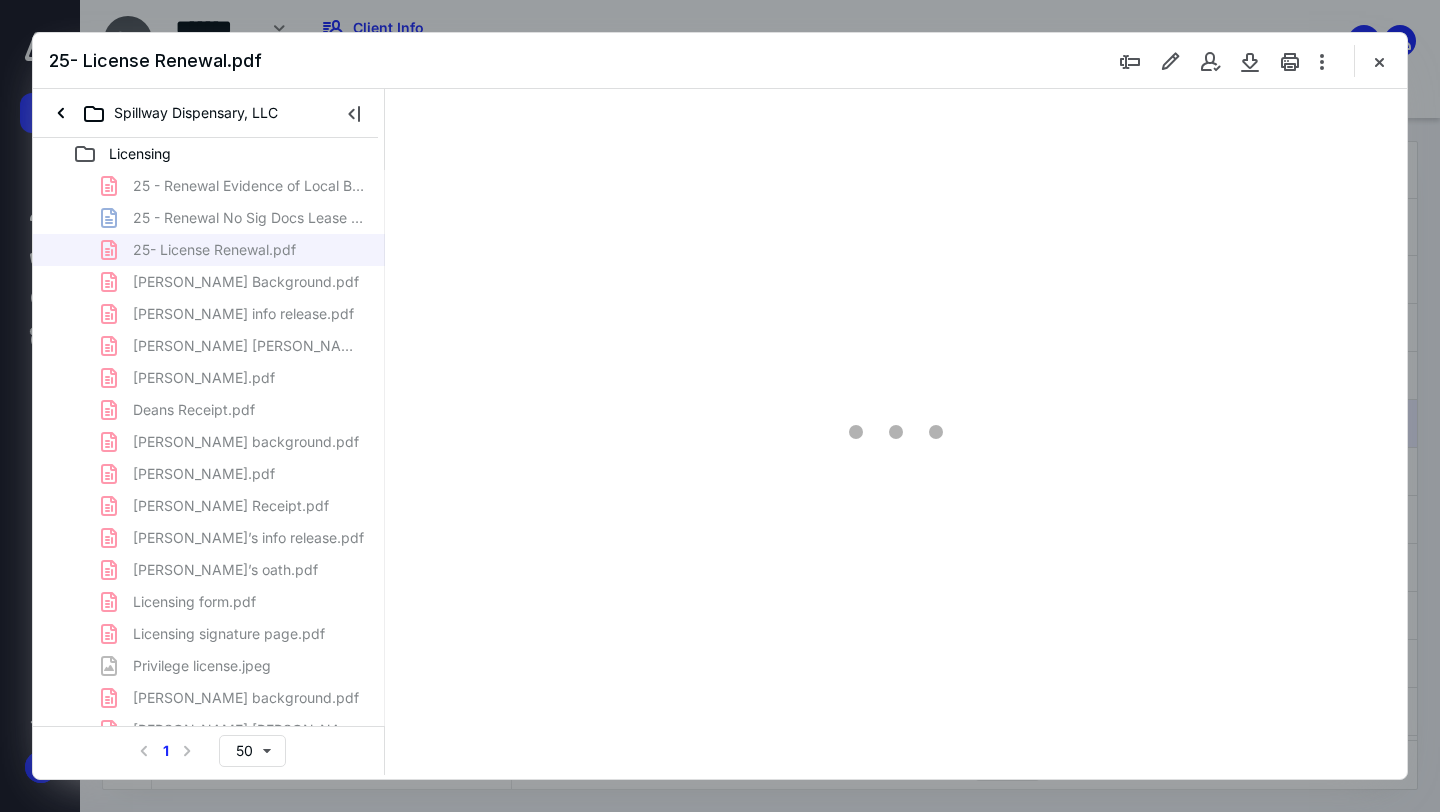 scroll, scrollTop: 0, scrollLeft: 0, axis: both 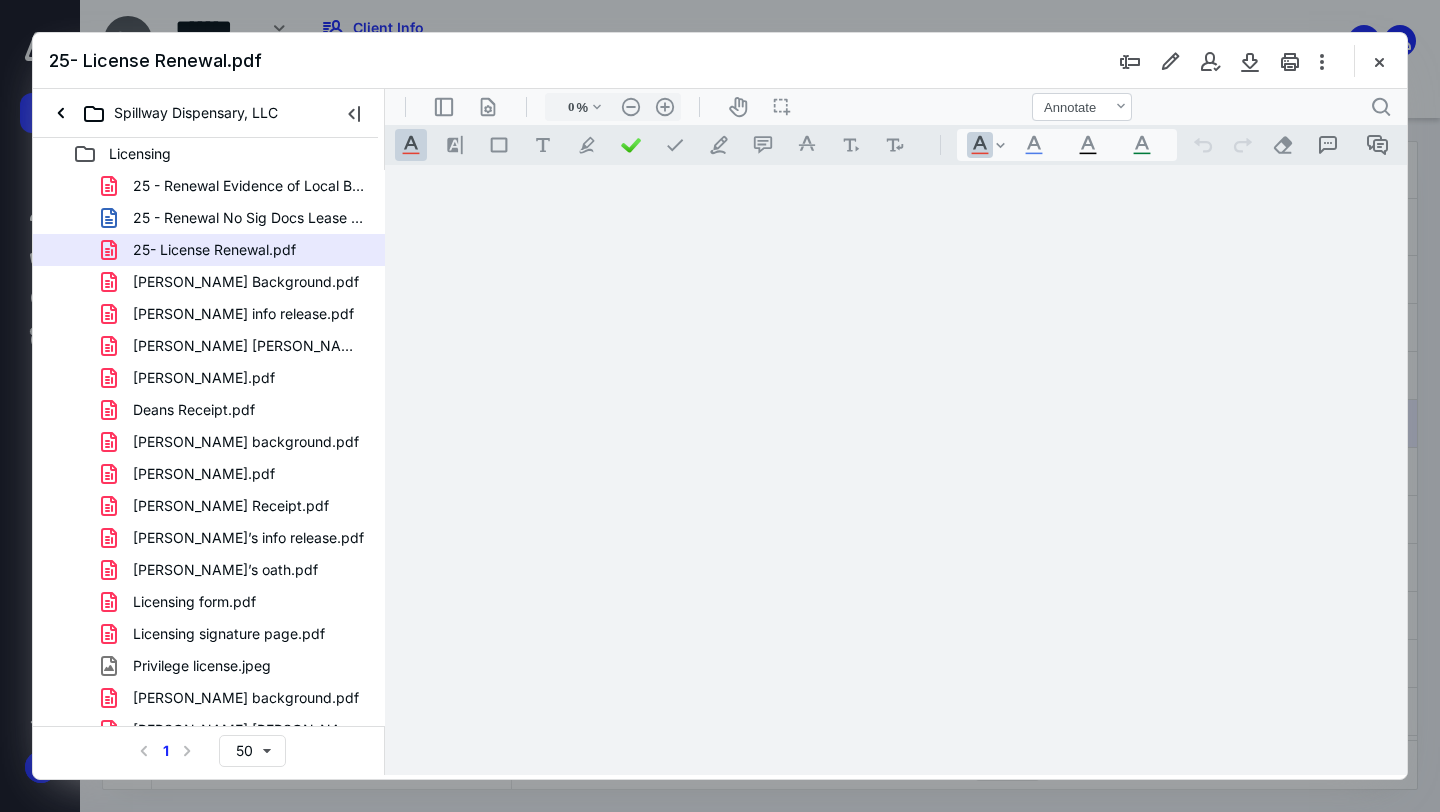 type on "77" 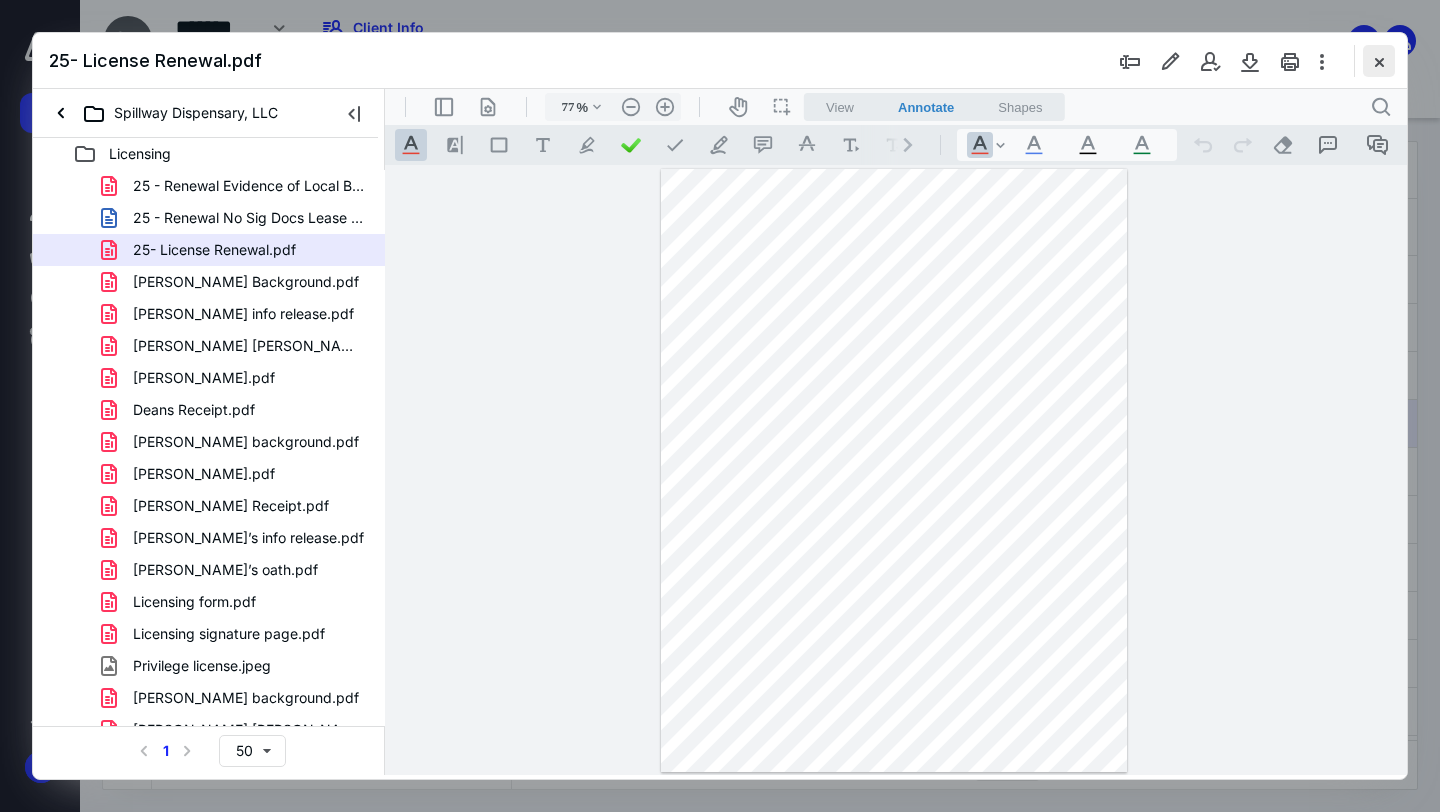 click at bounding box center (1379, 61) 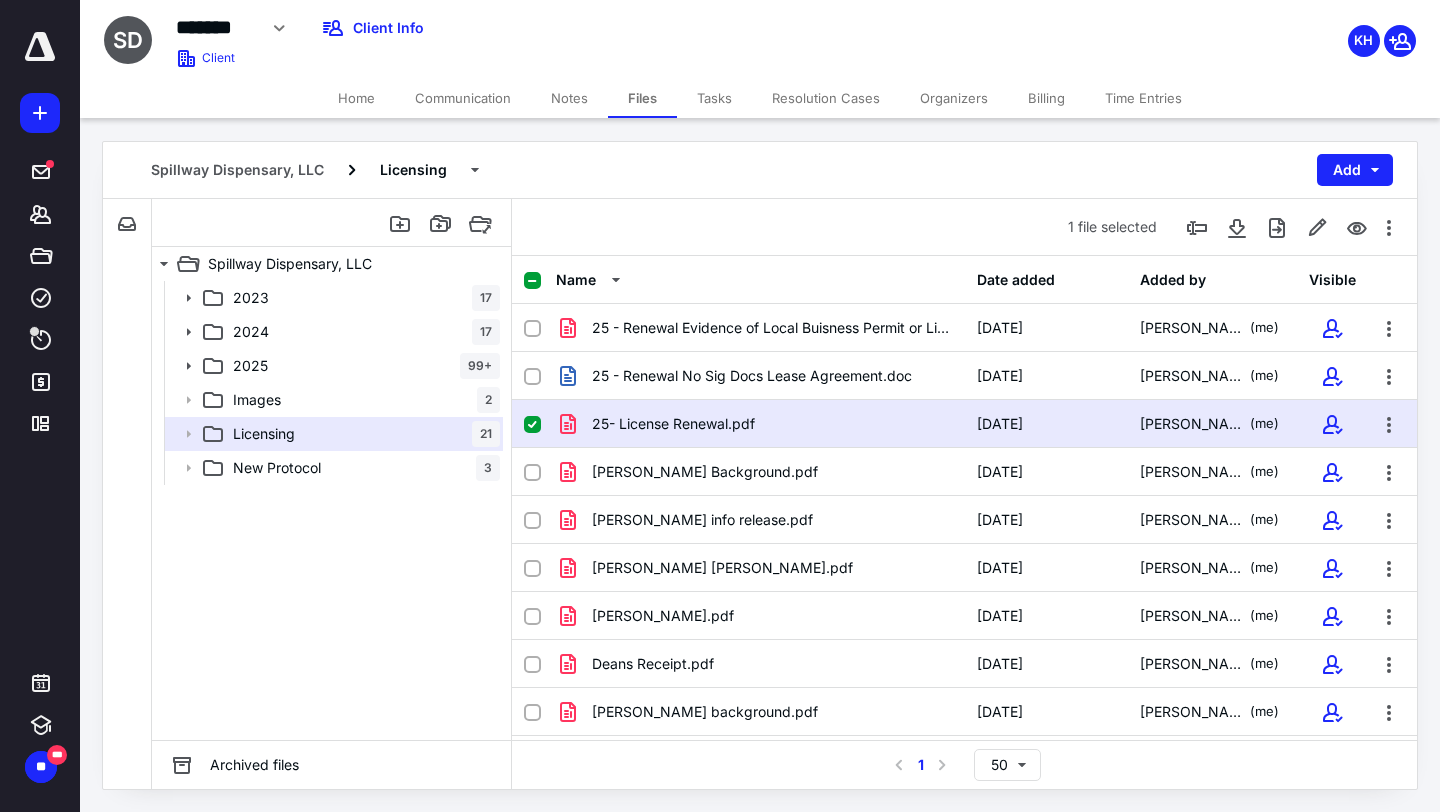 click at bounding box center (532, 425) 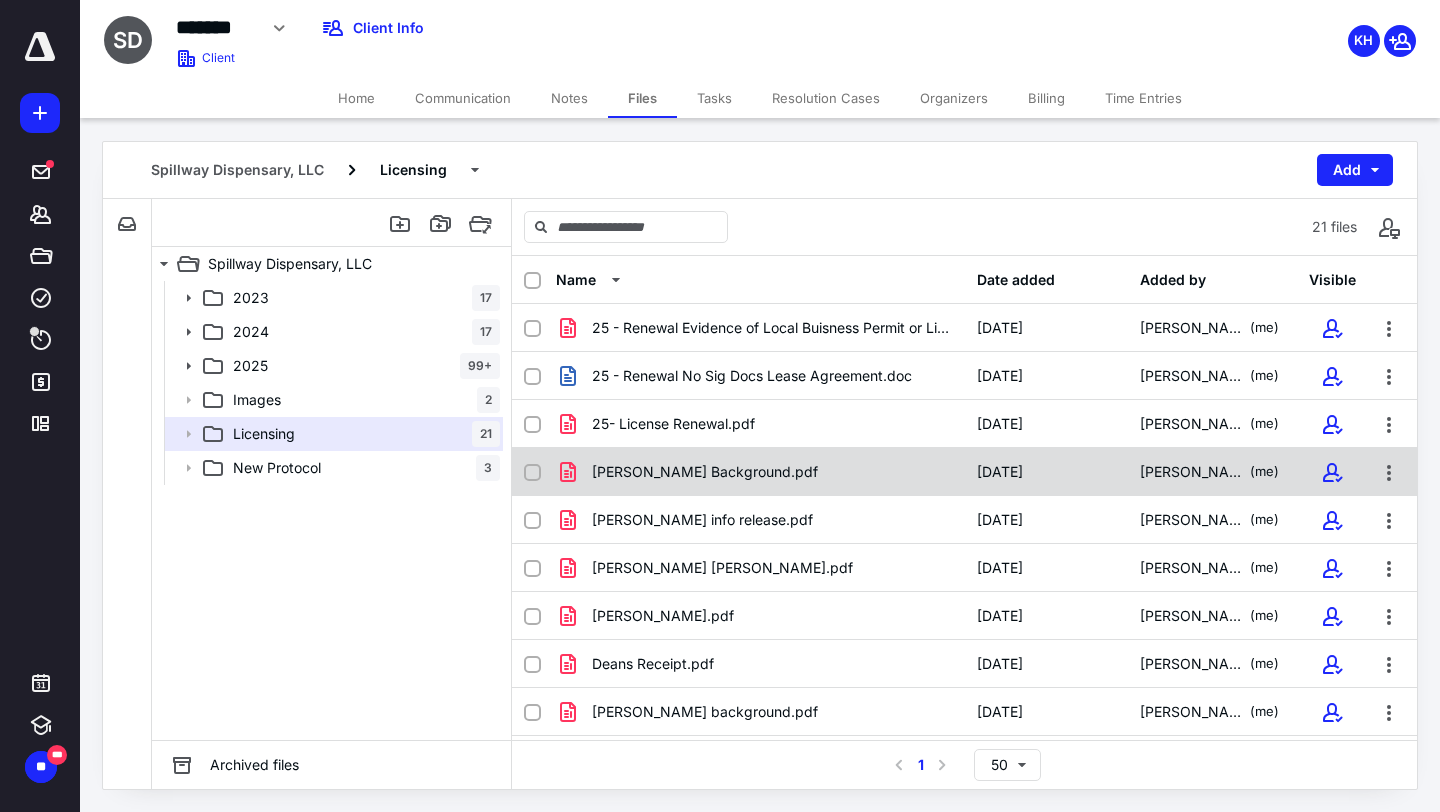click 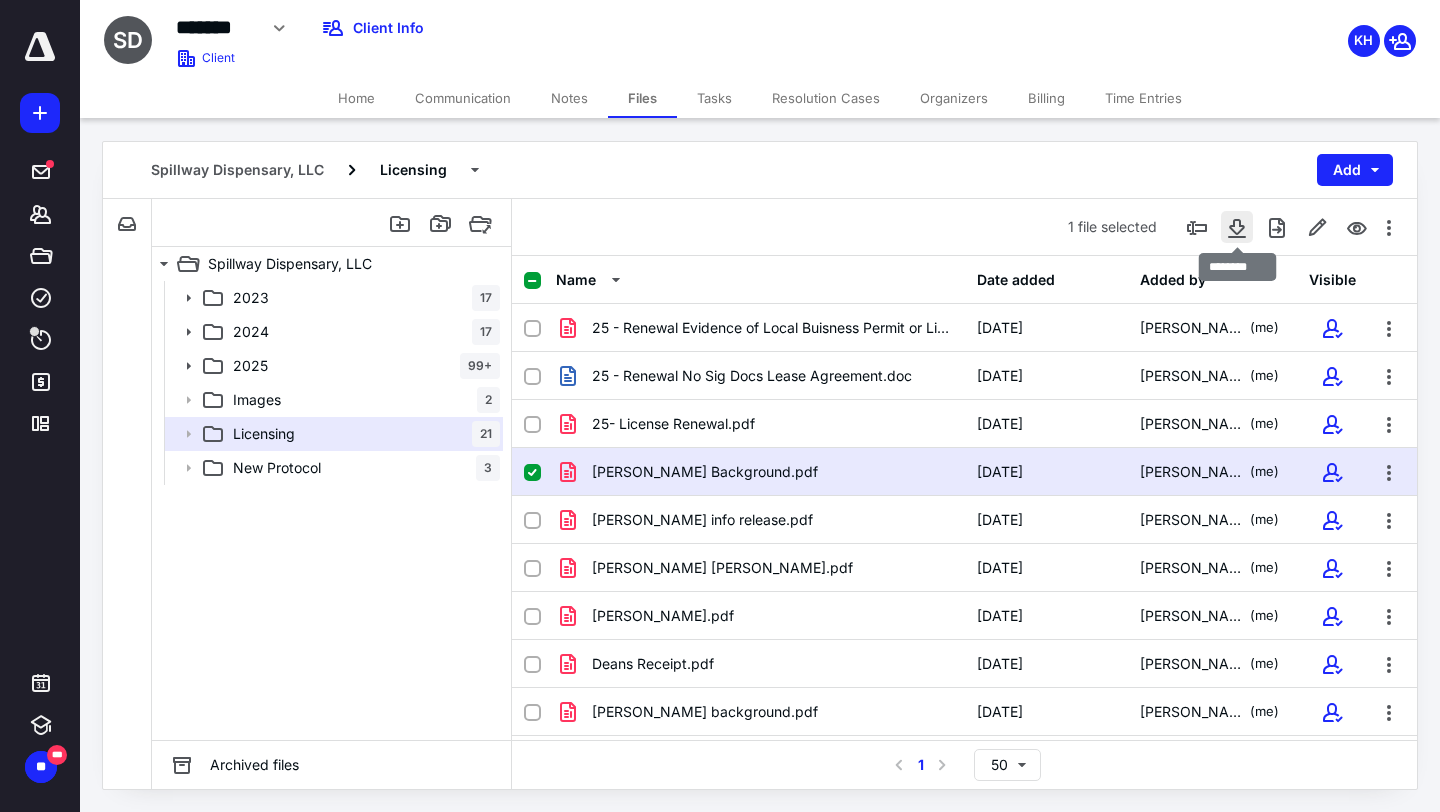click at bounding box center (1237, 227) 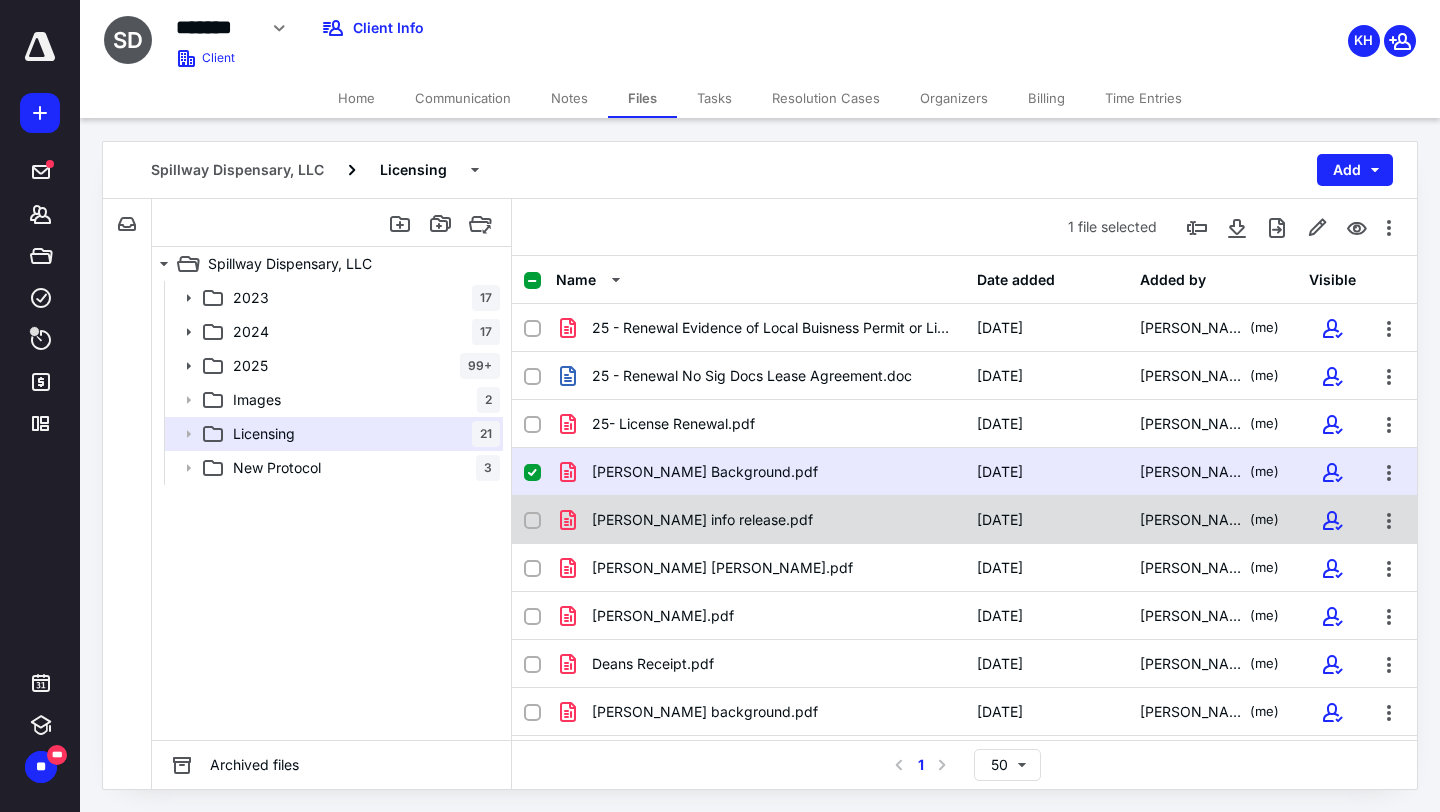 click 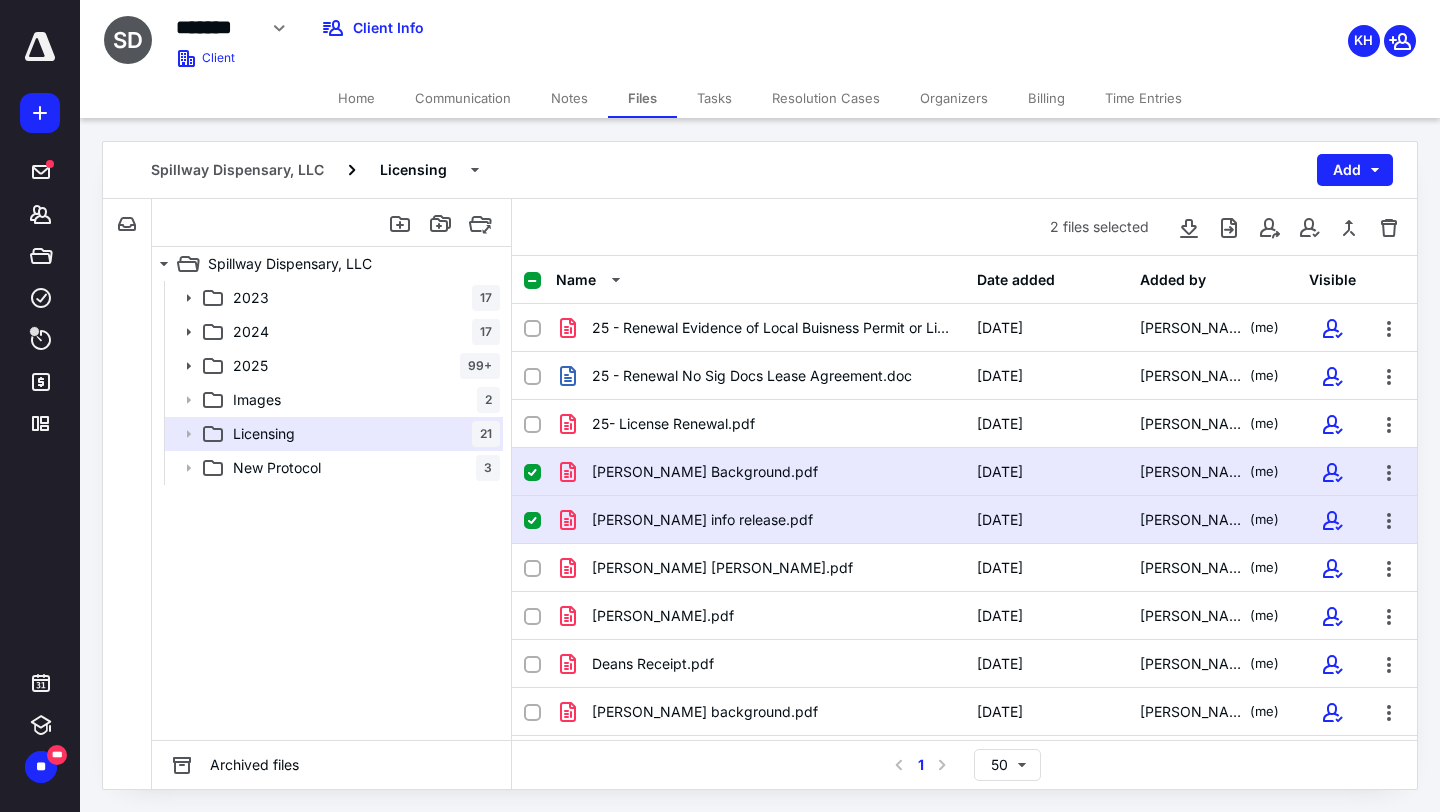 click at bounding box center (532, 473) 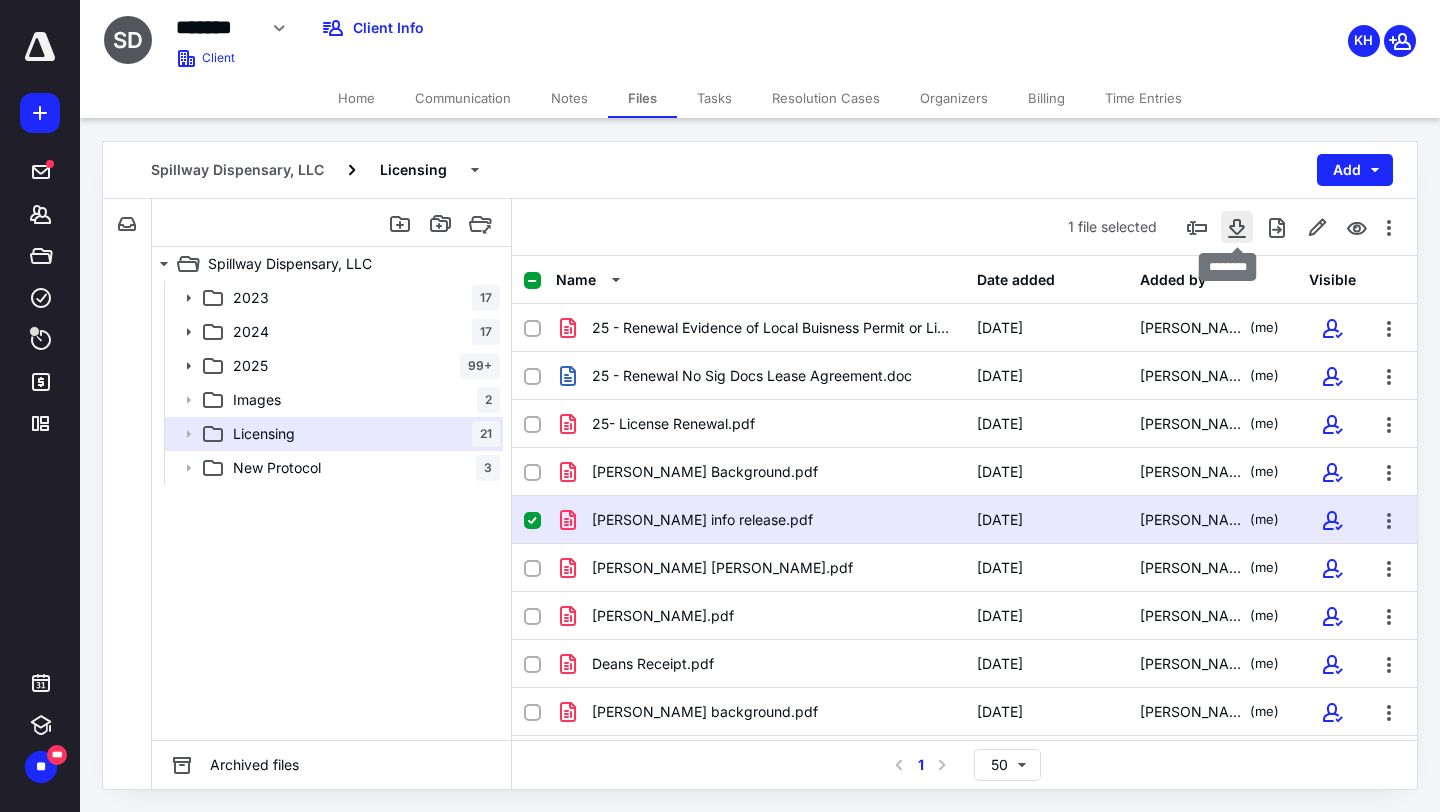 click at bounding box center [1237, 227] 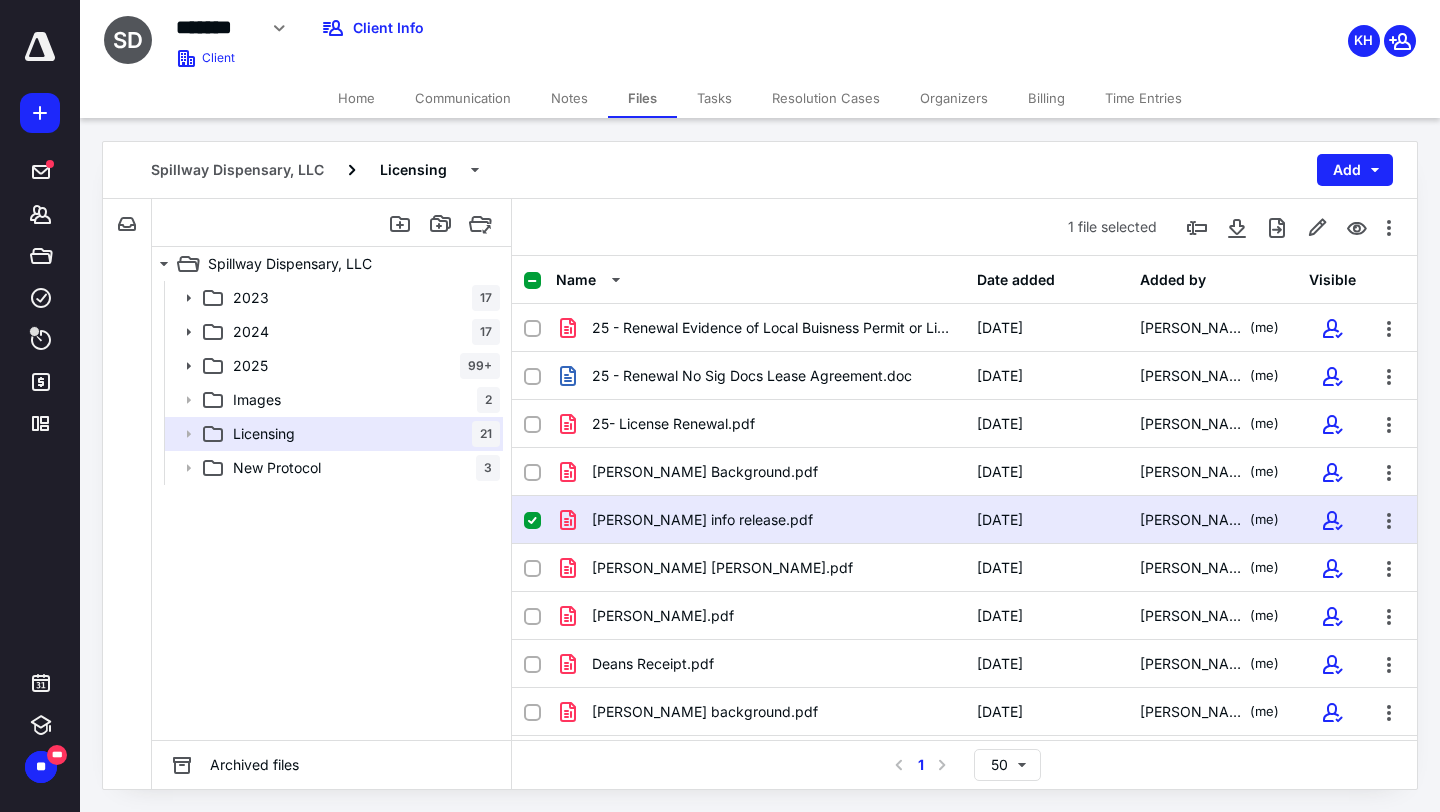 click 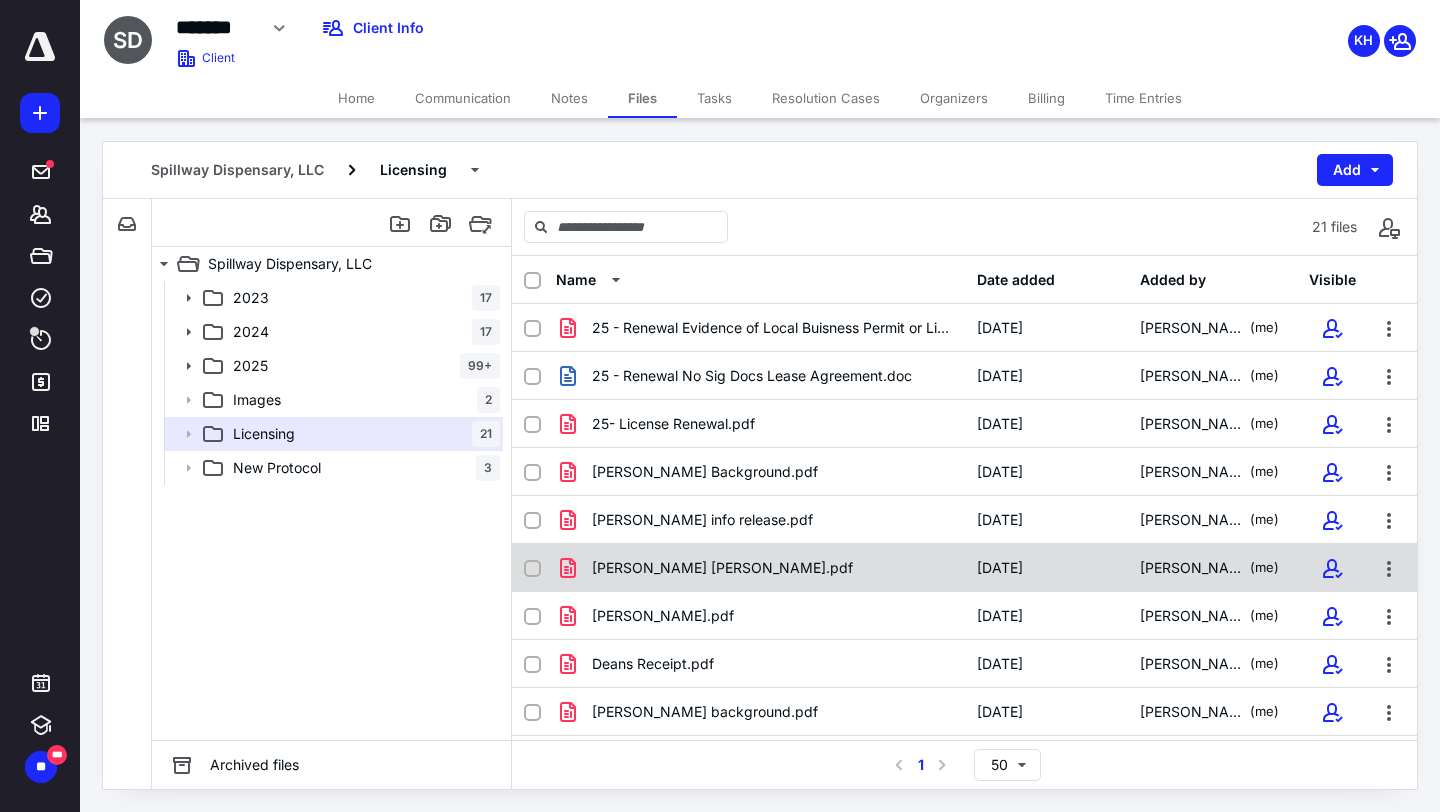 click at bounding box center (532, 569) 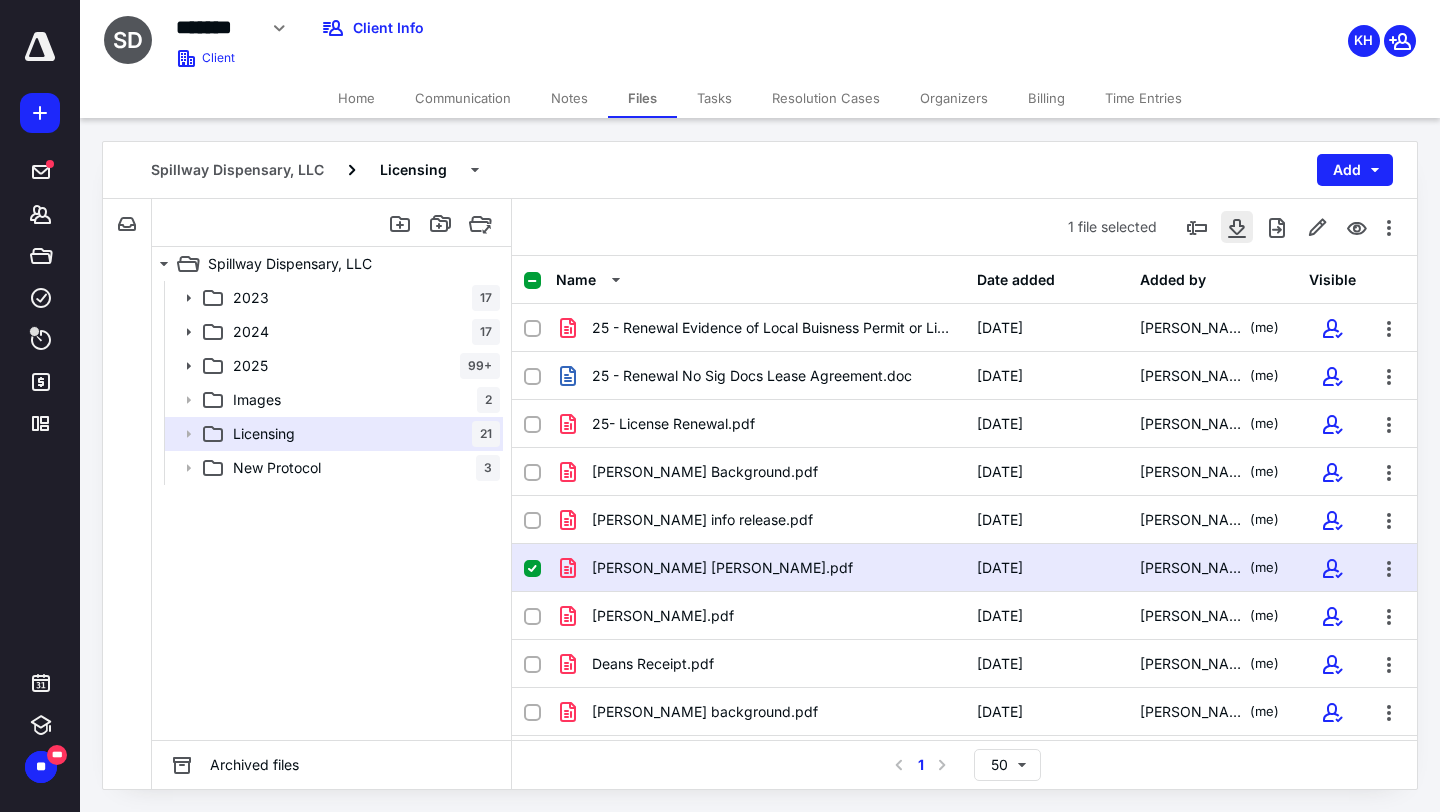 click at bounding box center [1237, 227] 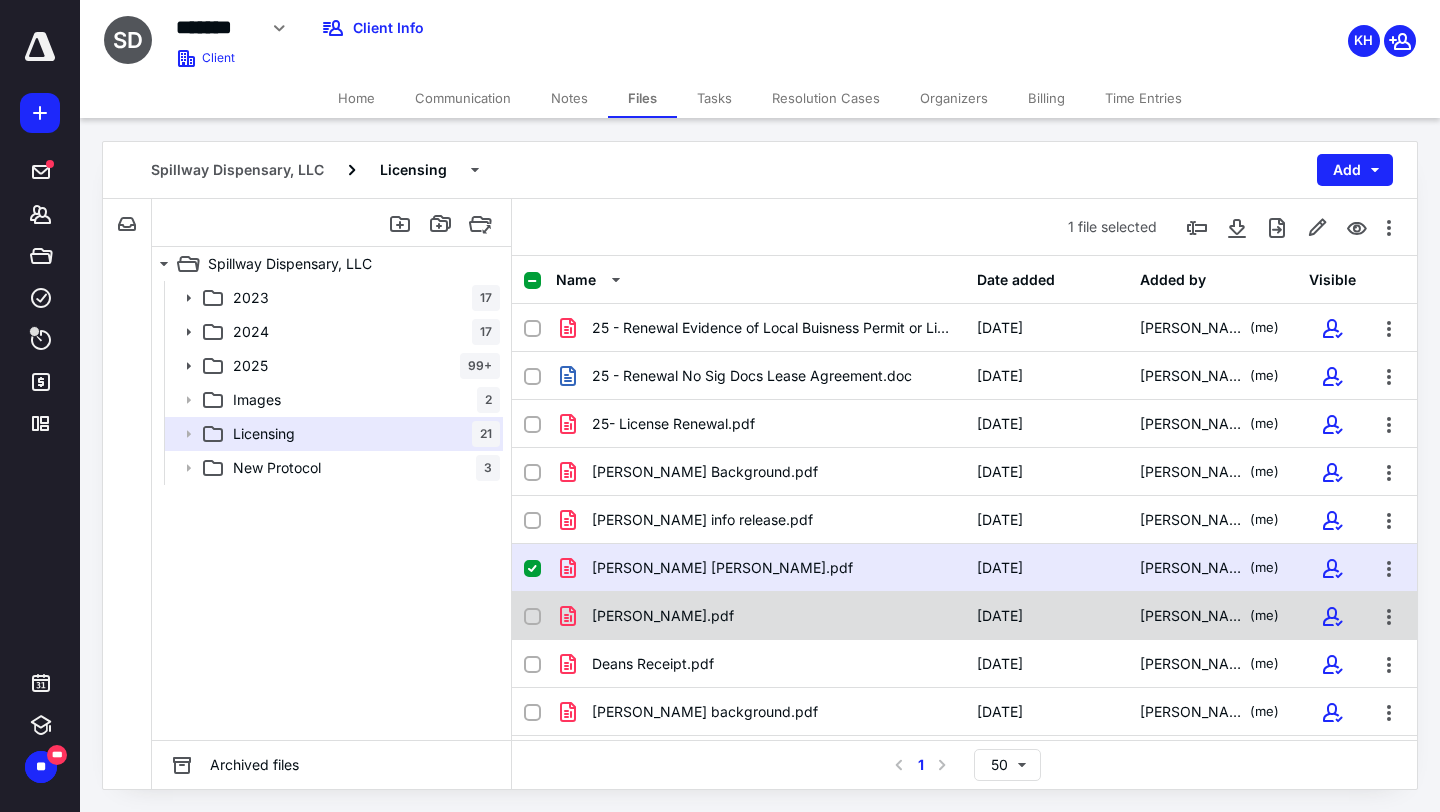 click at bounding box center [532, 617] 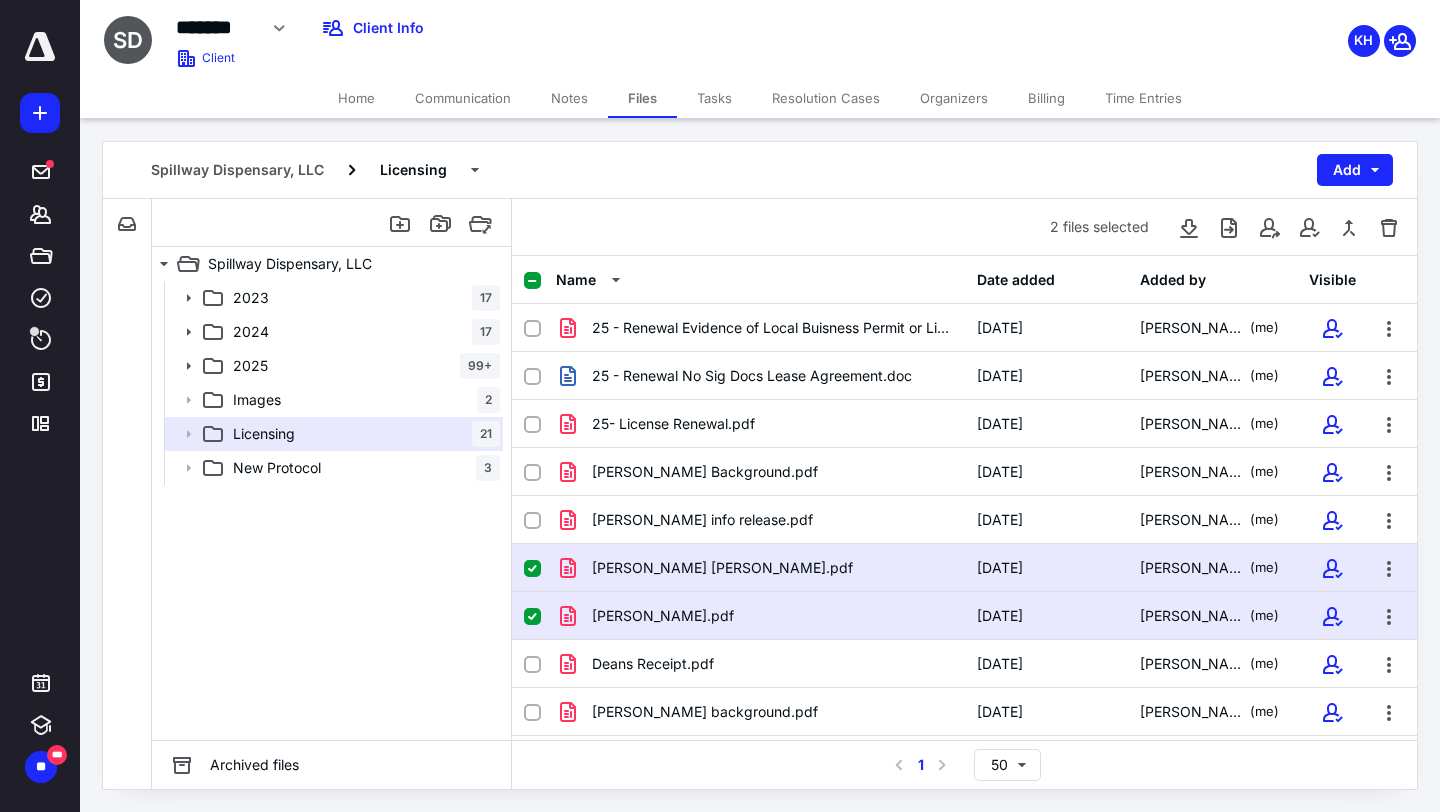 click at bounding box center [532, 569] 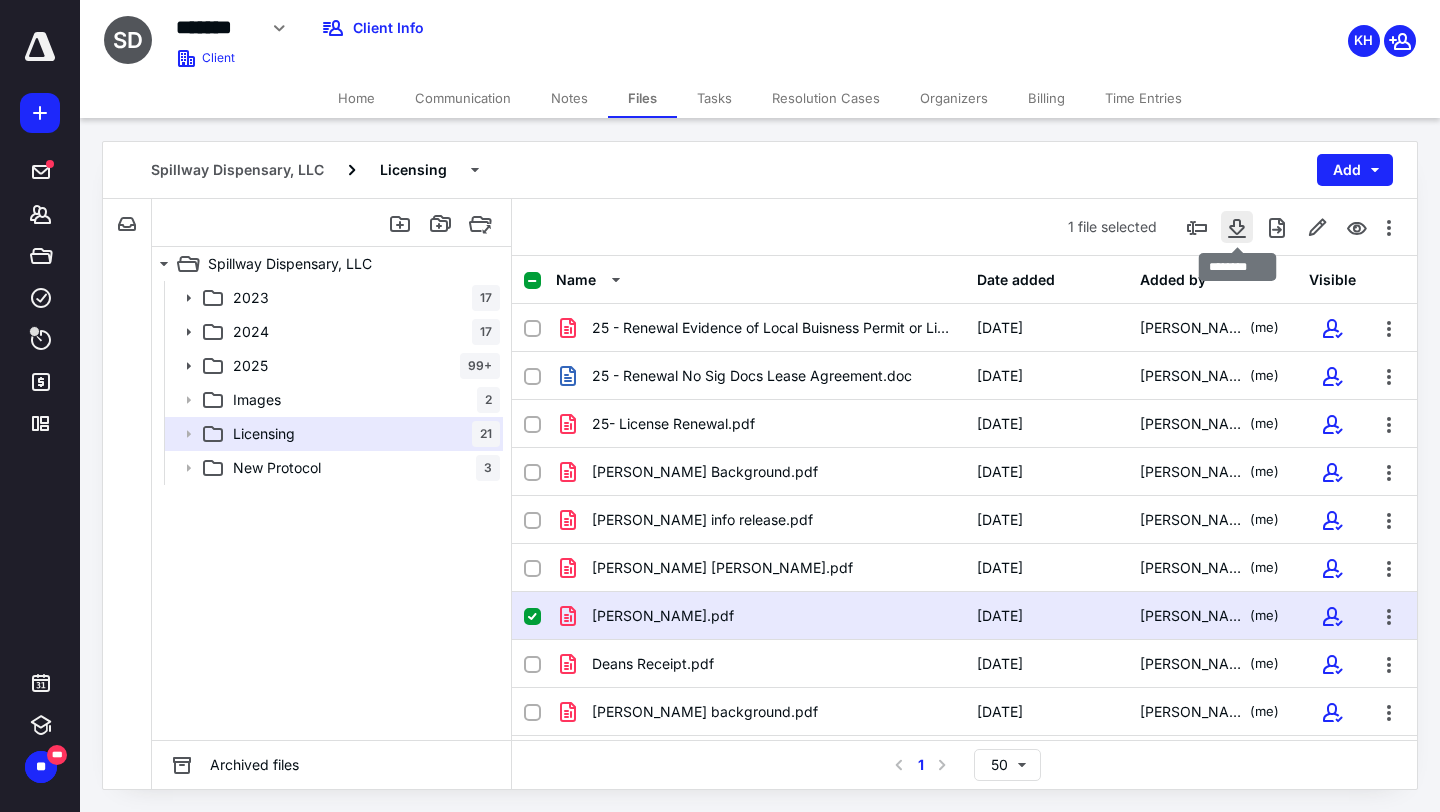 click at bounding box center (1237, 227) 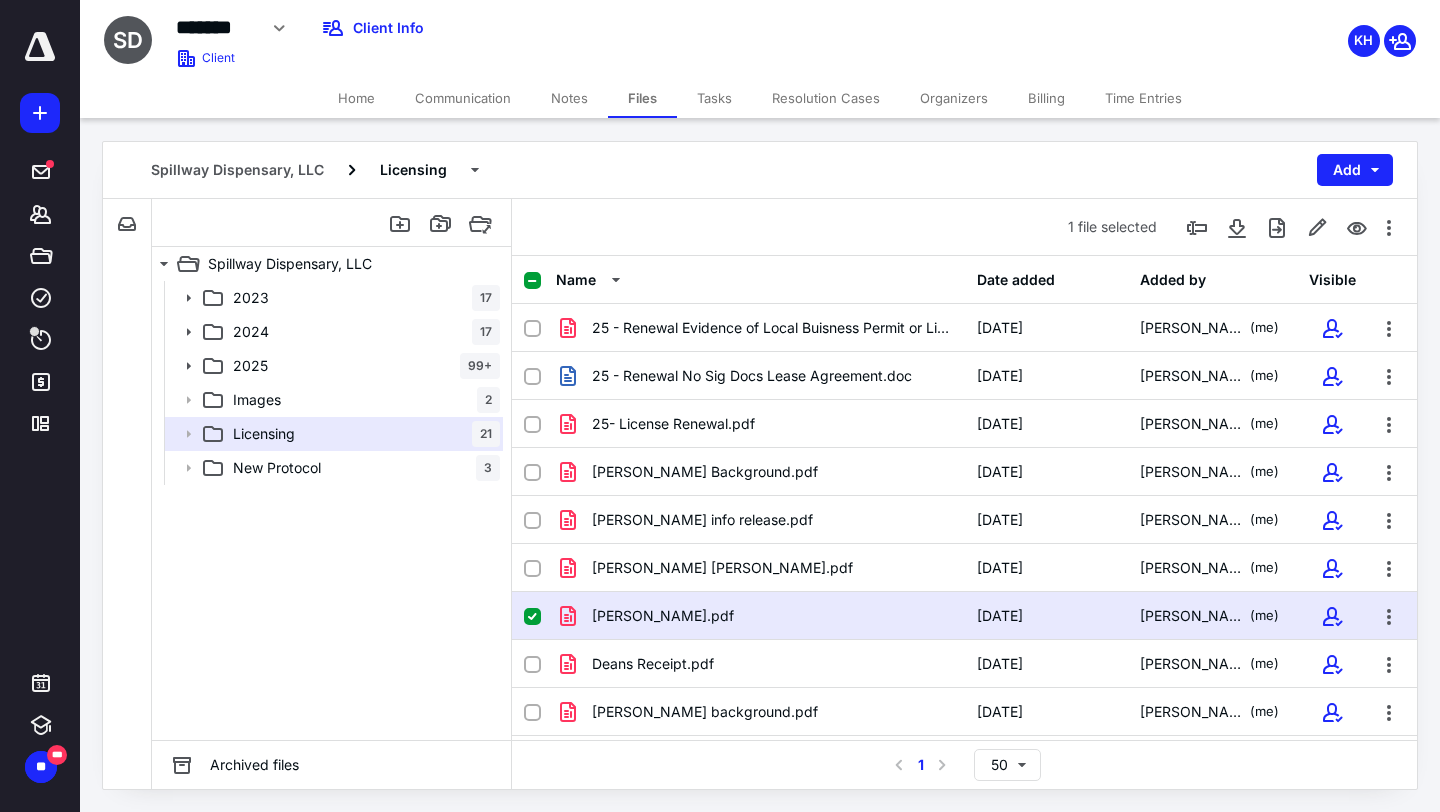 click 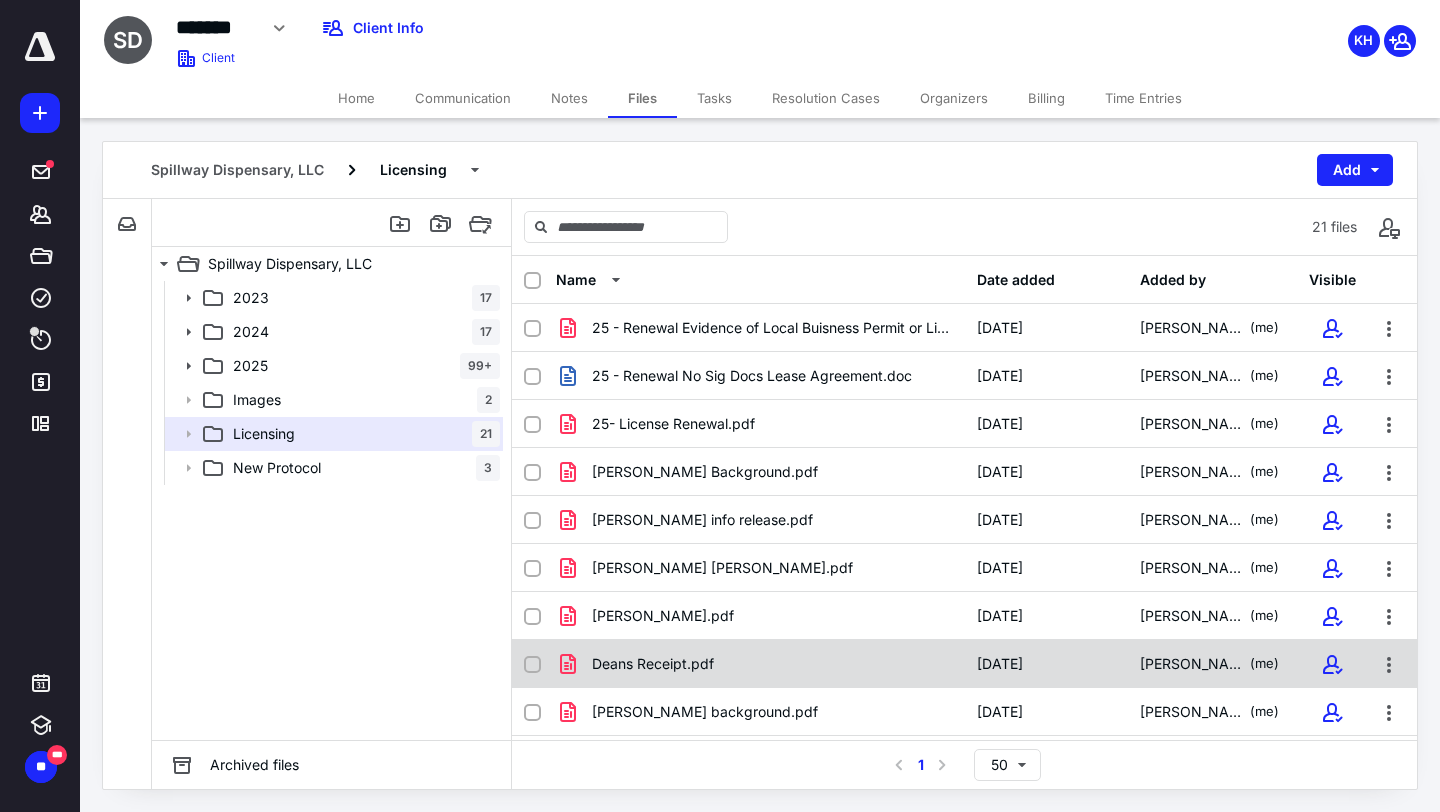 click 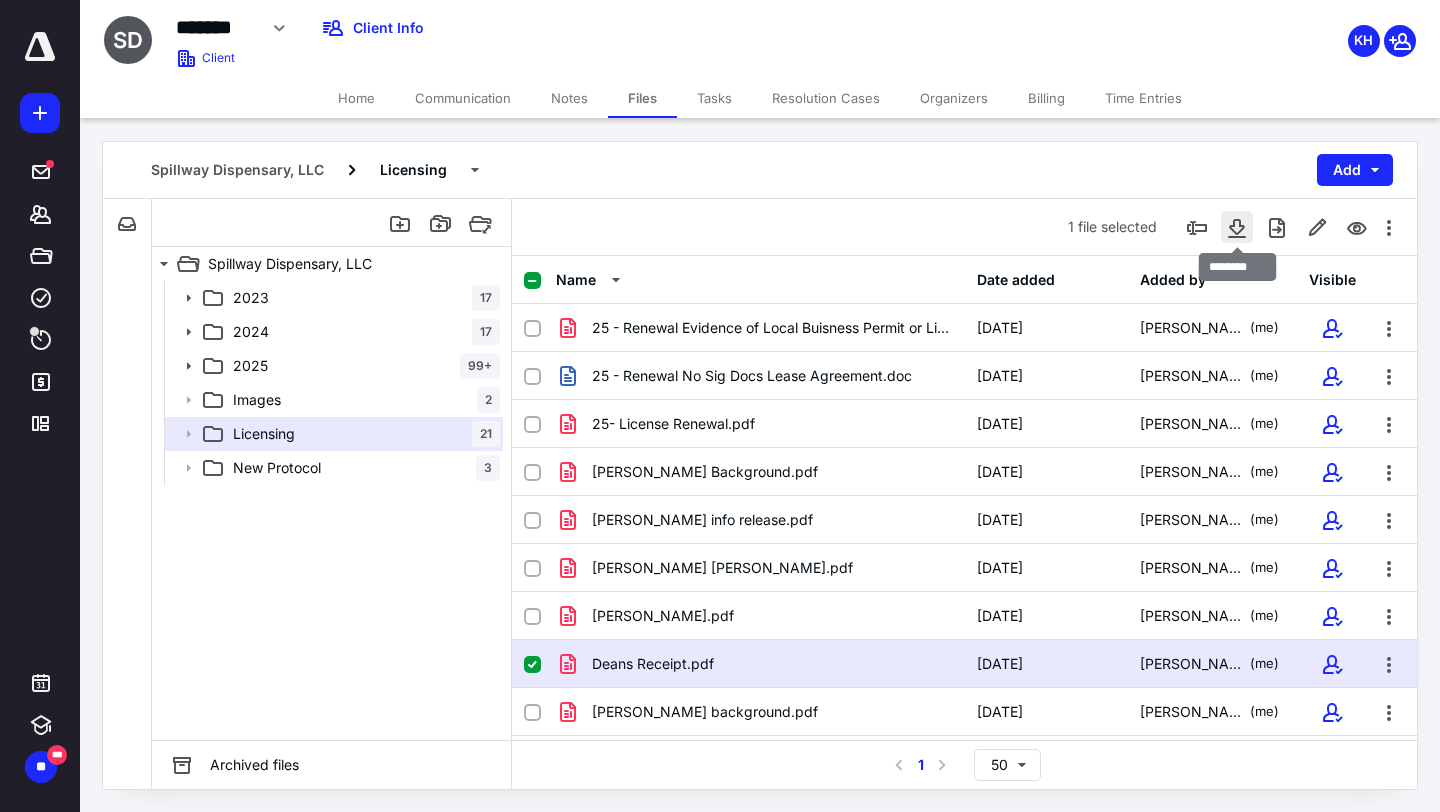 click at bounding box center (1237, 227) 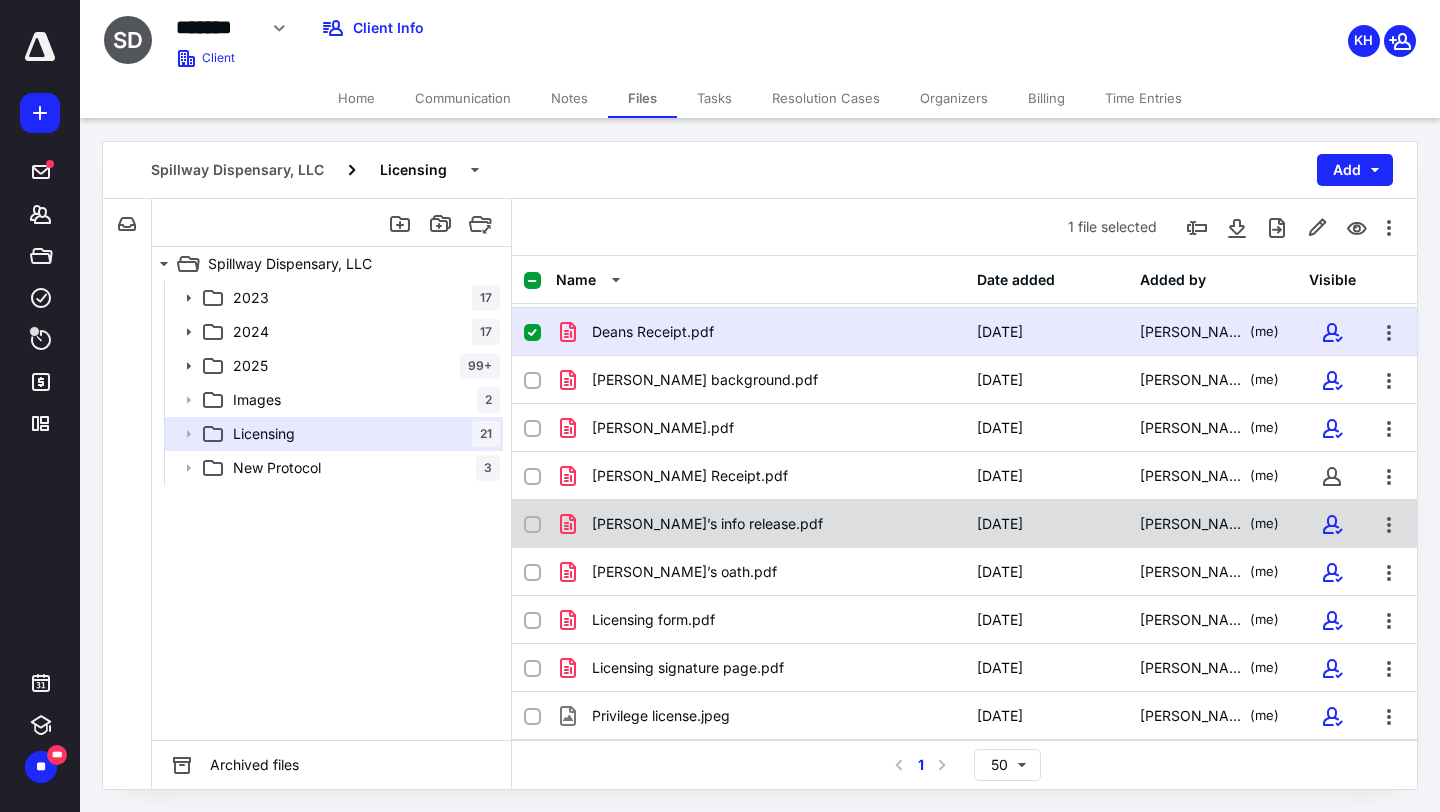 scroll, scrollTop: 331, scrollLeft: 0, axis: vertical 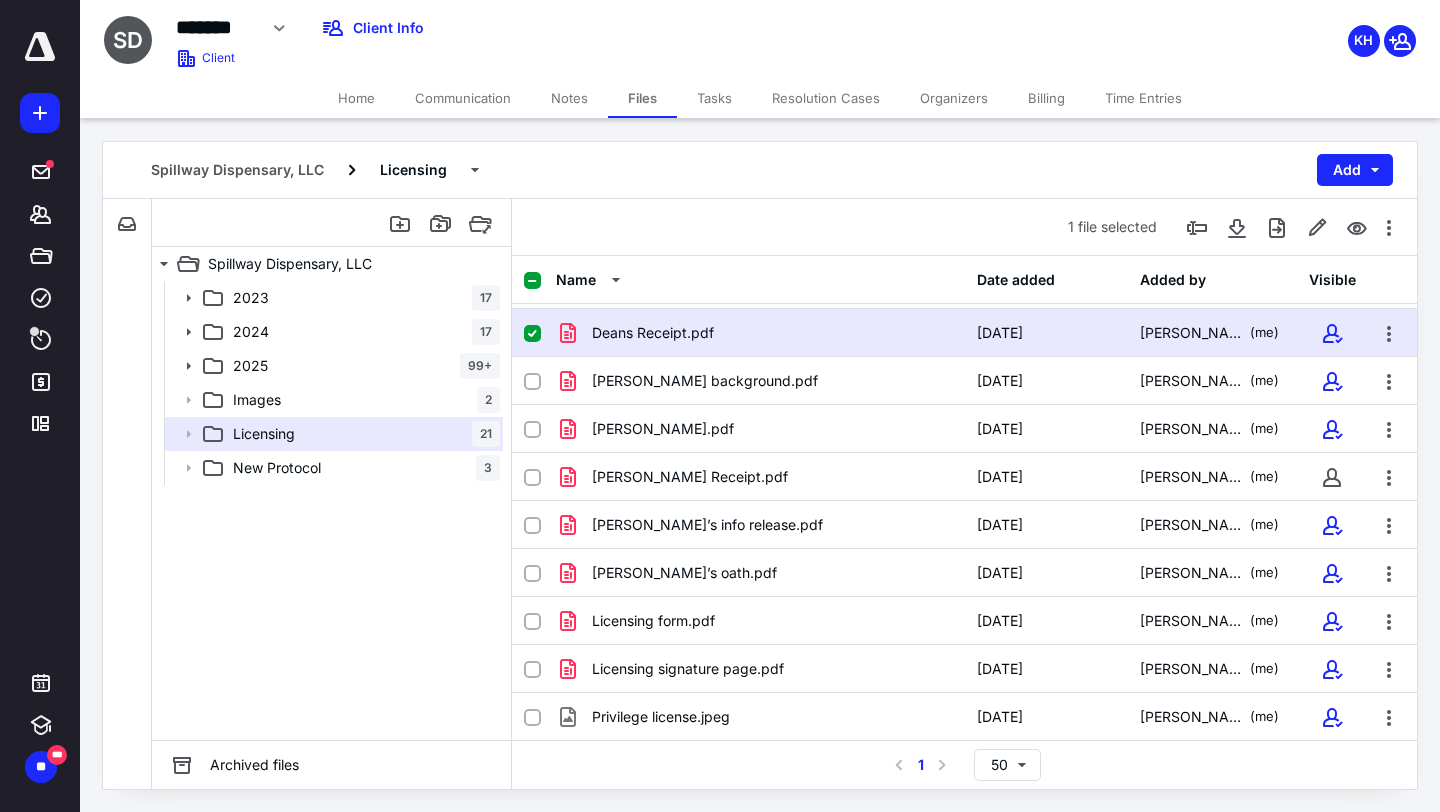 click 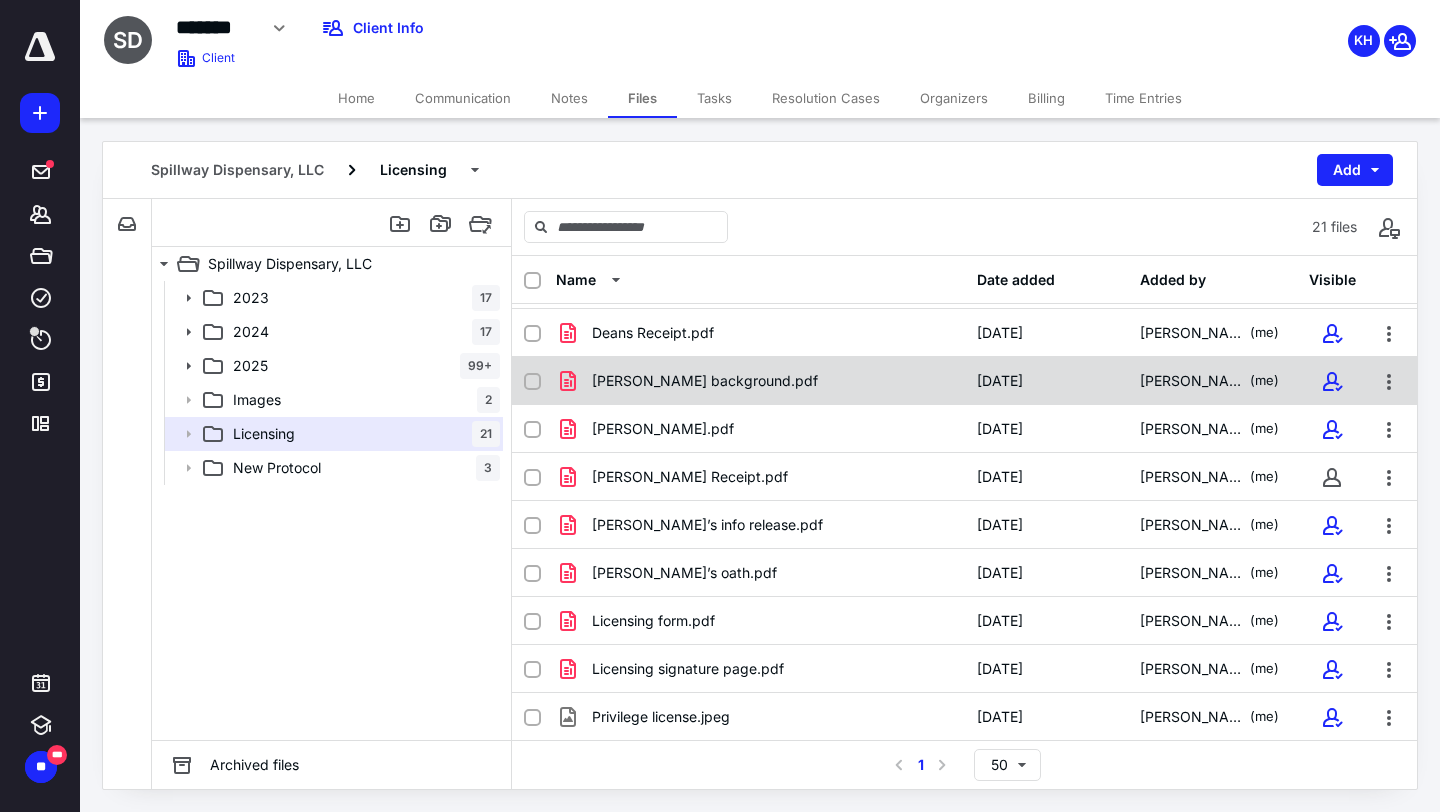 click at bounding box center (532, 382) 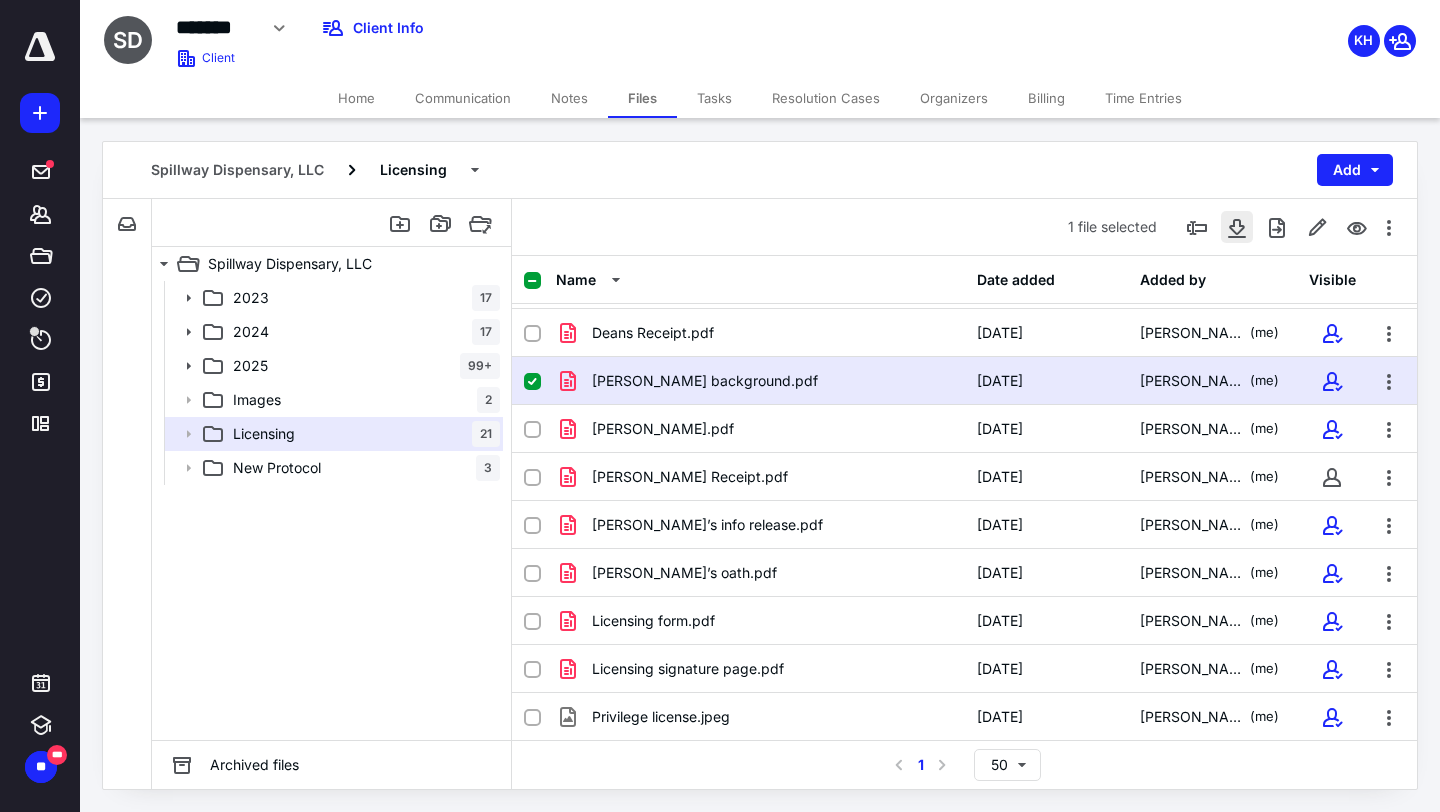 click at bounding box center (1237, 227) 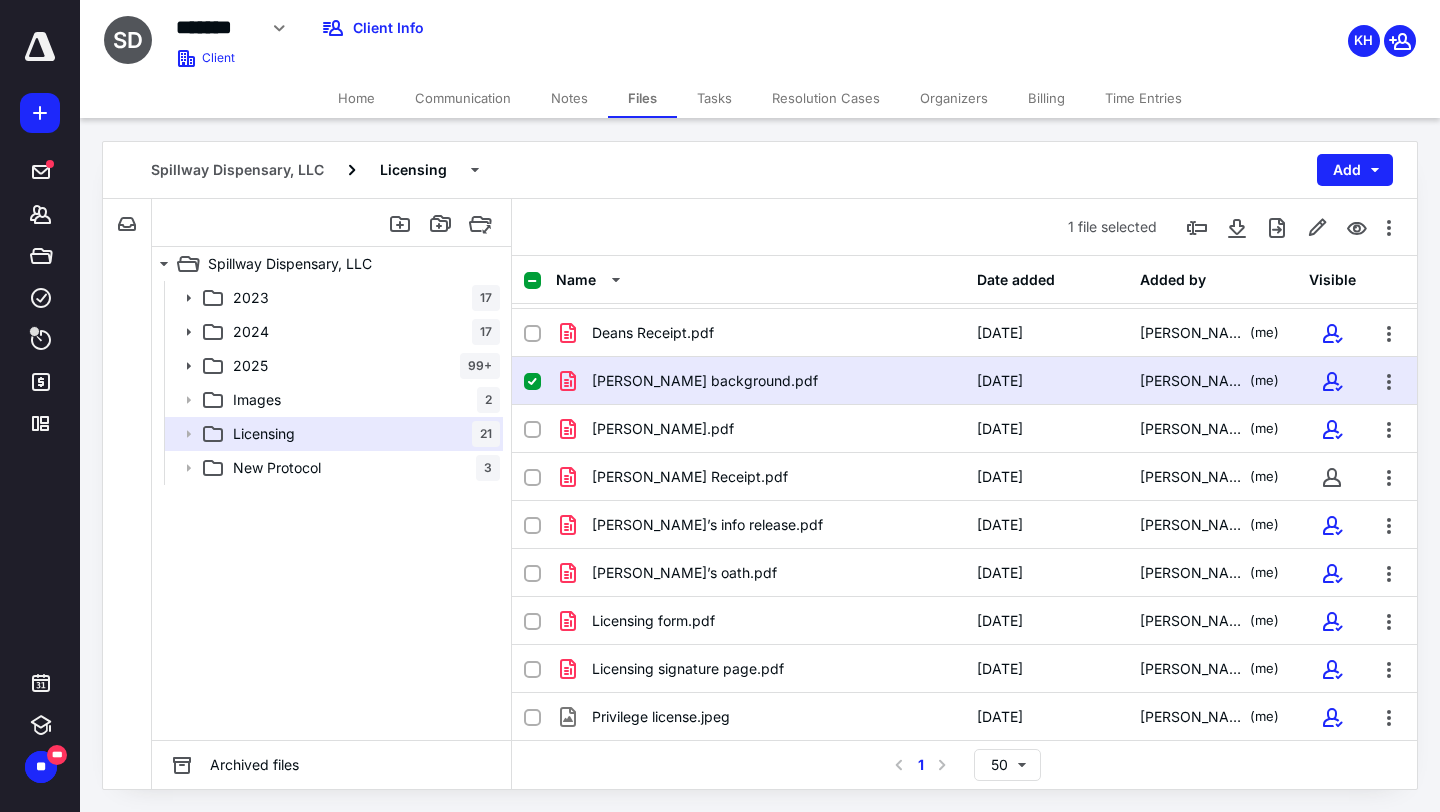 click 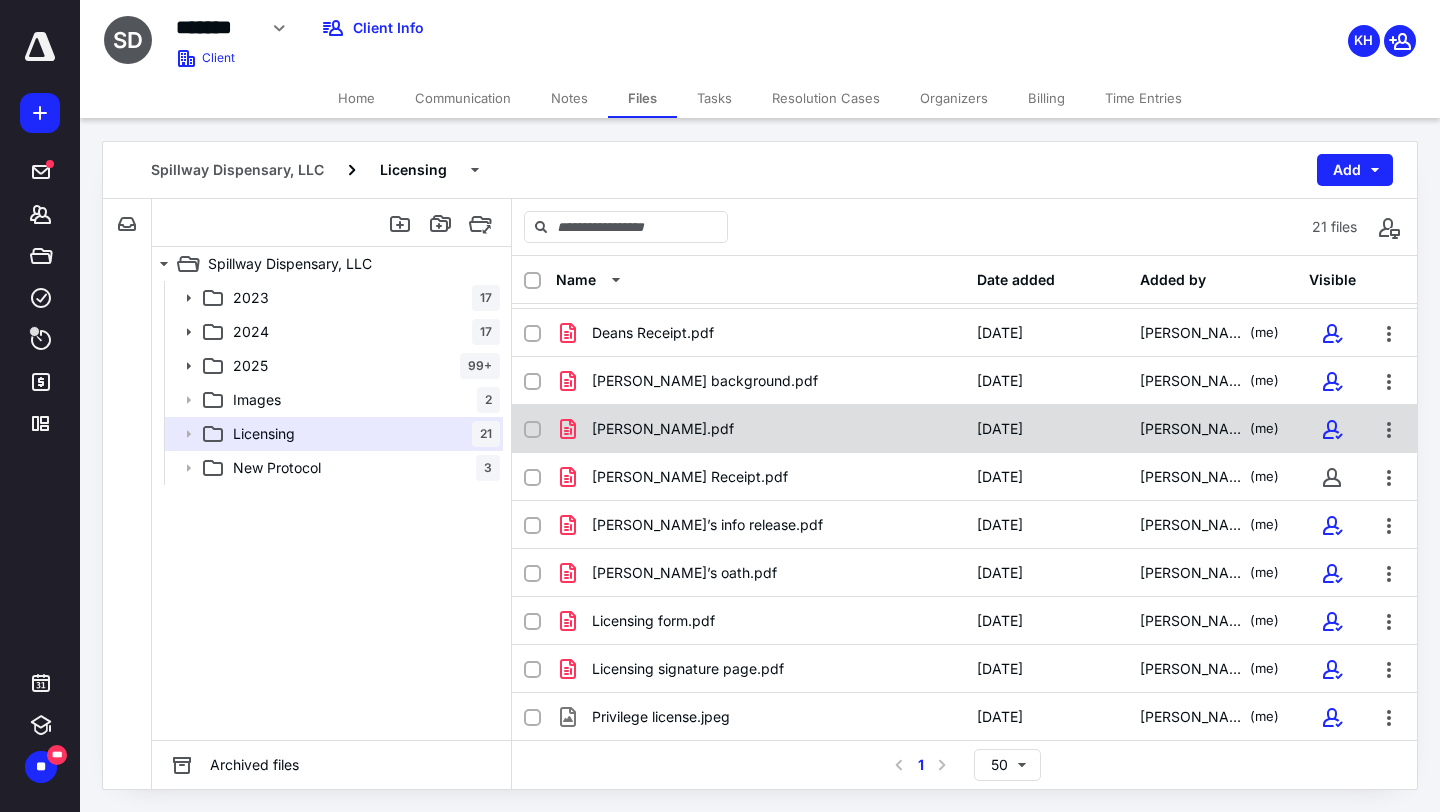 click at bounding box center [532, 430] 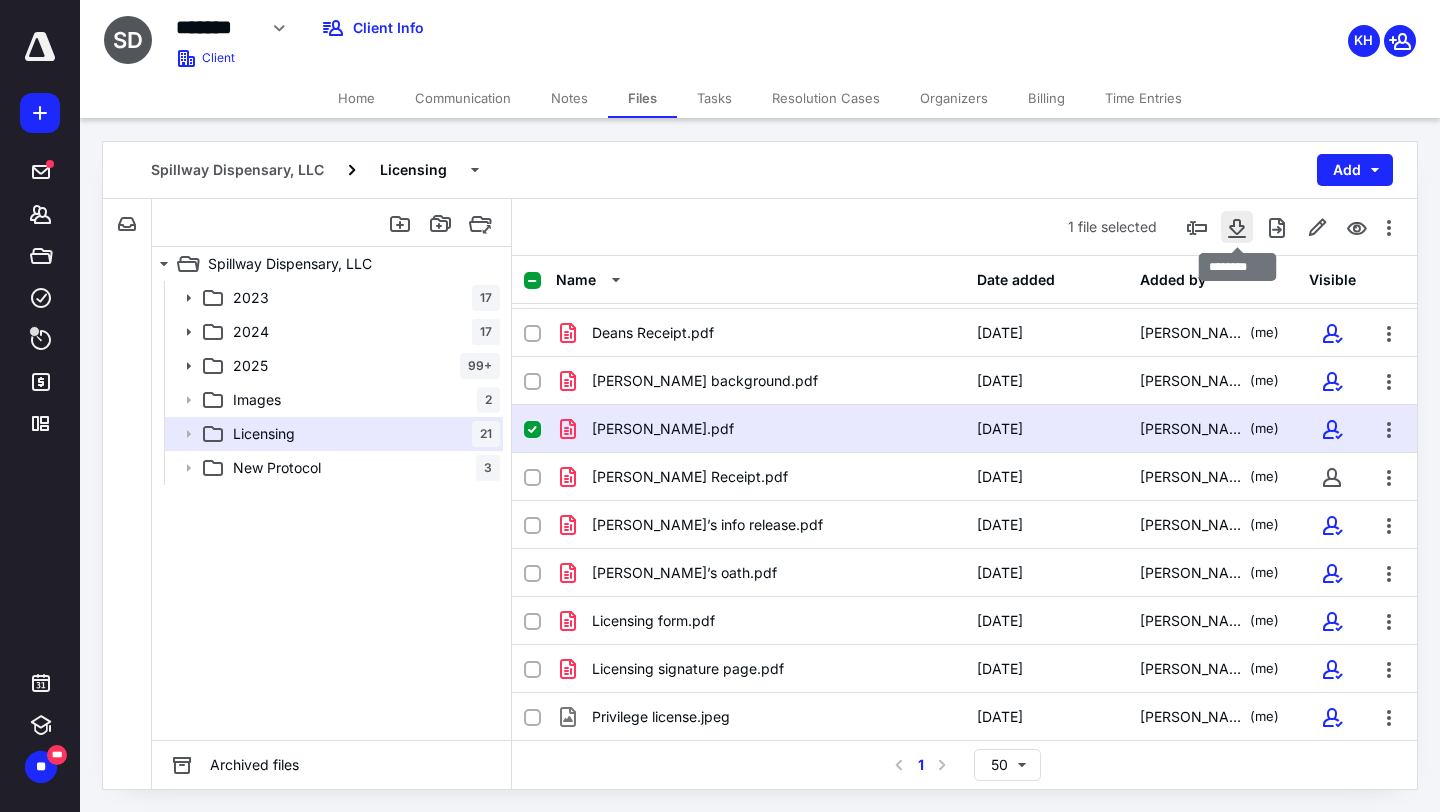 click at bounding box center (1237, 227) 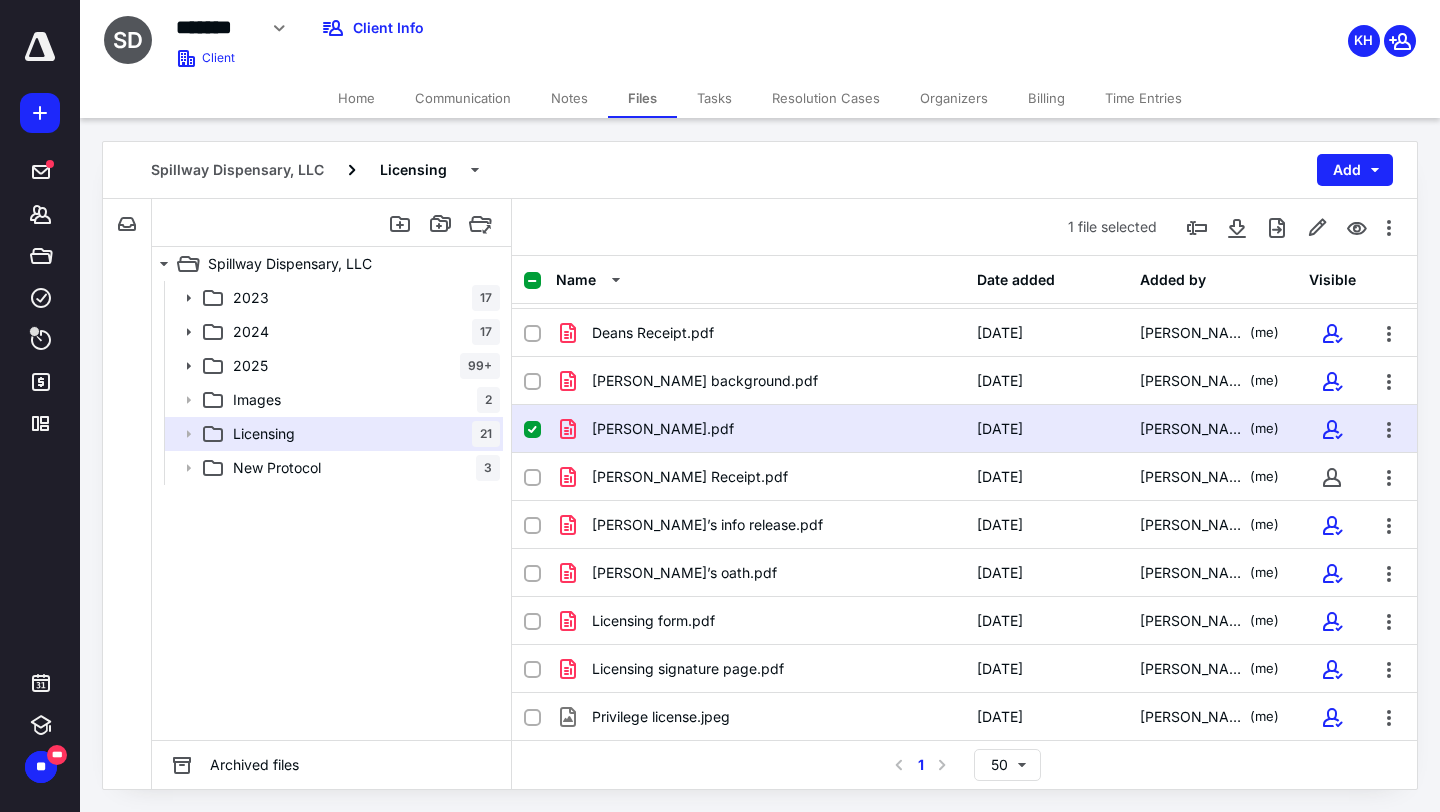 click at bounding box center (532, 430) 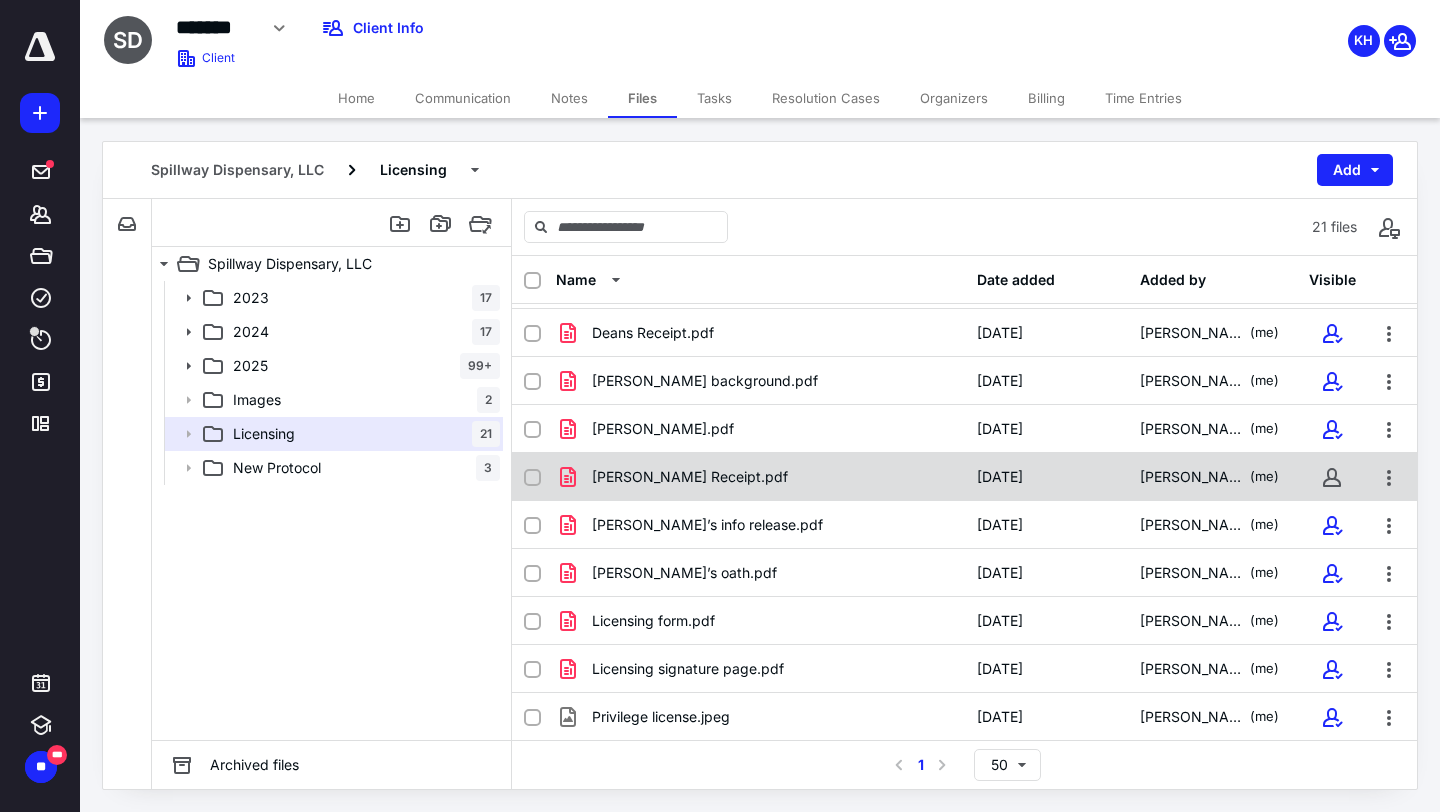 click 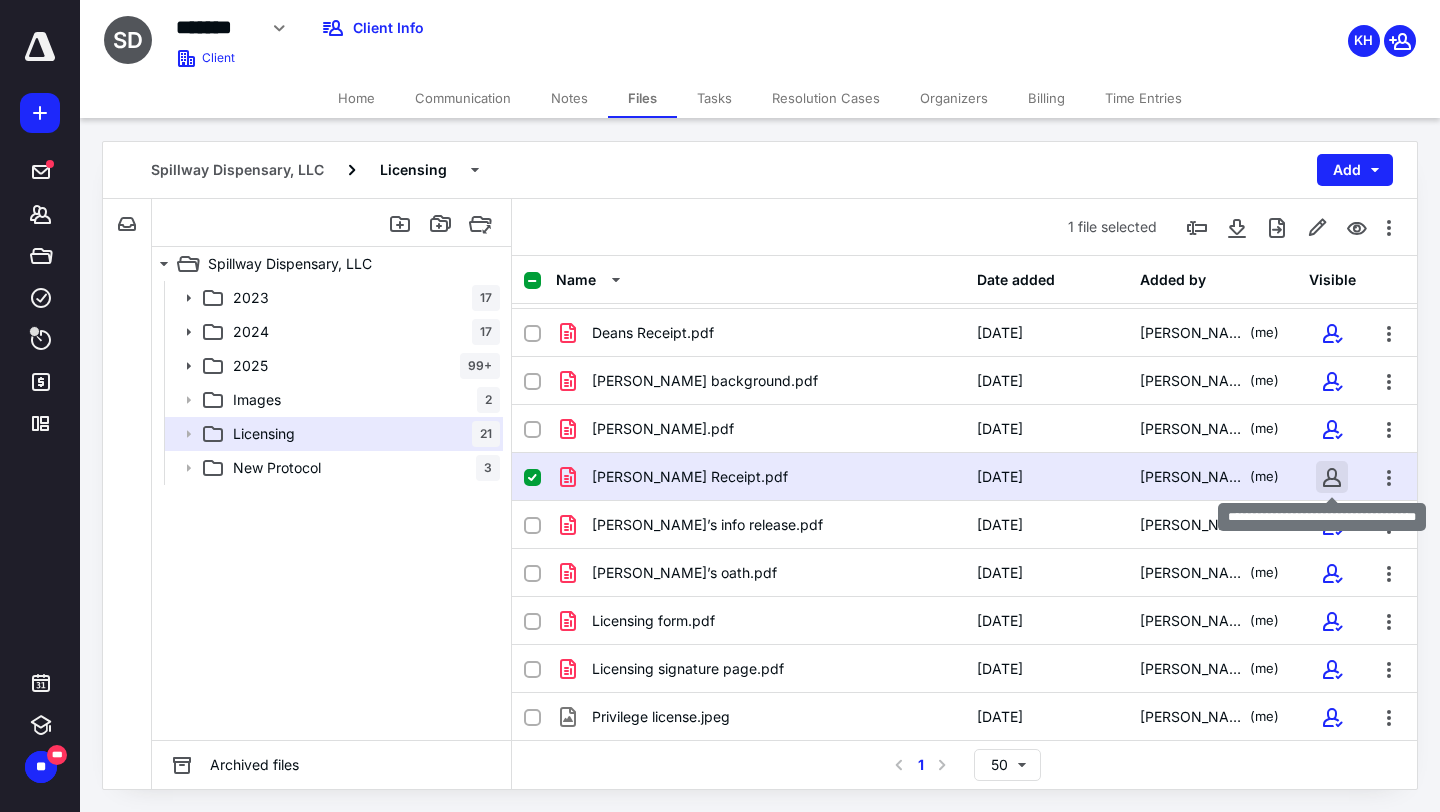 click at bounding box center (1332, 477) 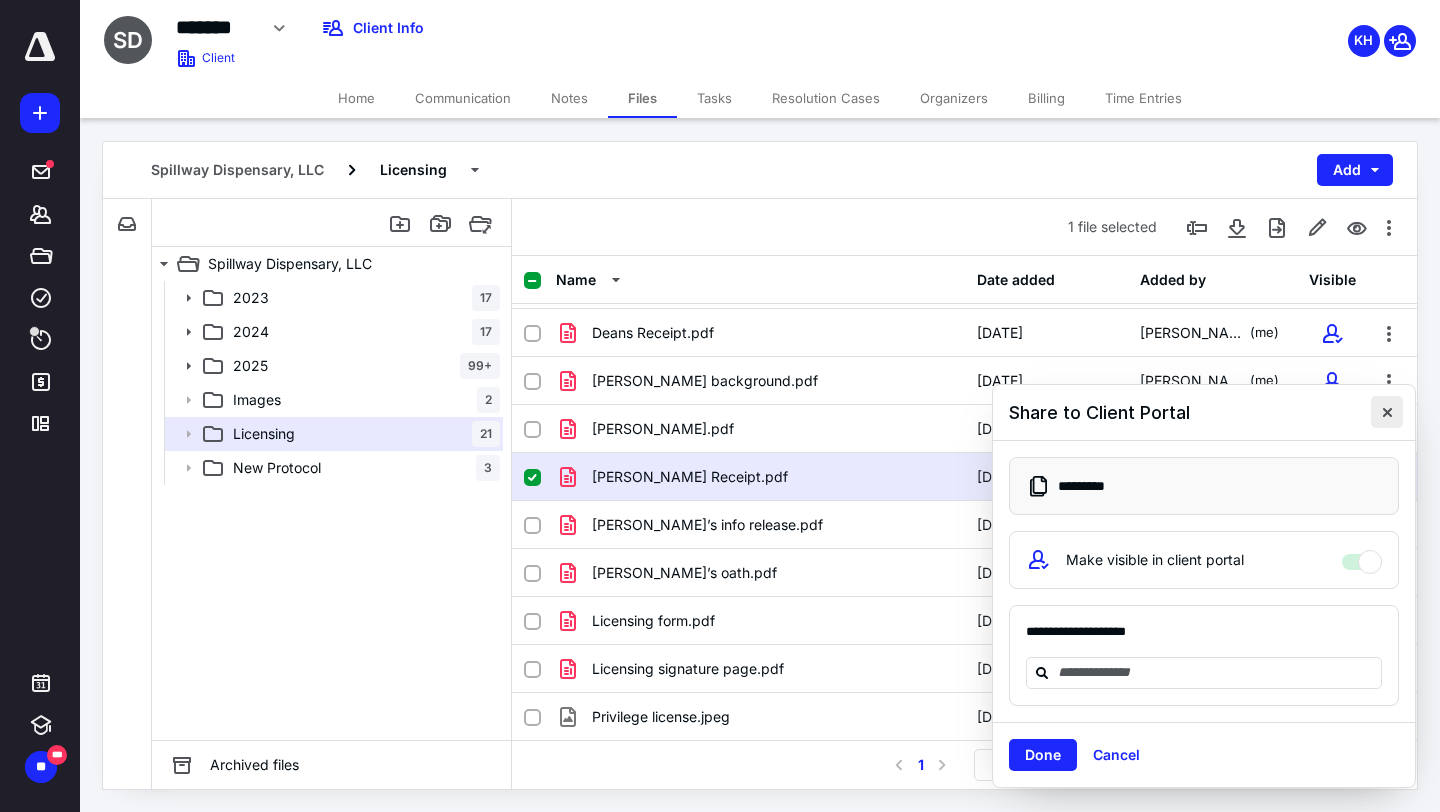 click at bounding box center (1387, 412) 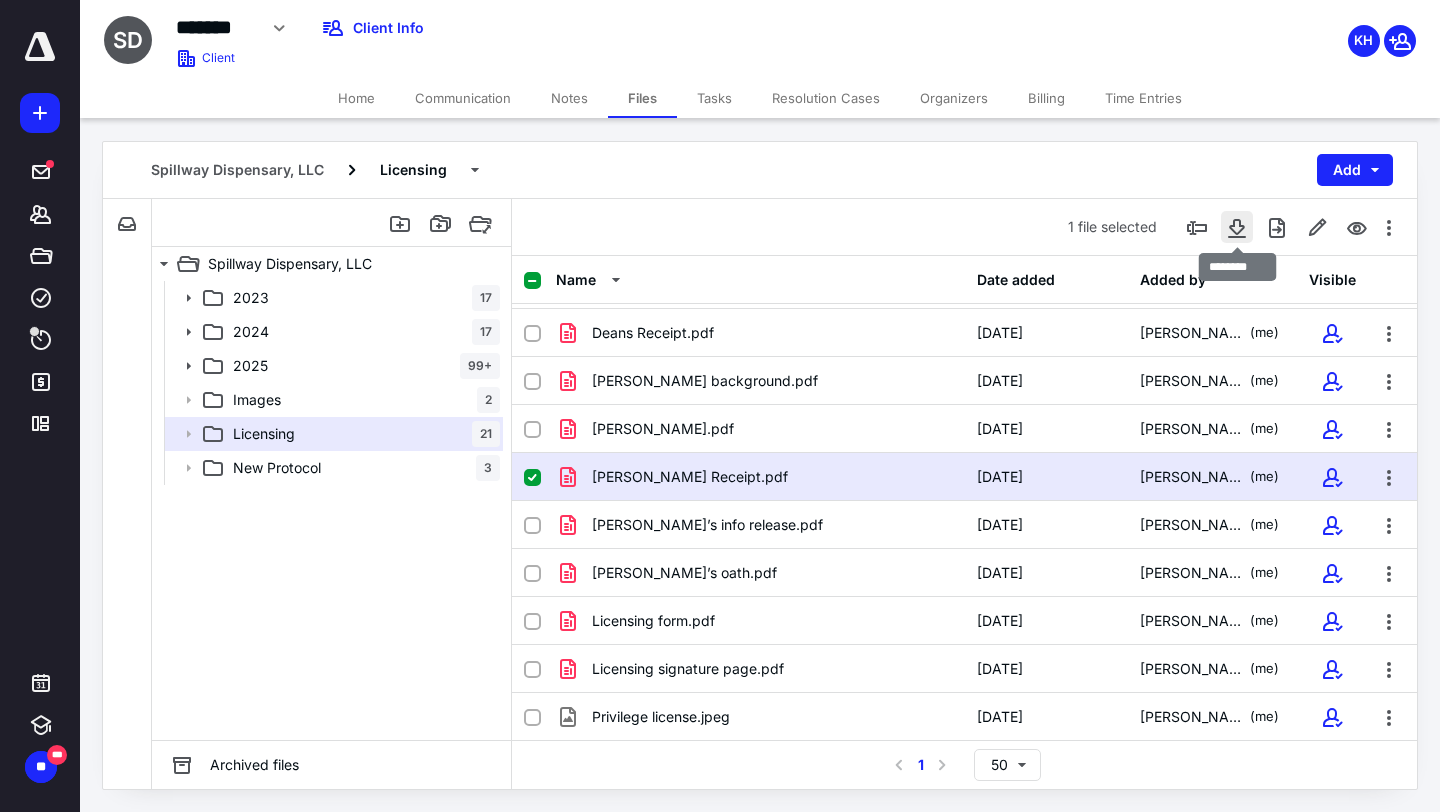 click at bounding box center (1237, 227) 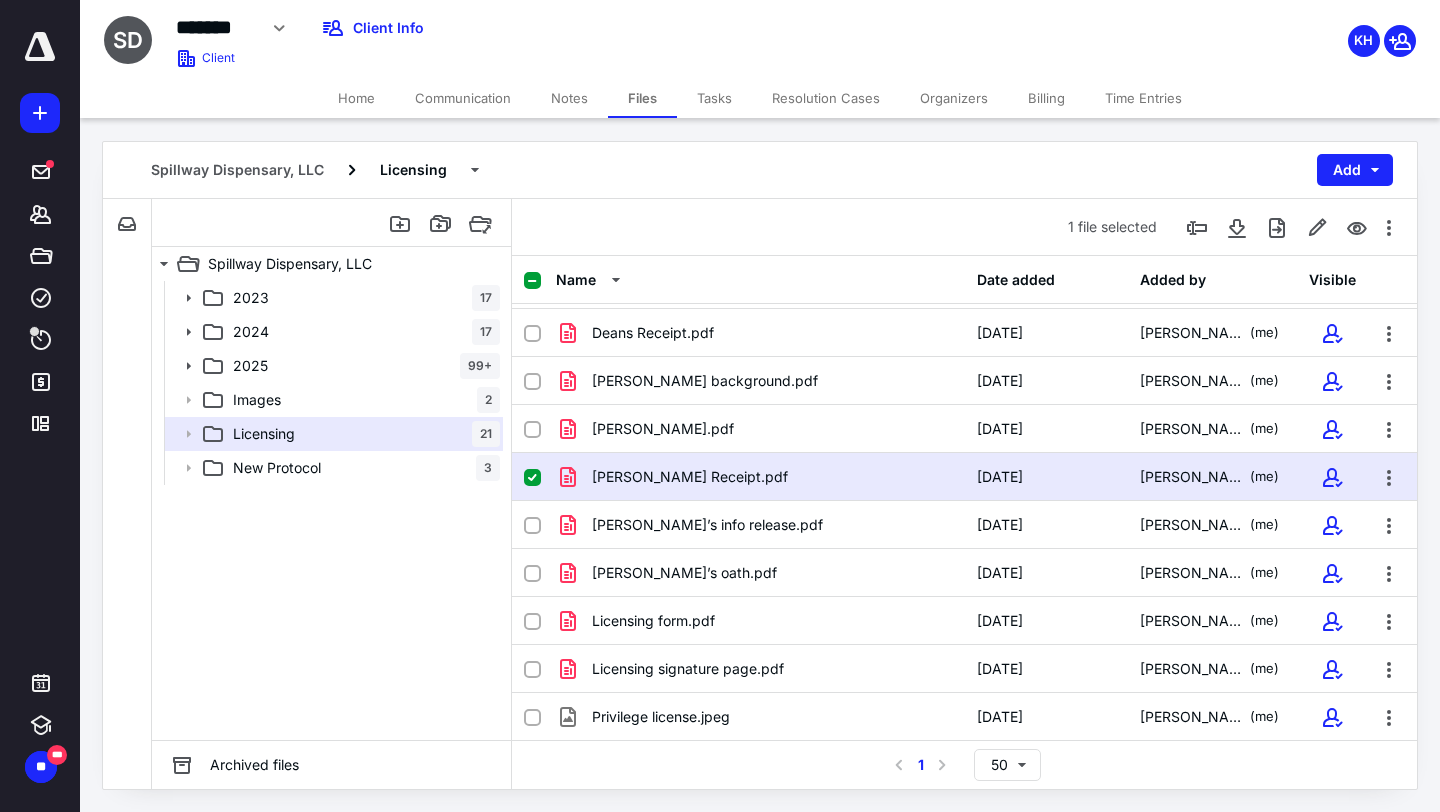 click 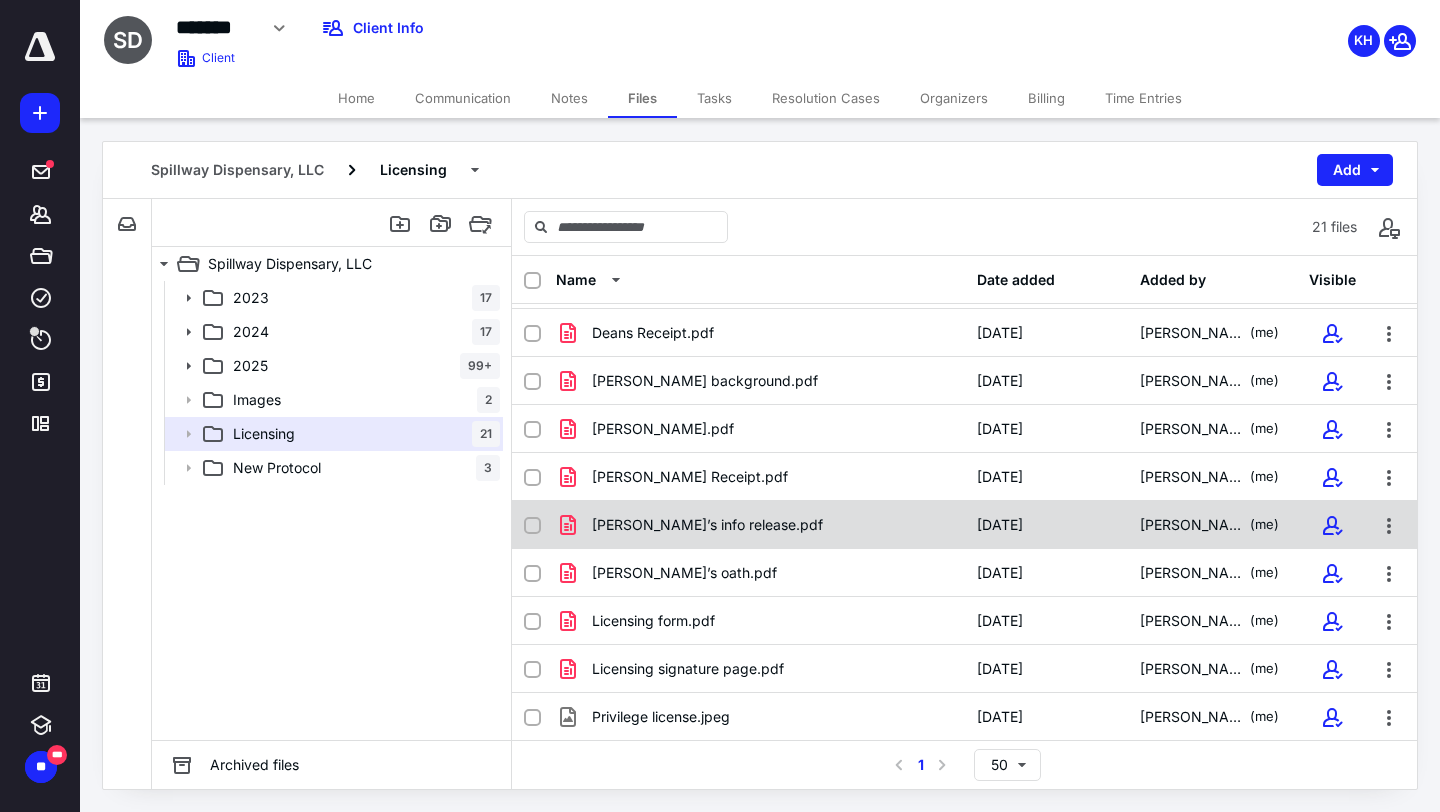 click at bounding box center [532, 526] 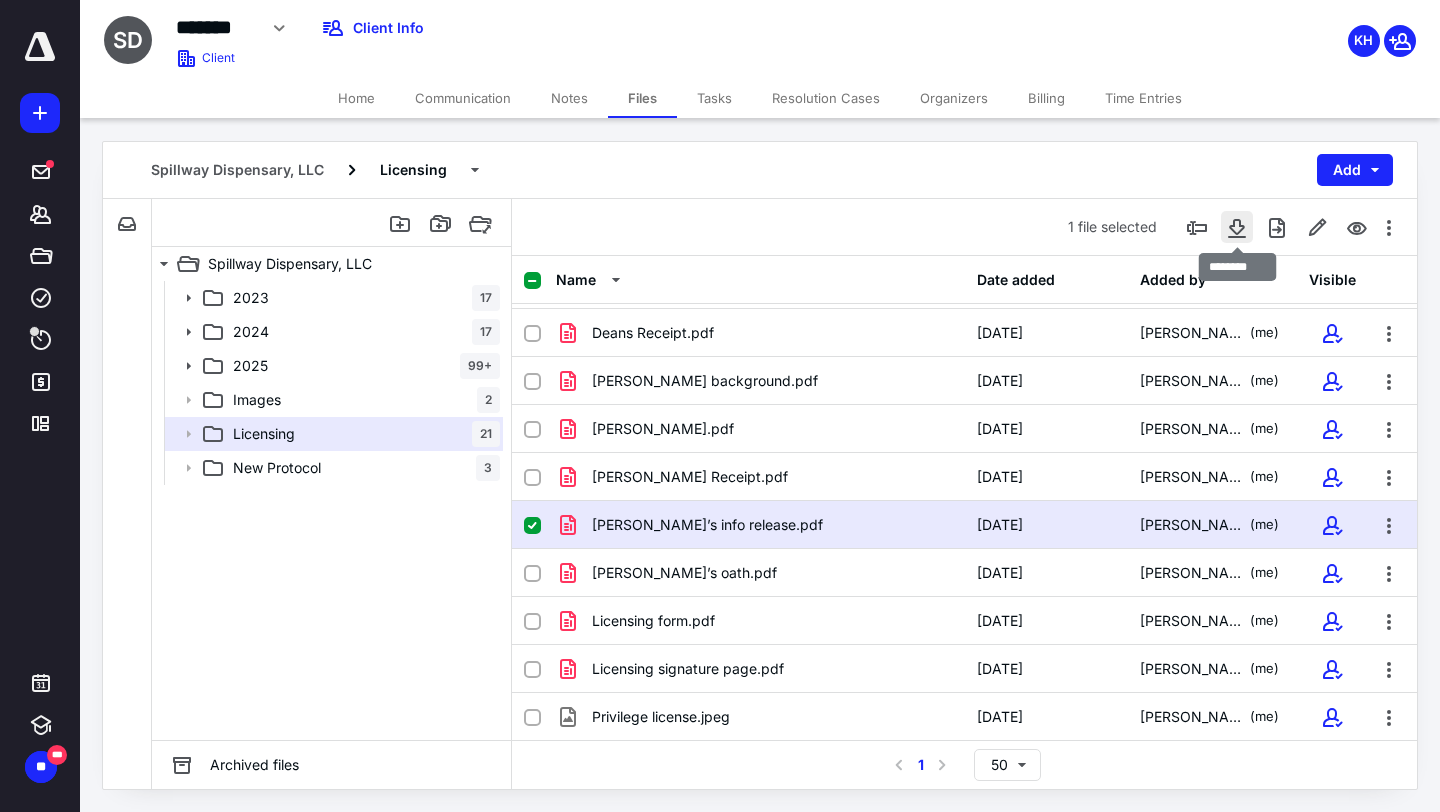 click at bounding box center (1237, 227) 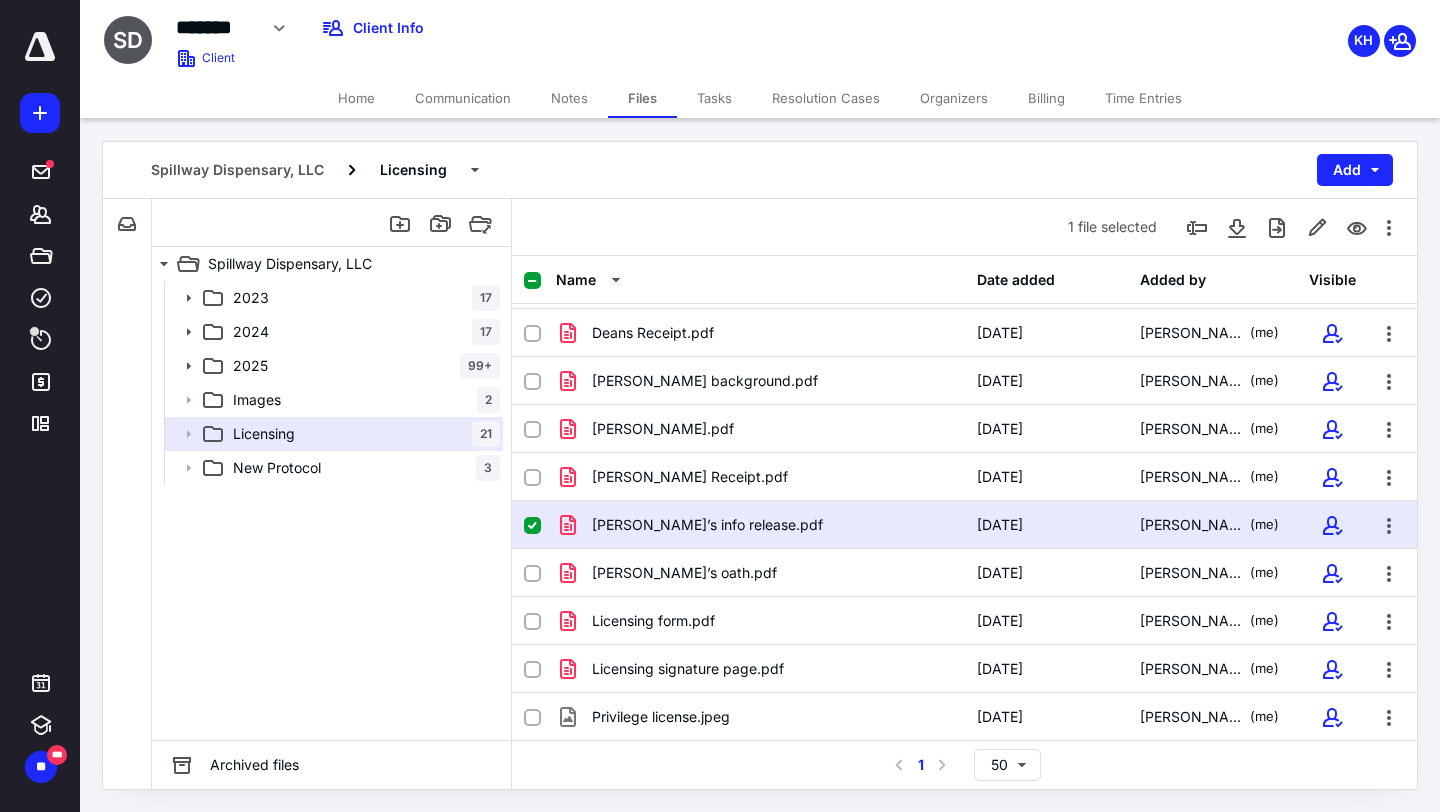 click at bounding box center (532, 526) 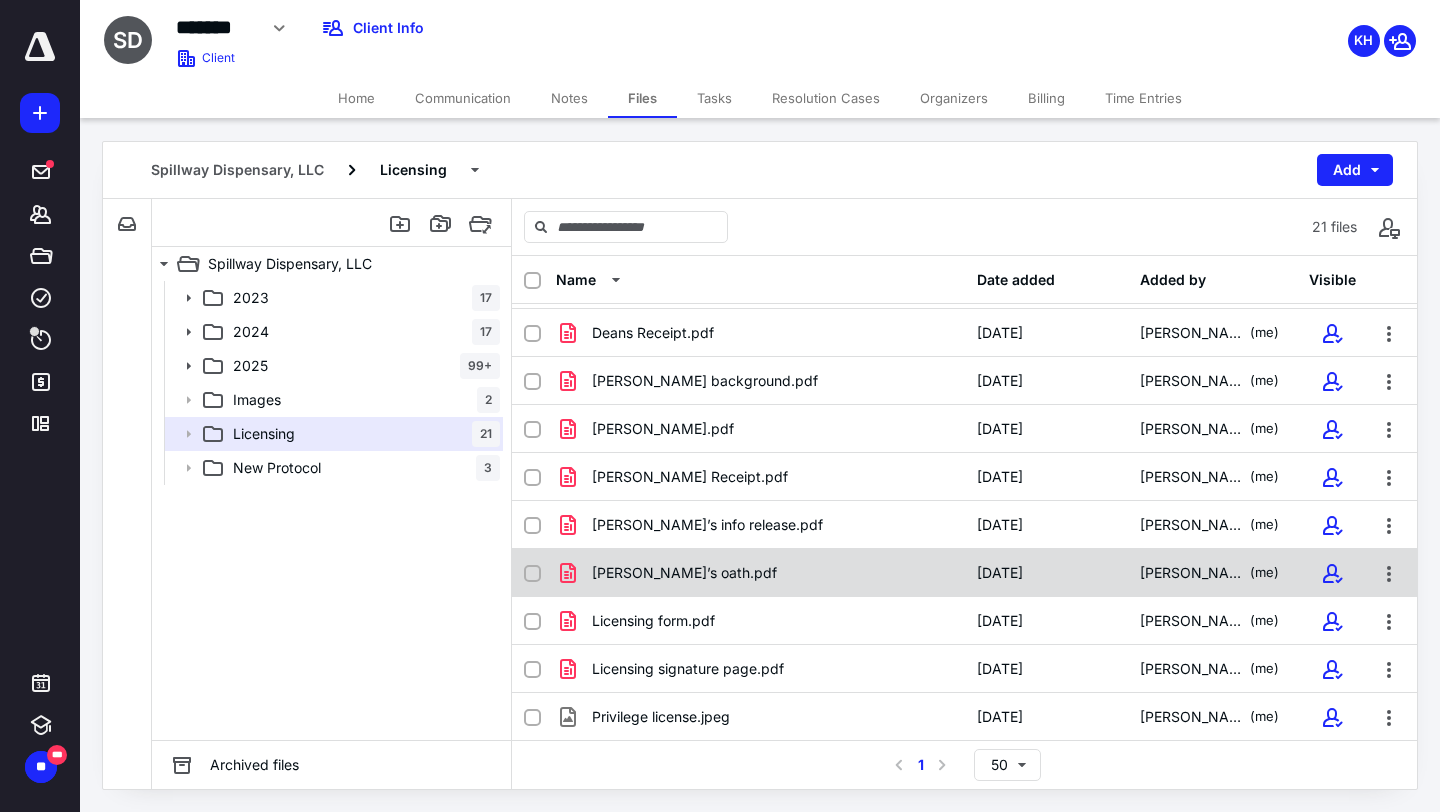 click at bounding box center (532, 574) 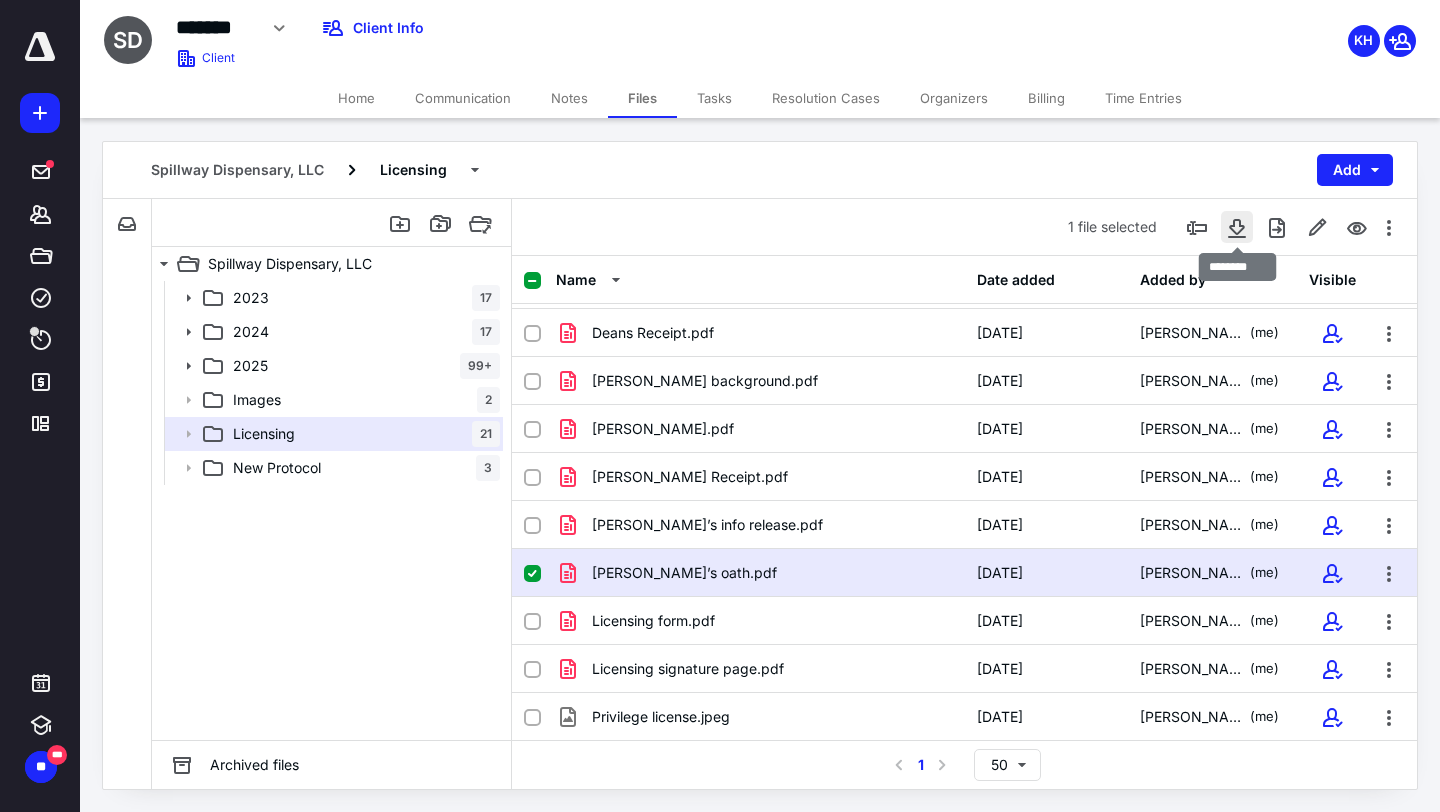 click at bounding box center [1237, 227] 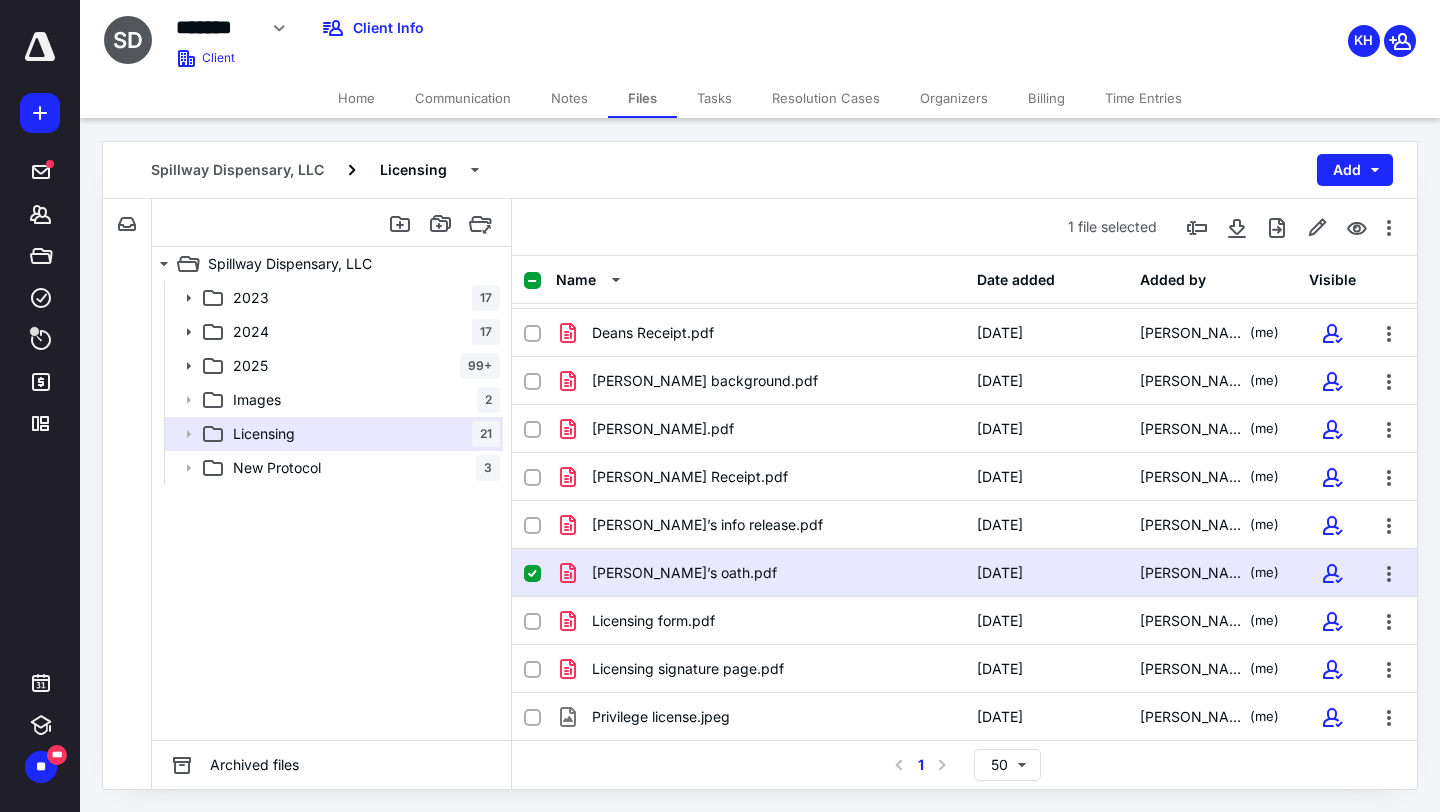 click at bounding box center (540, 573) 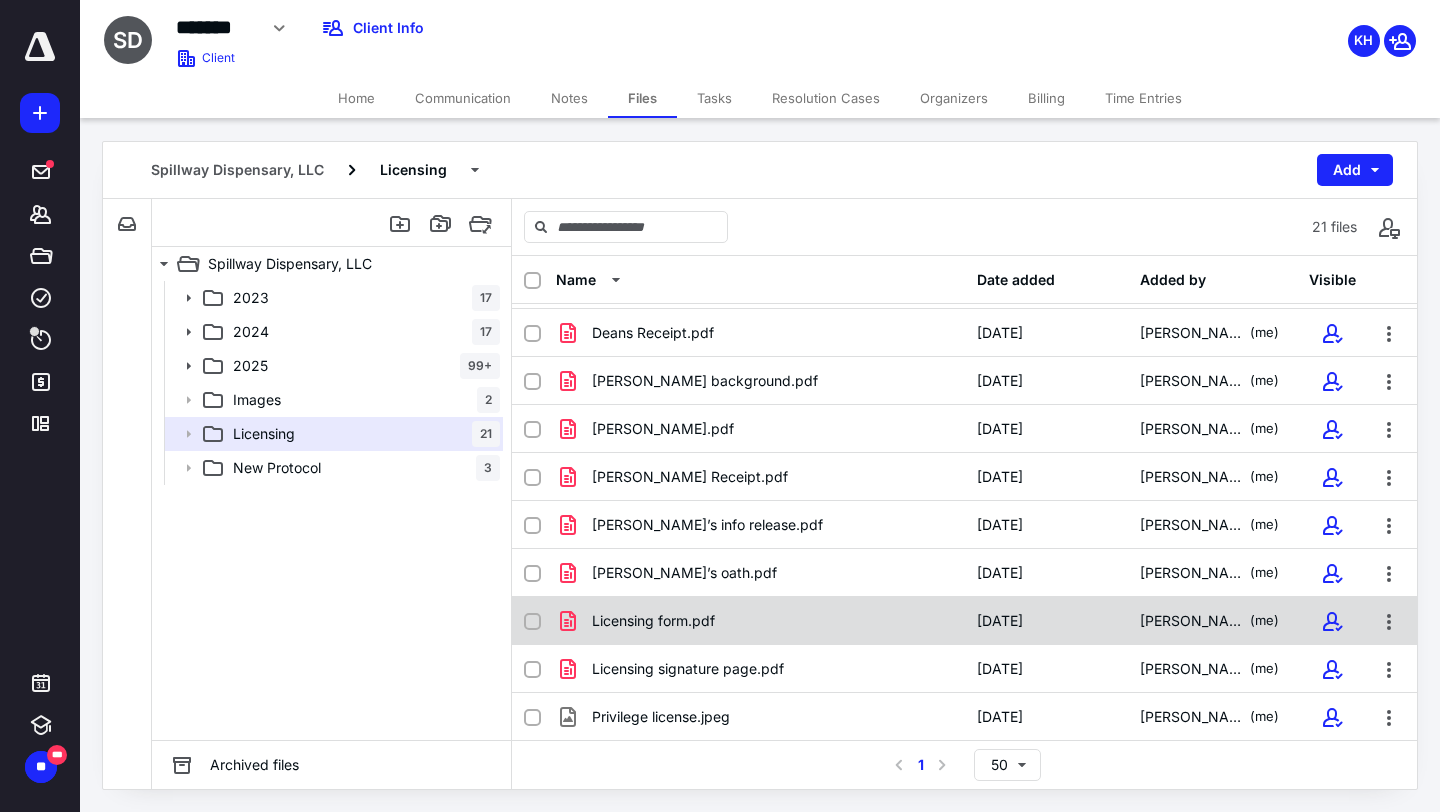 click at bounding box center (532, 622) 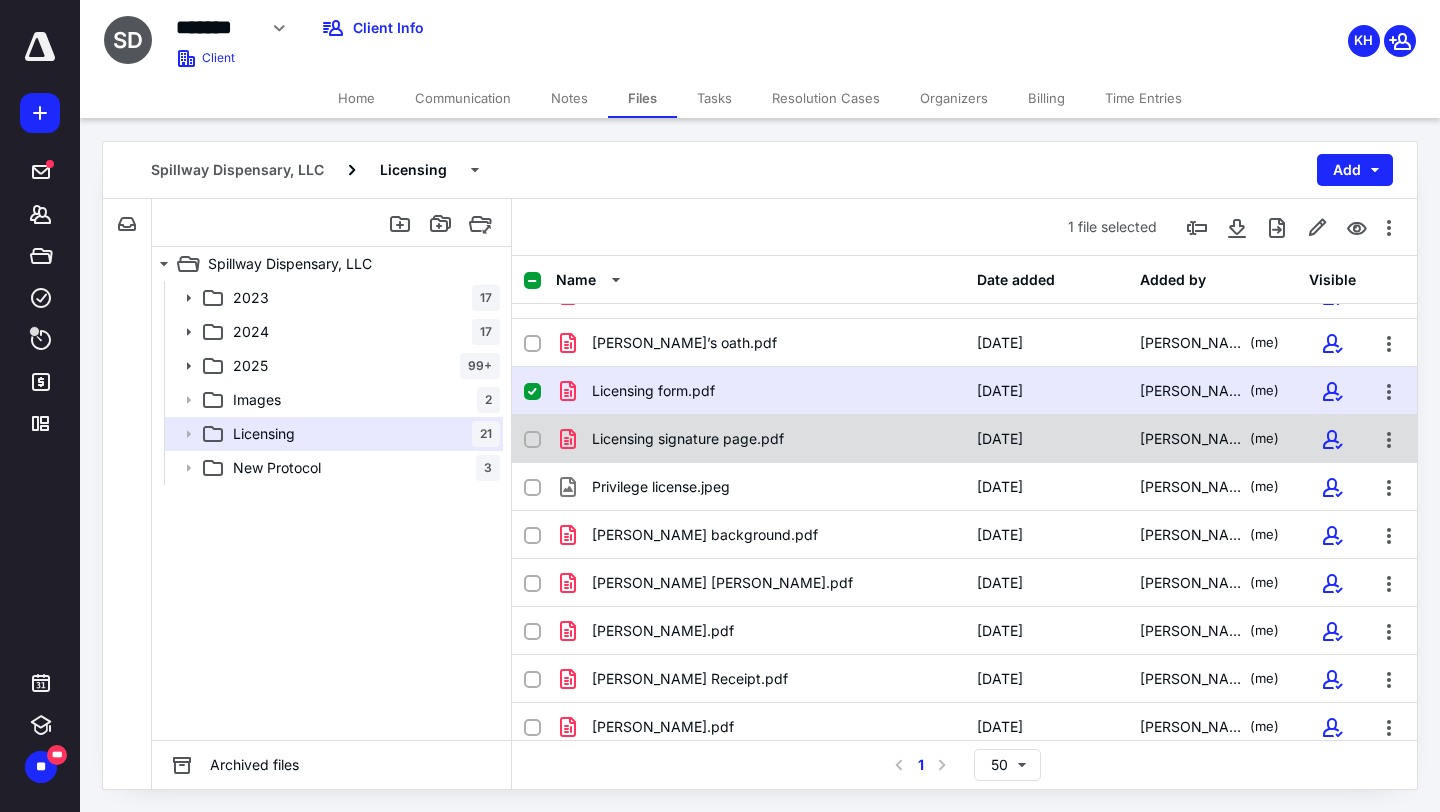 scroll, scrollTop: 563, scrollLeft: 0, axis: vertical 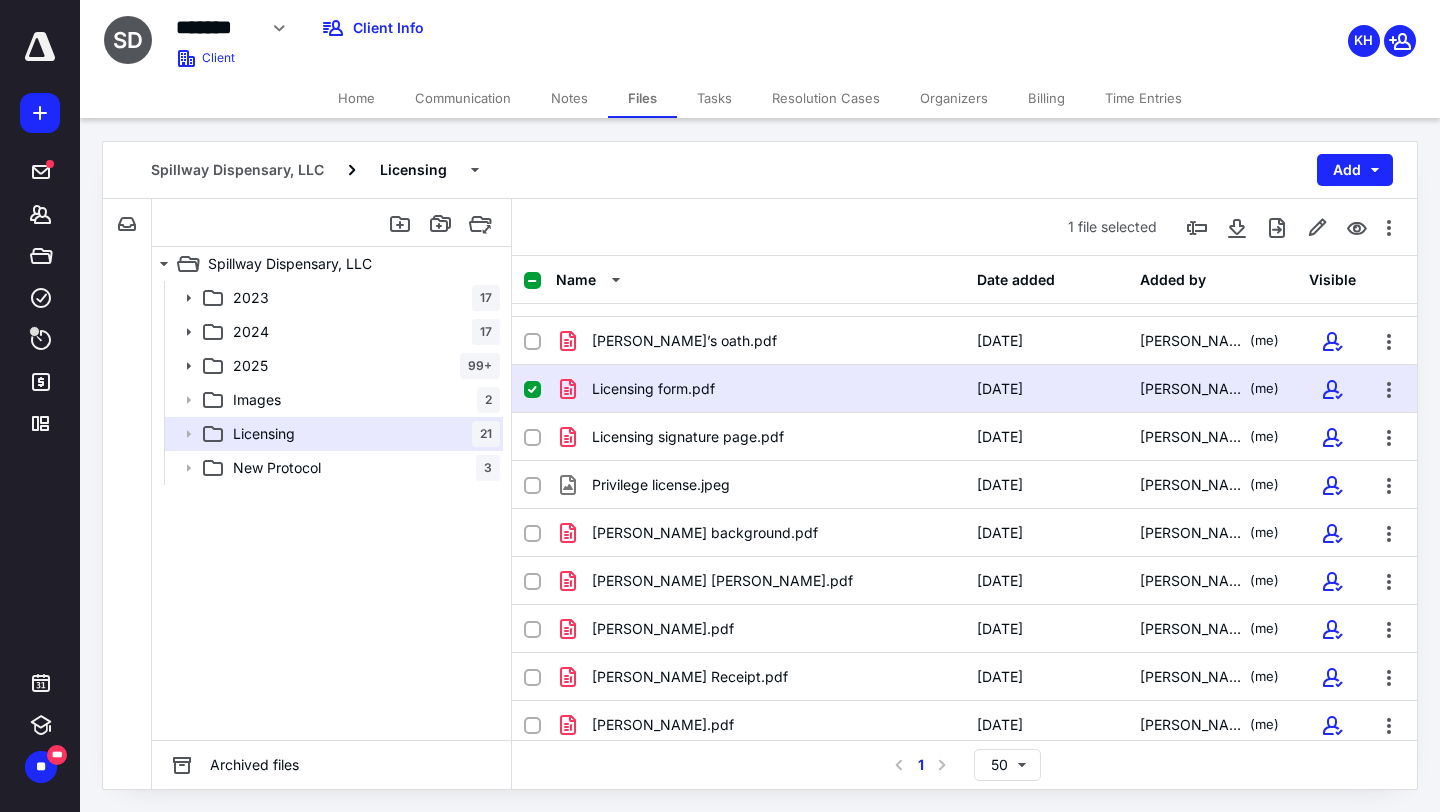 click 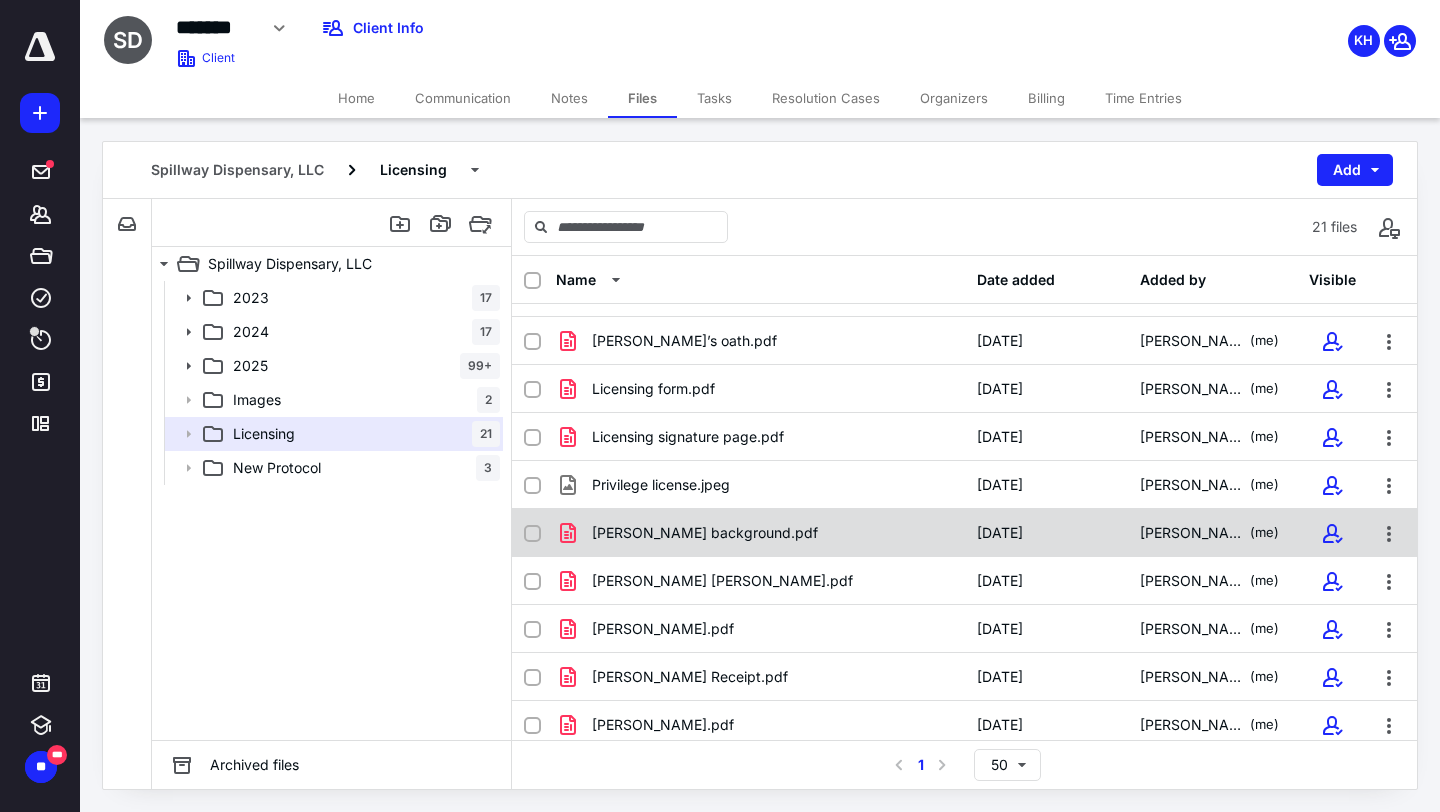 click at bounding box center [532, 534] 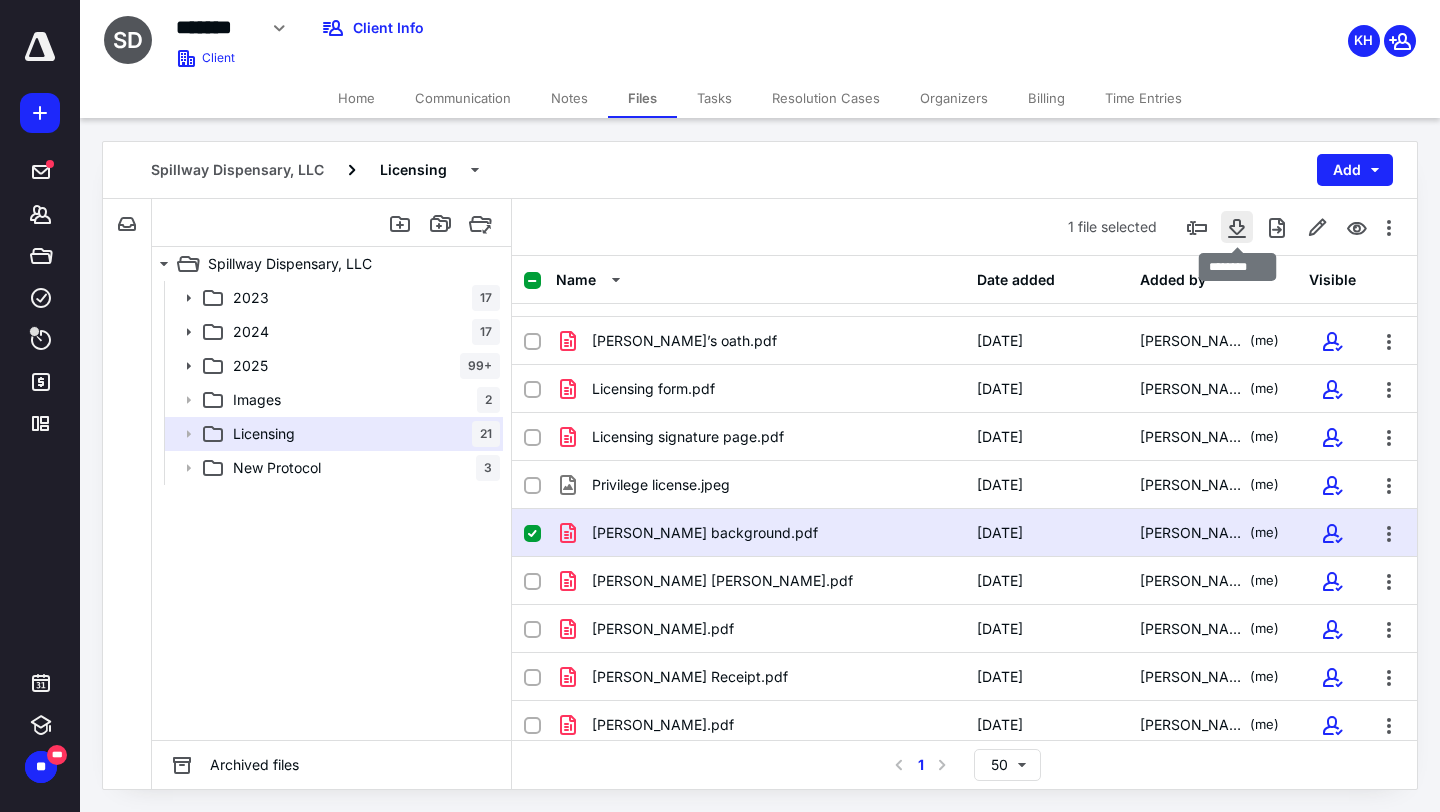 click at bounding box center (1237, 227) 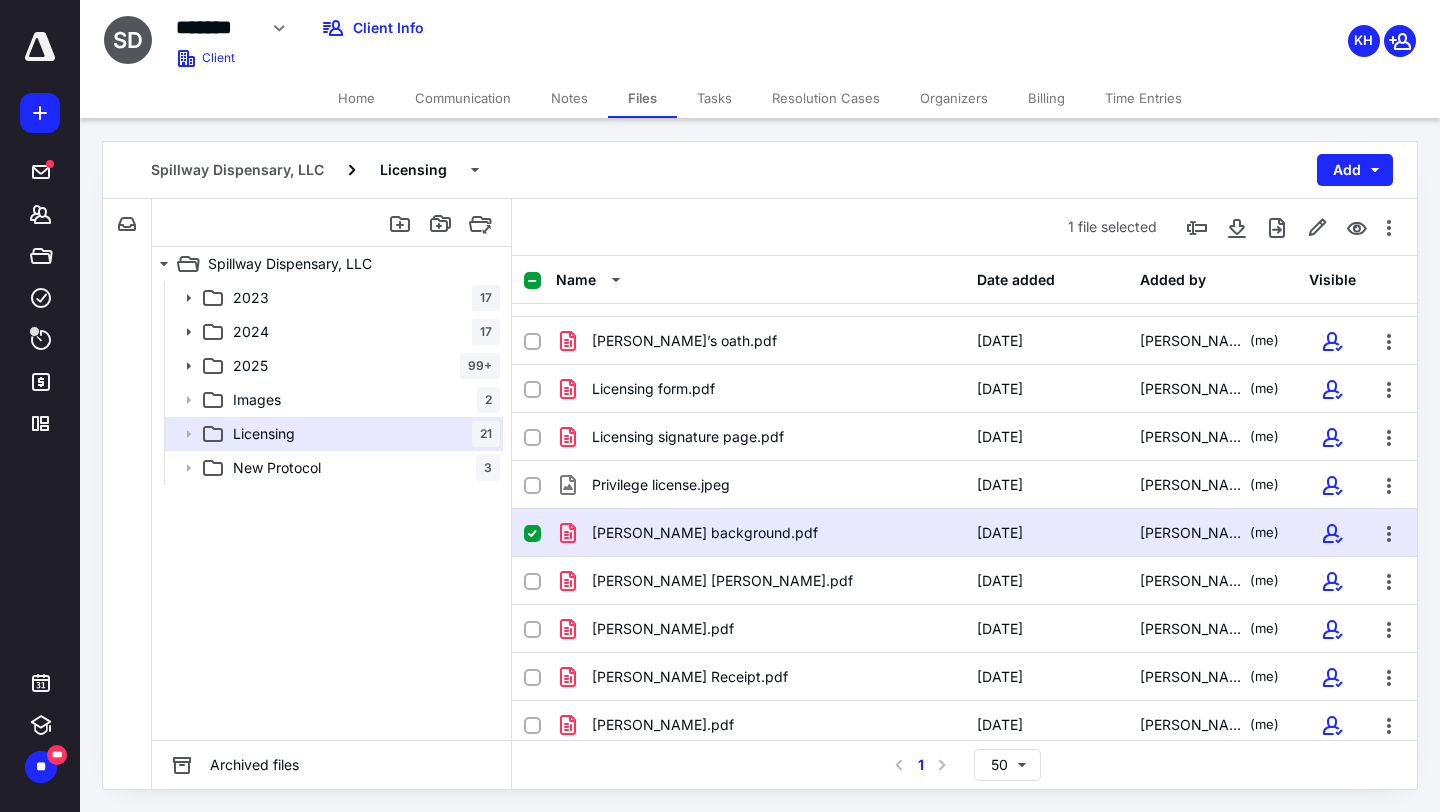 click at bounding box center [532, 534] 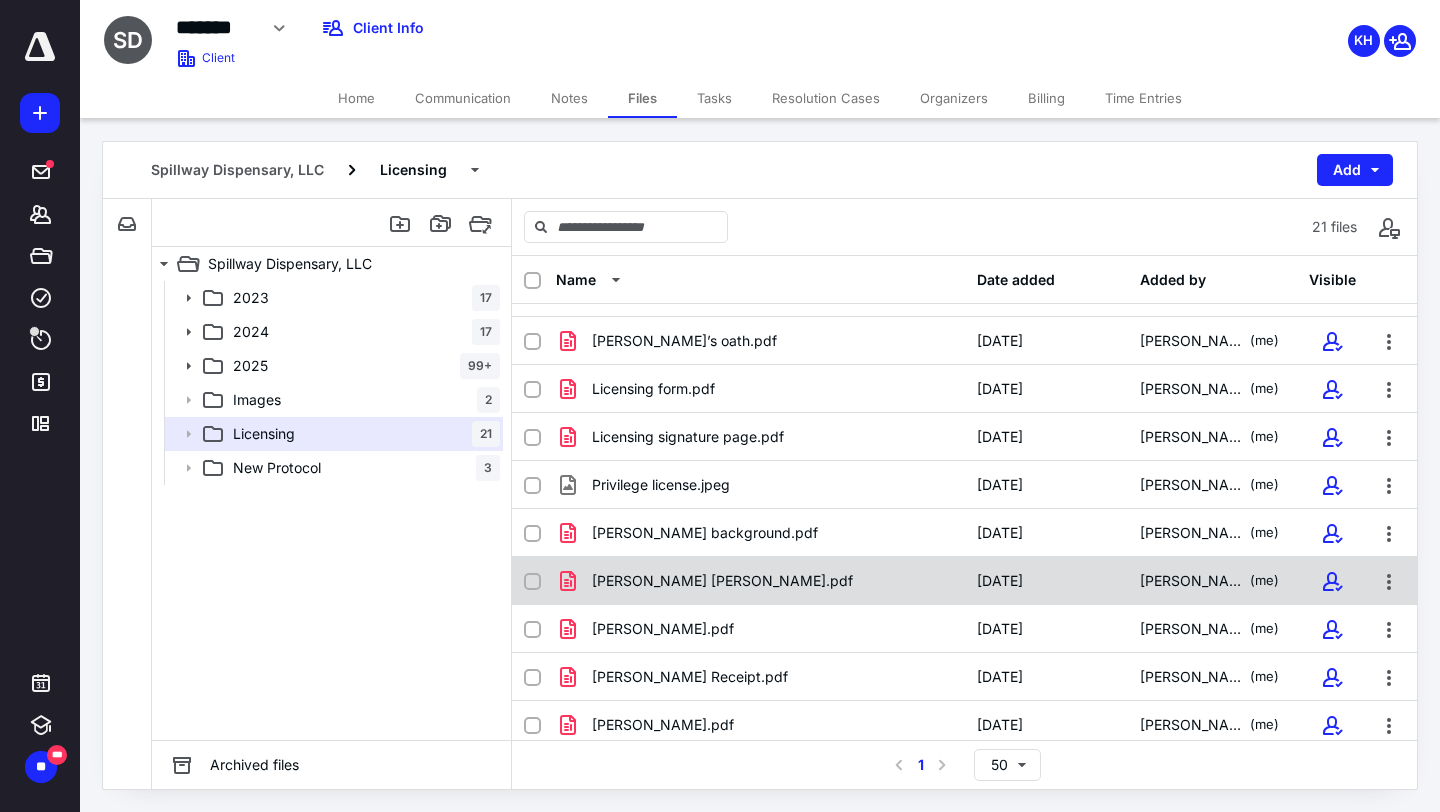 click at bounding box center [532, 582] 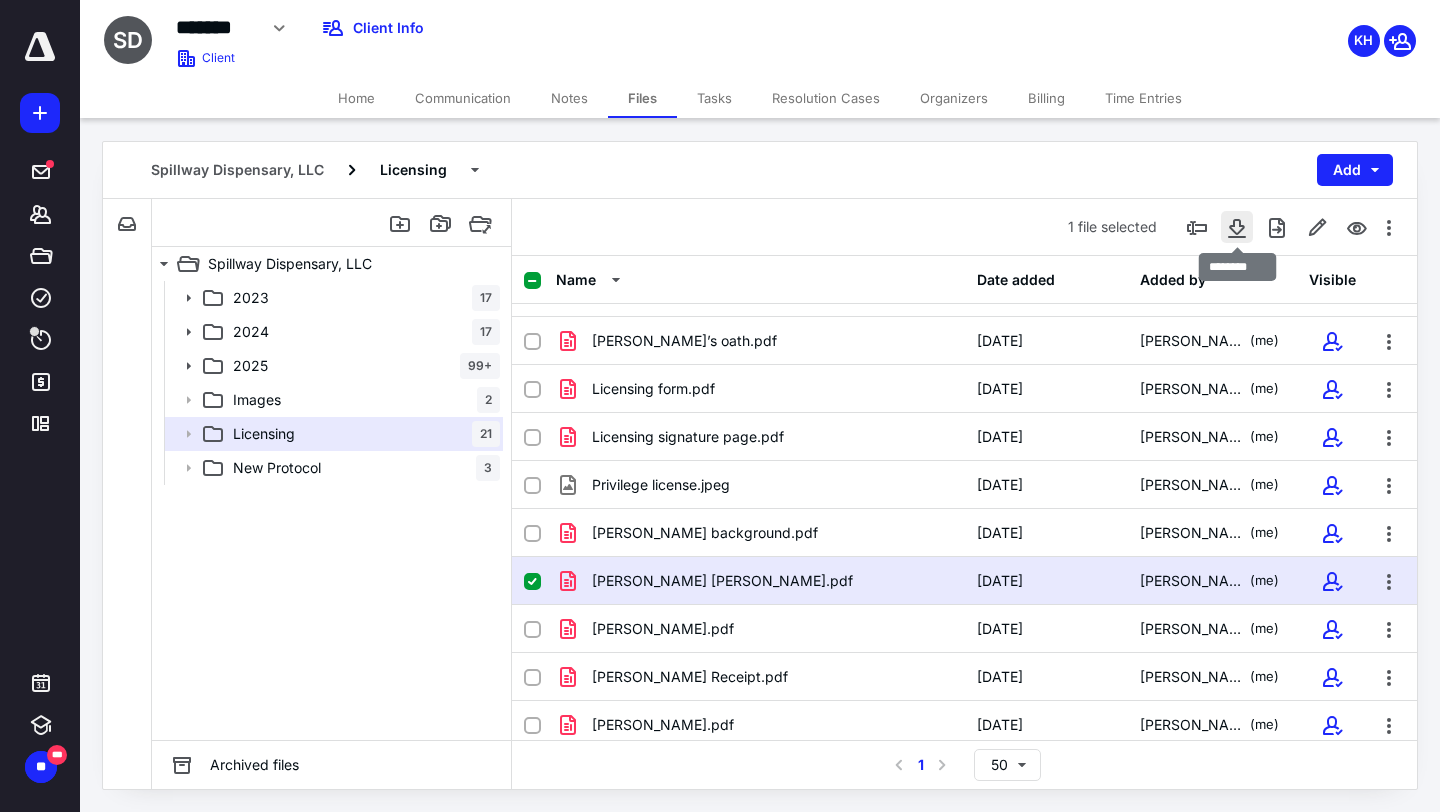 click at bounding box center (1237, 227) 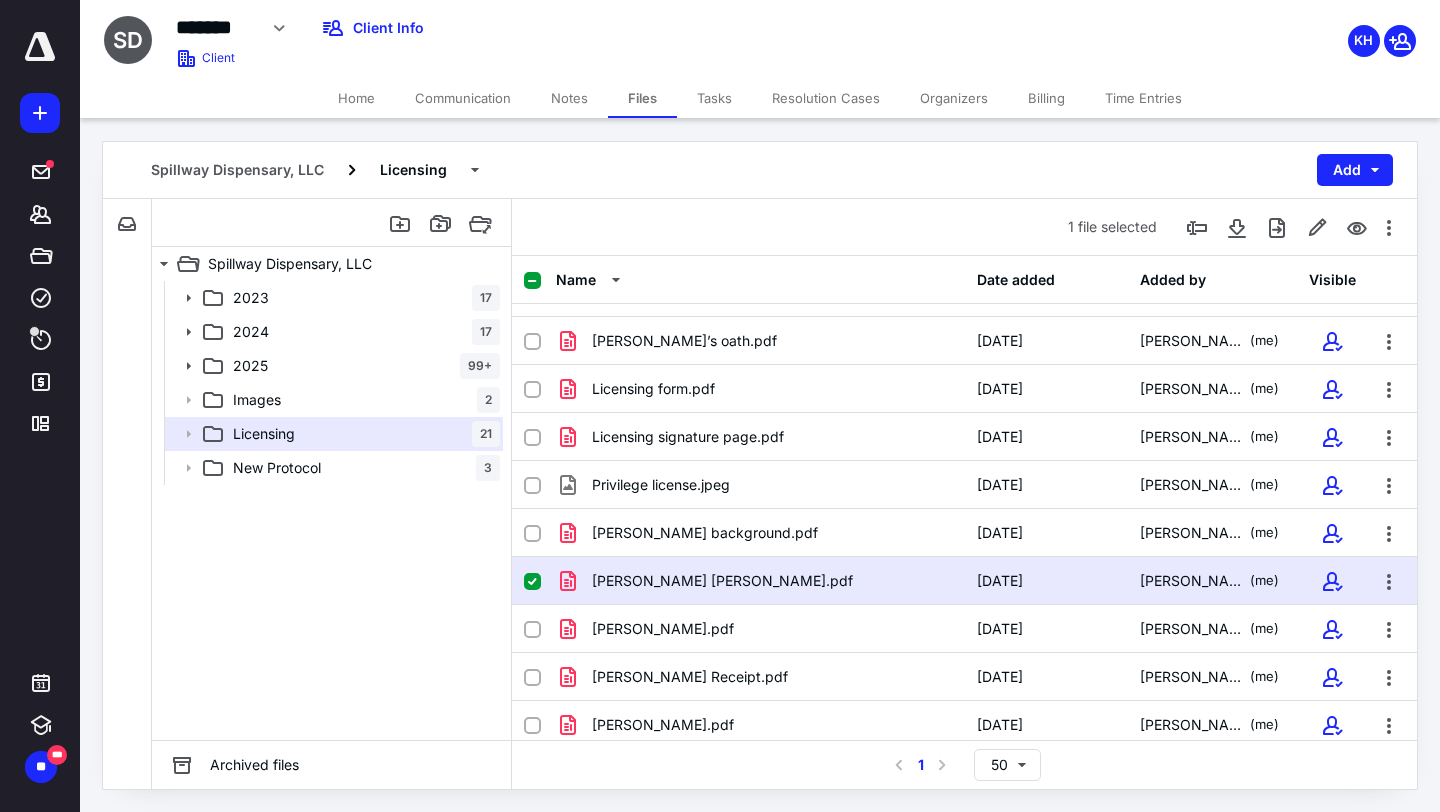 click 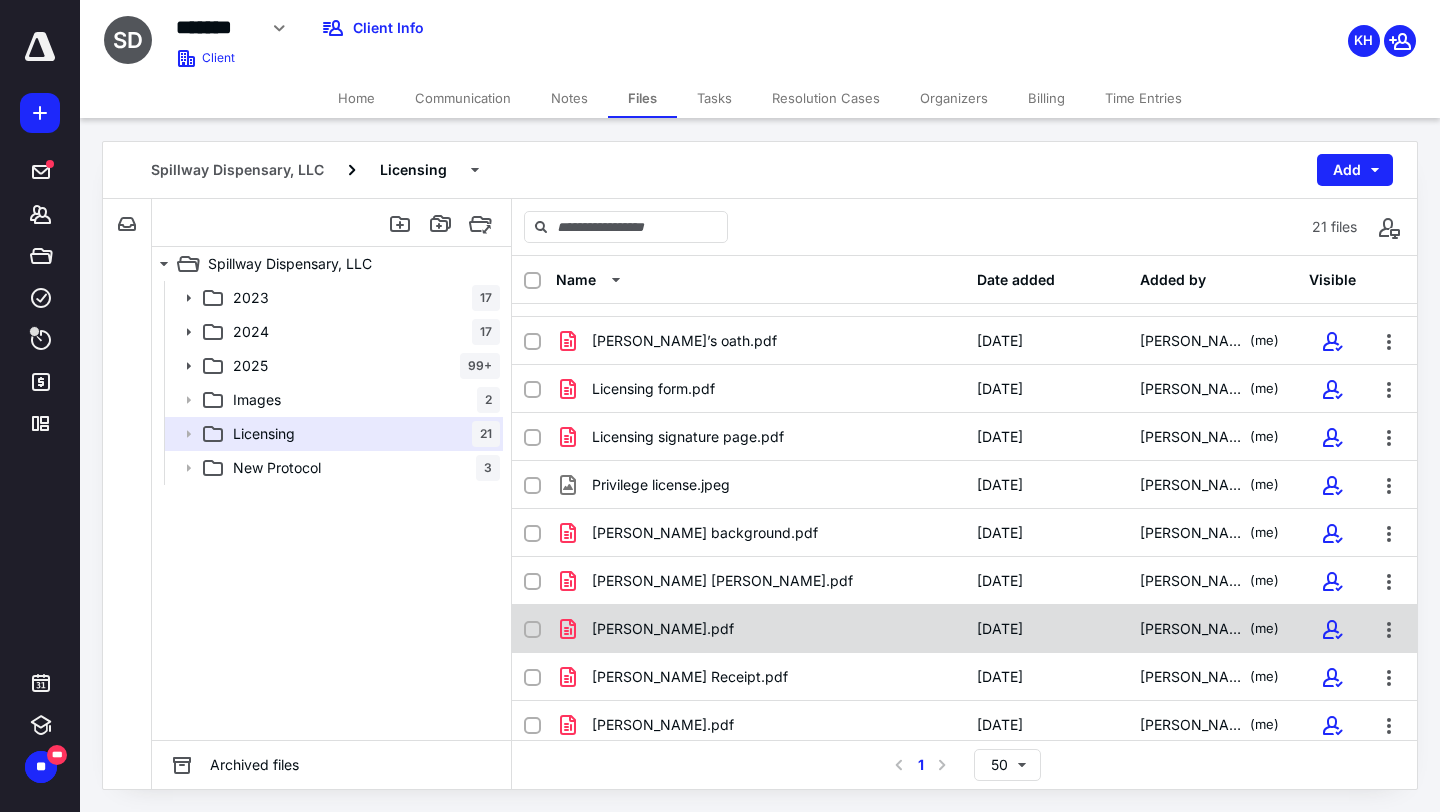 click on "[PERSON_NAME].pdf [DATE] [PERSON_NAME]  (me)" at bounding box center [964, 629] 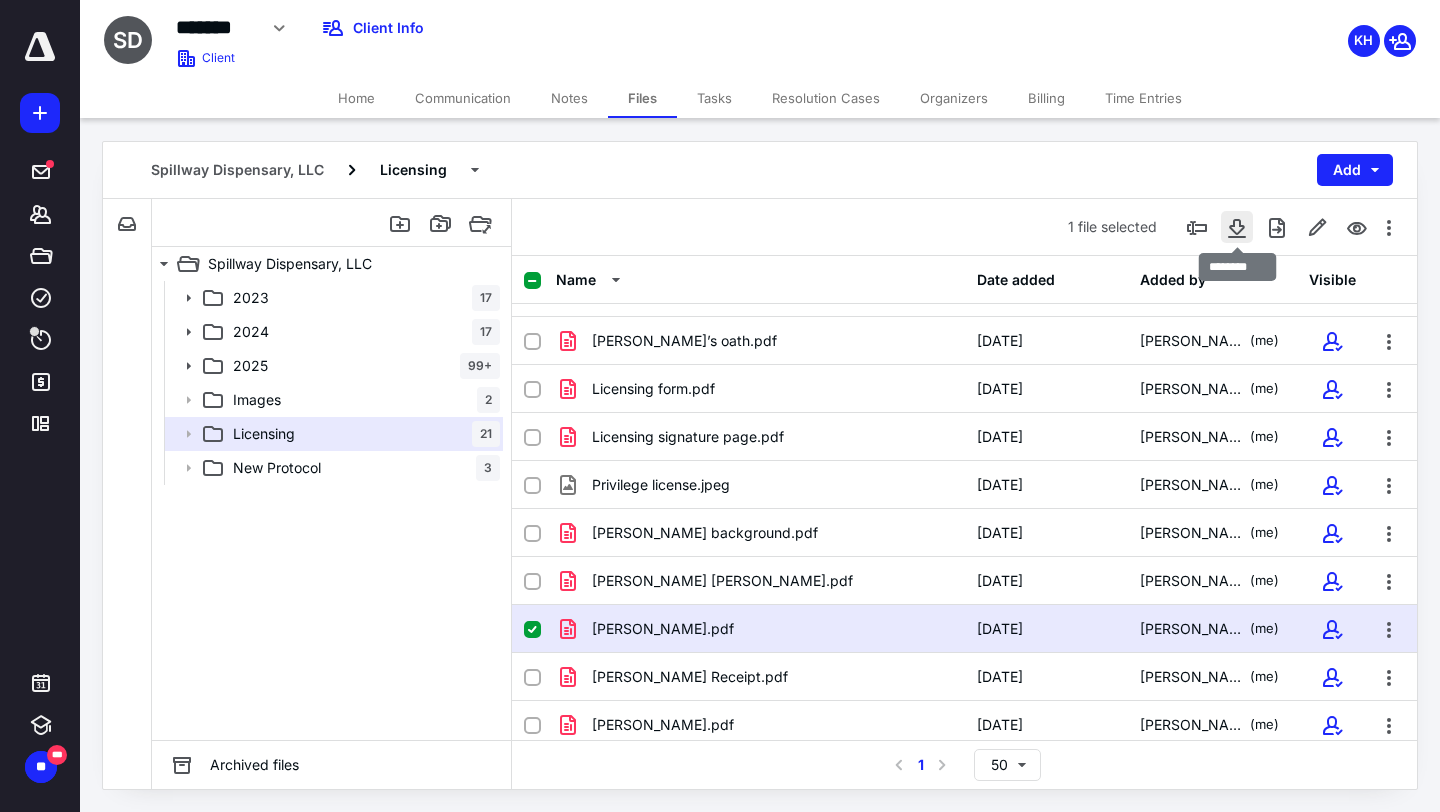 click at bounding box center (1237, 227) 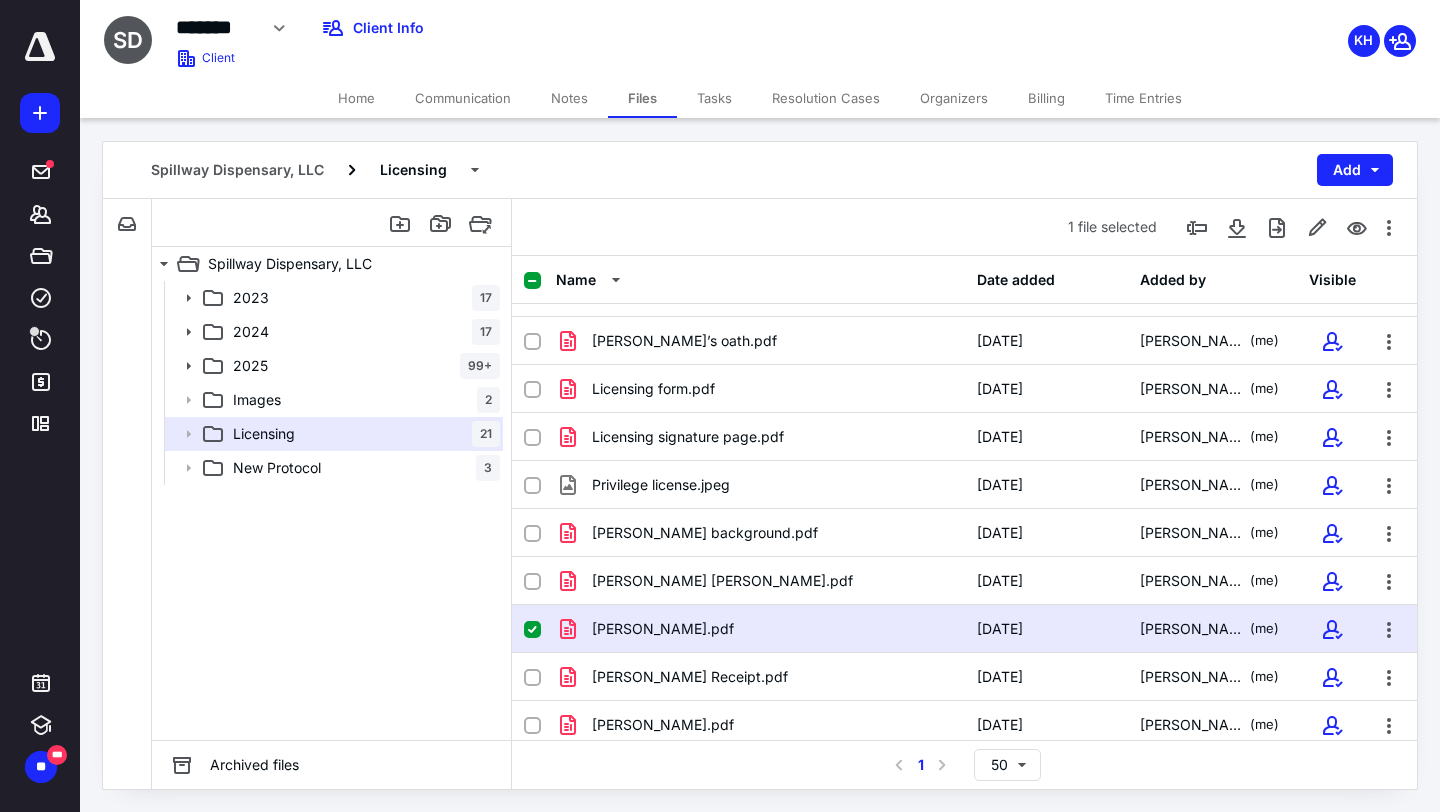 click 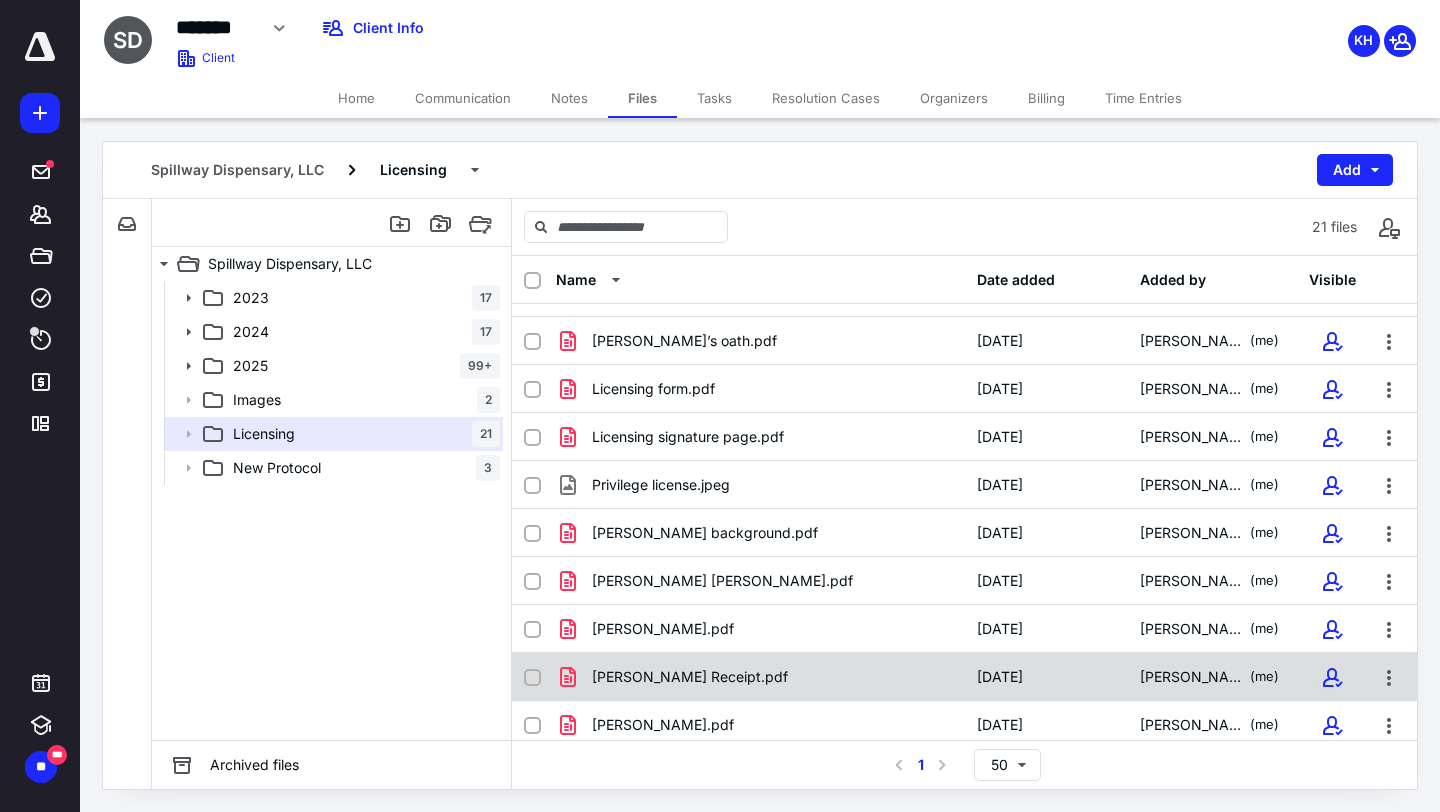 click at bounding box center [532, 678] 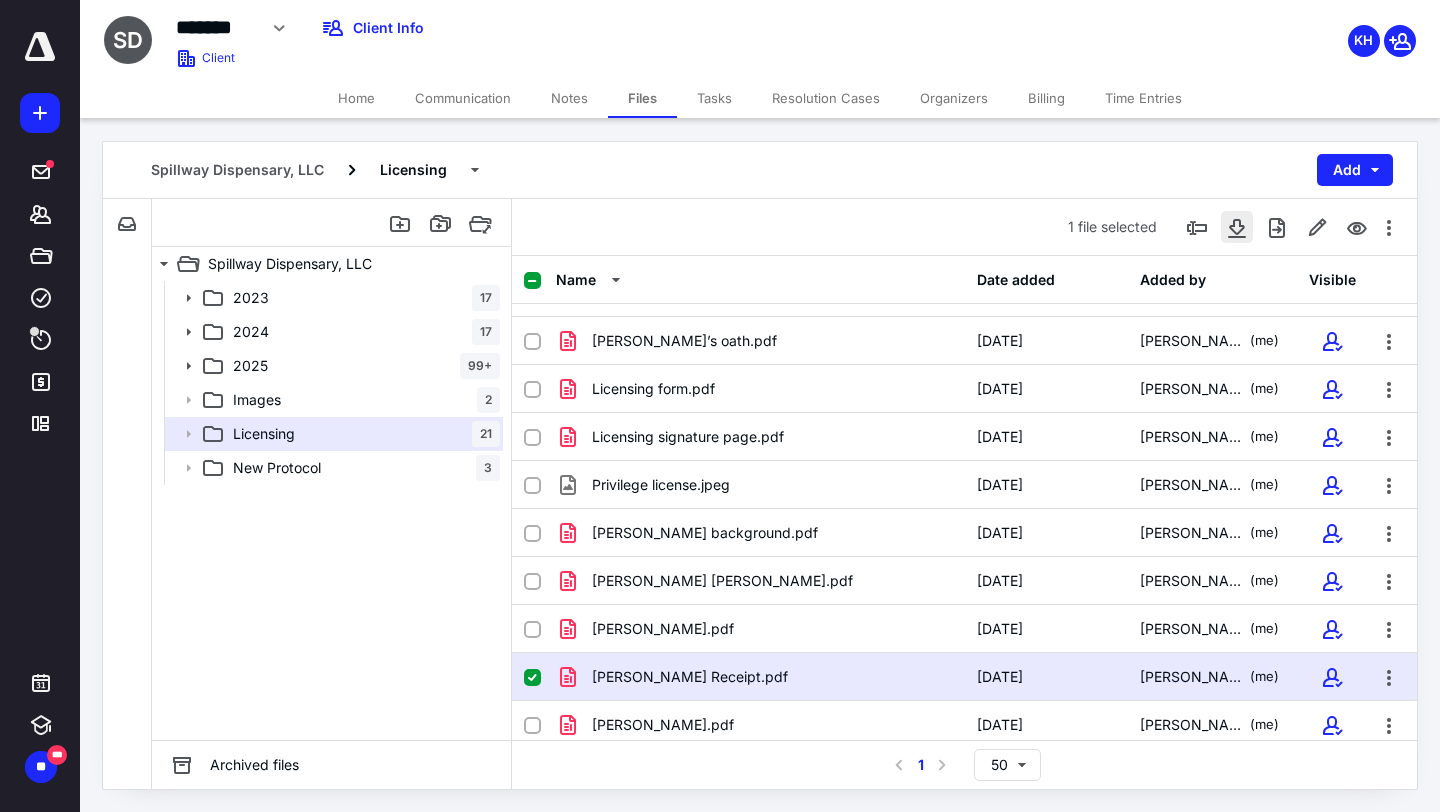click at bounding box center [1237, 227] 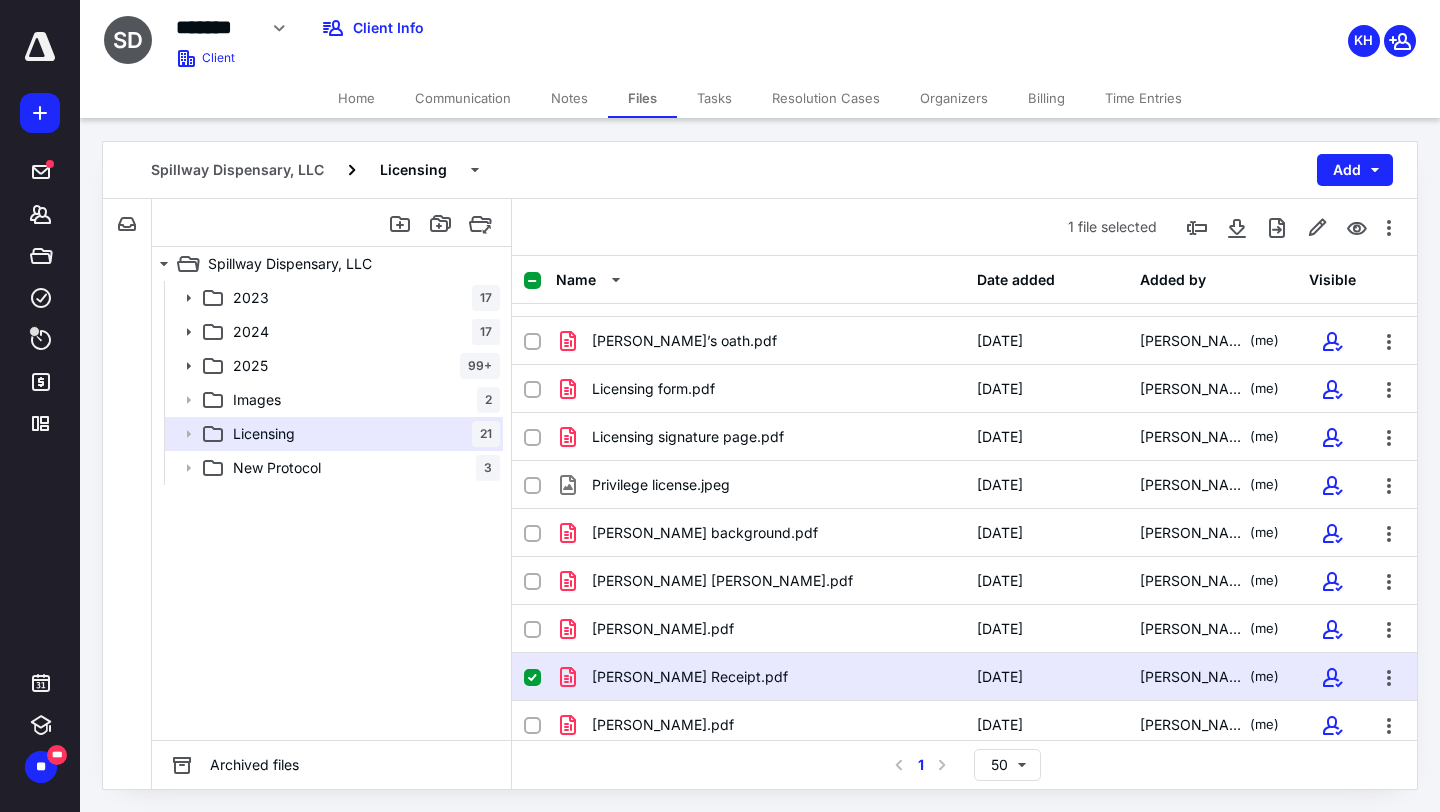 click 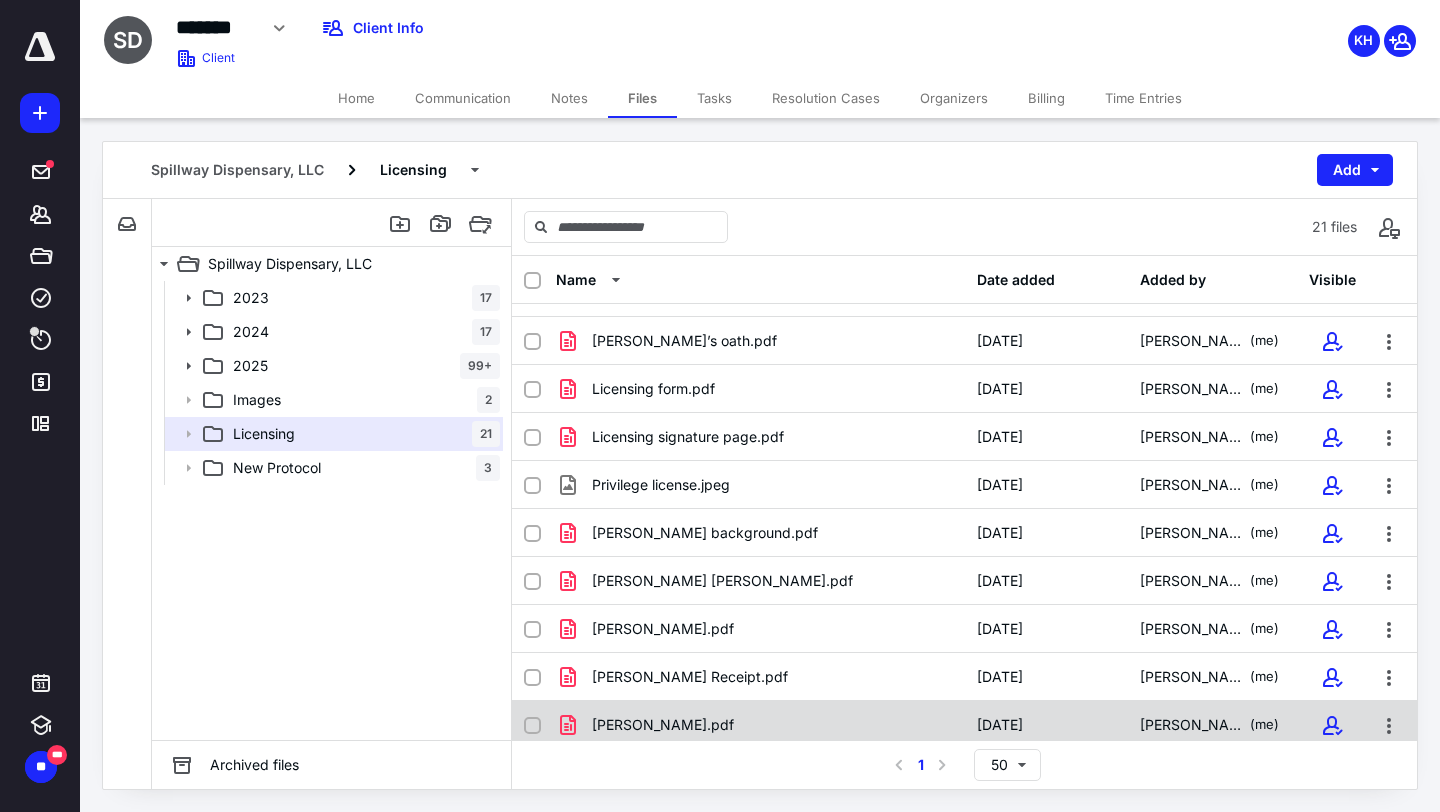 click 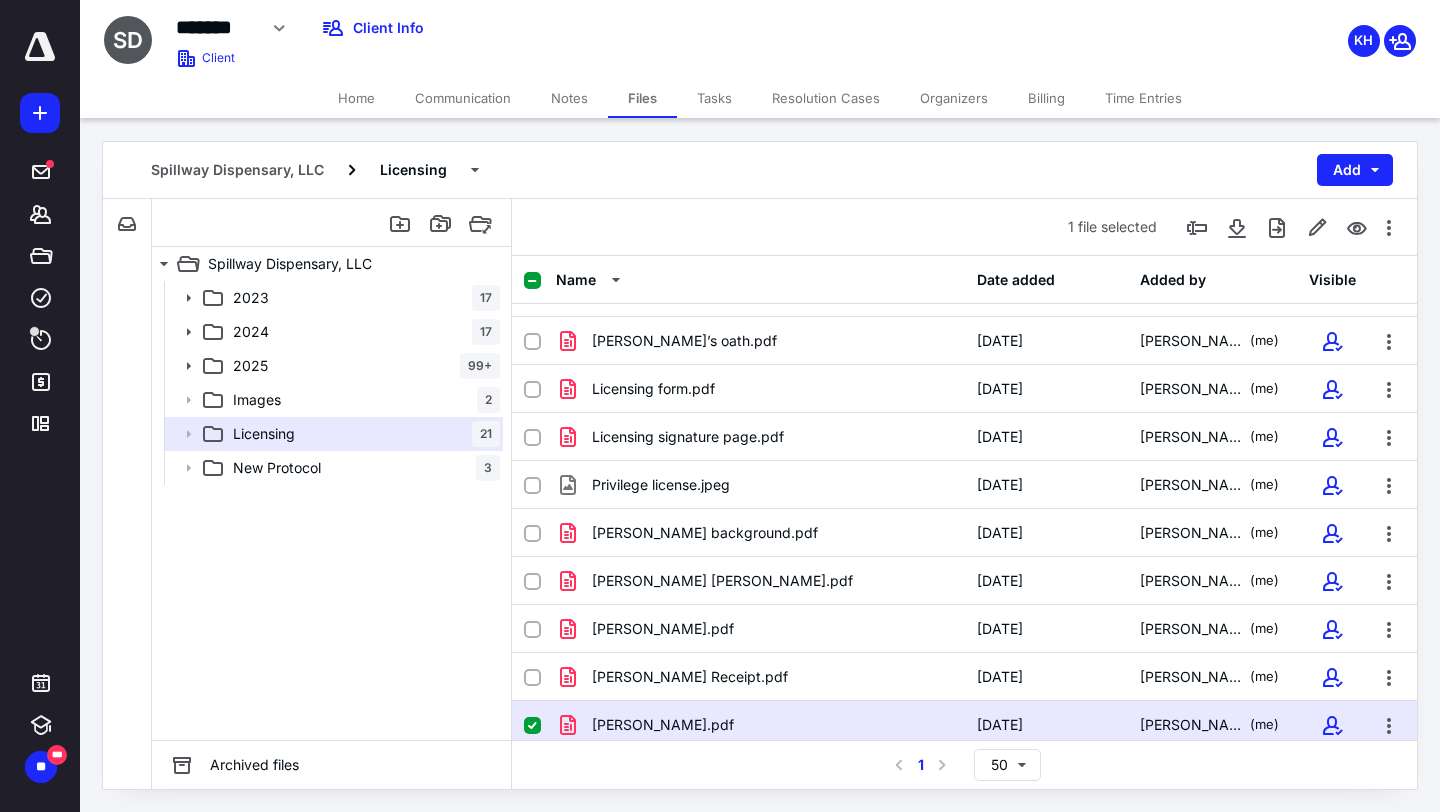 scroll, scrollTop: 572, scrollLeft: 0, axis: vertical 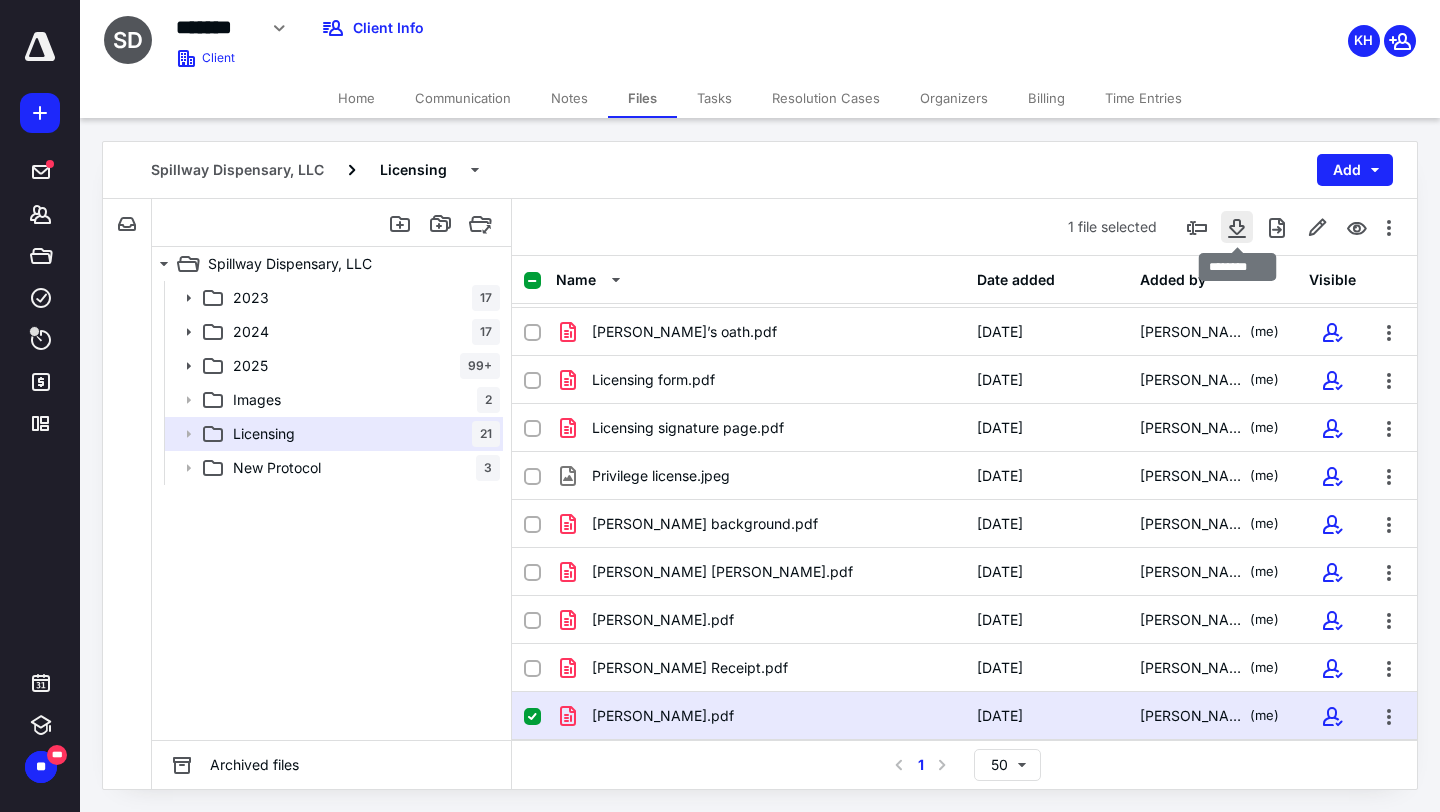 click at bounding box center (1237, 227) 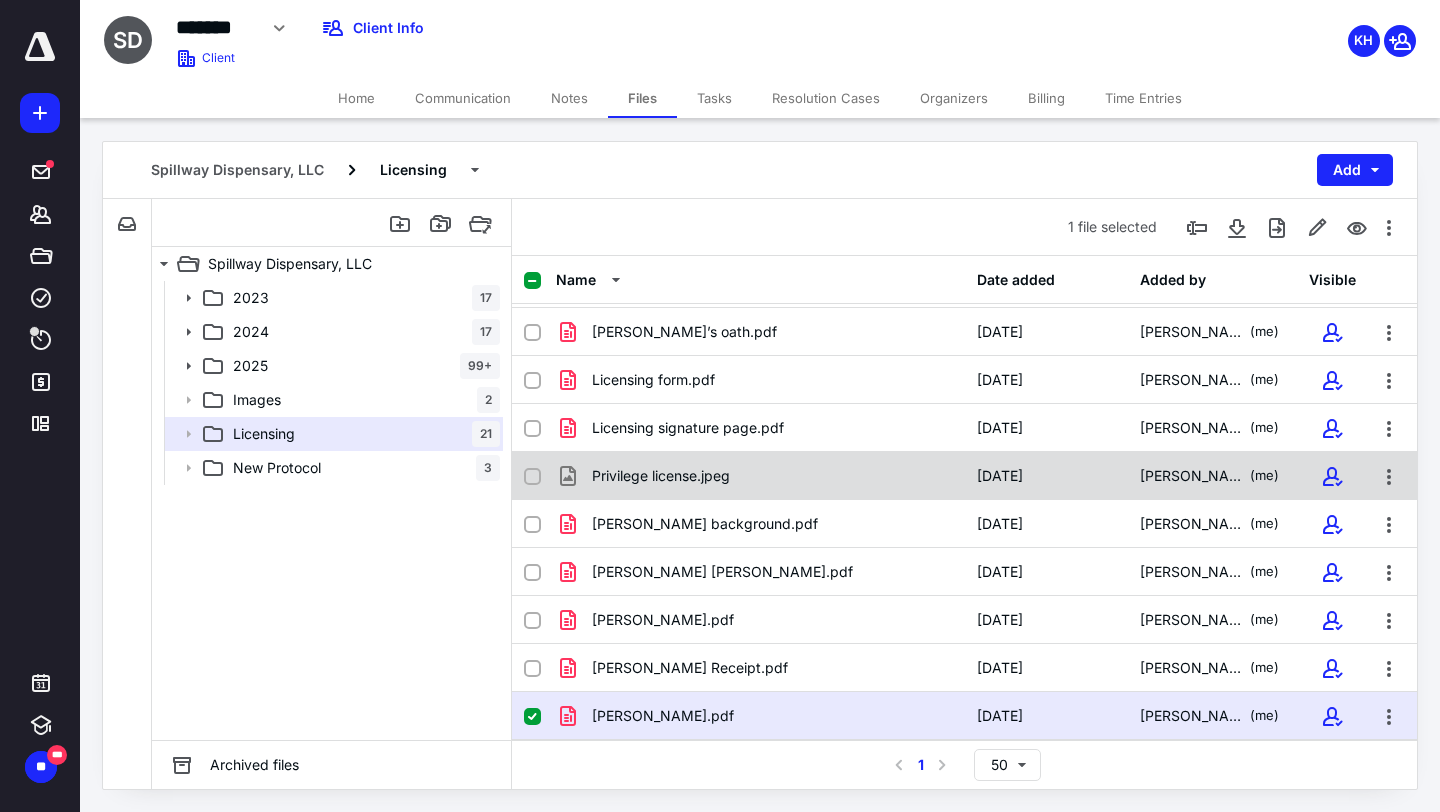 click on "Privilege license.jpeg" at bounding box center (760, 476) 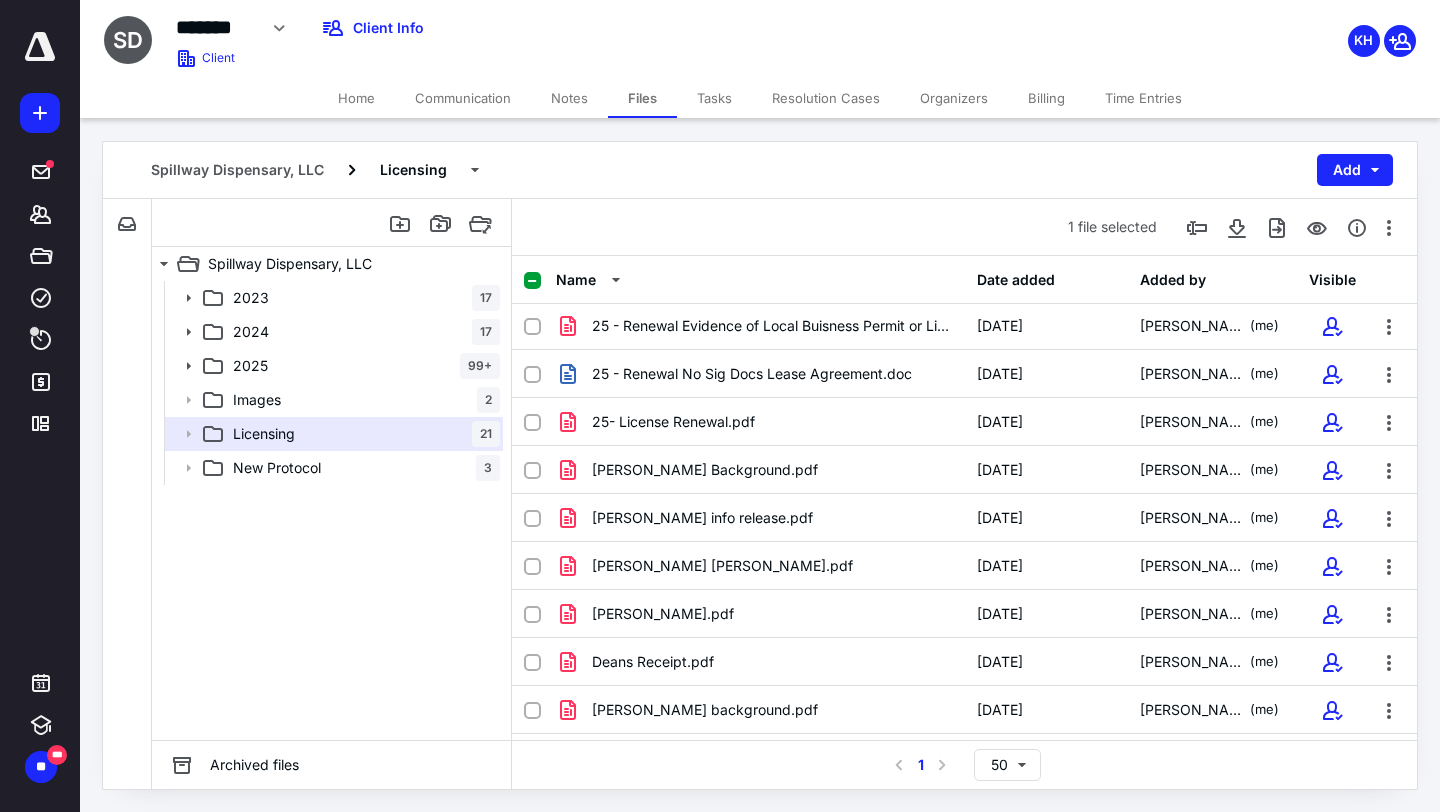 scroll, scrollTop: 0, scrollLeft: 0, axis: both 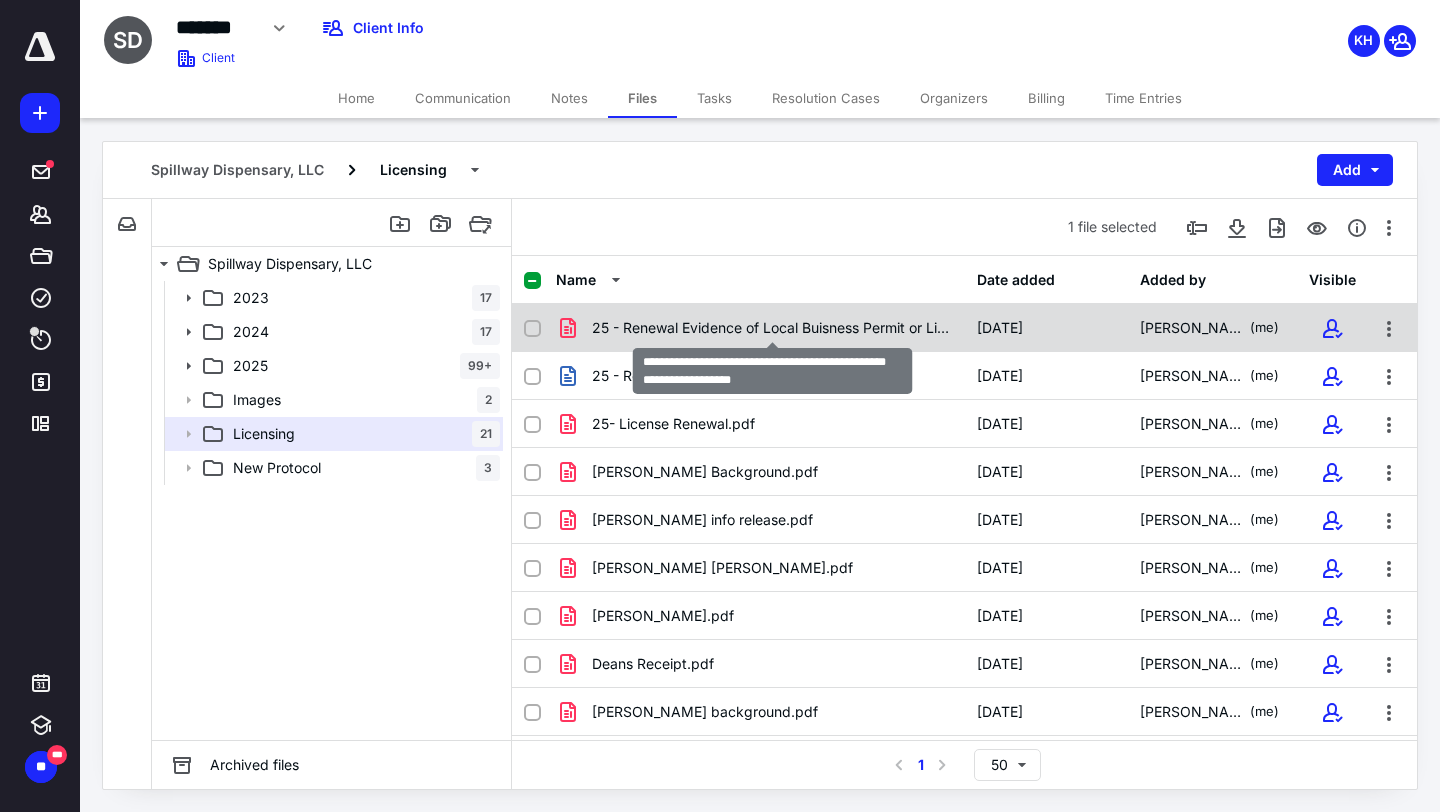 click on "25 - Renewal Evidence of Local Buisness Permit or License -Munic.pdf" at bounding box center (772, 328) 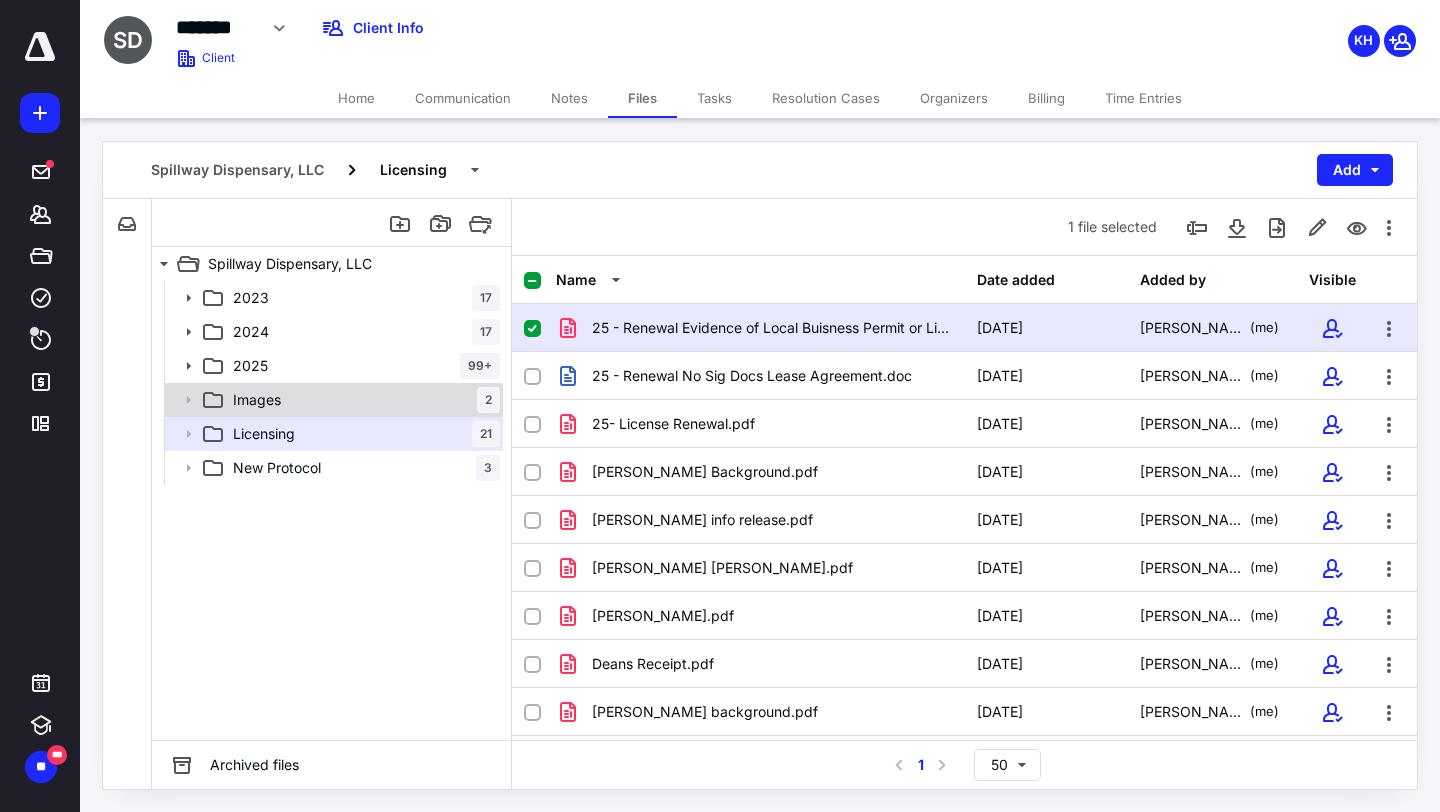 click on "Images 2" at bounding box center [362, 400] 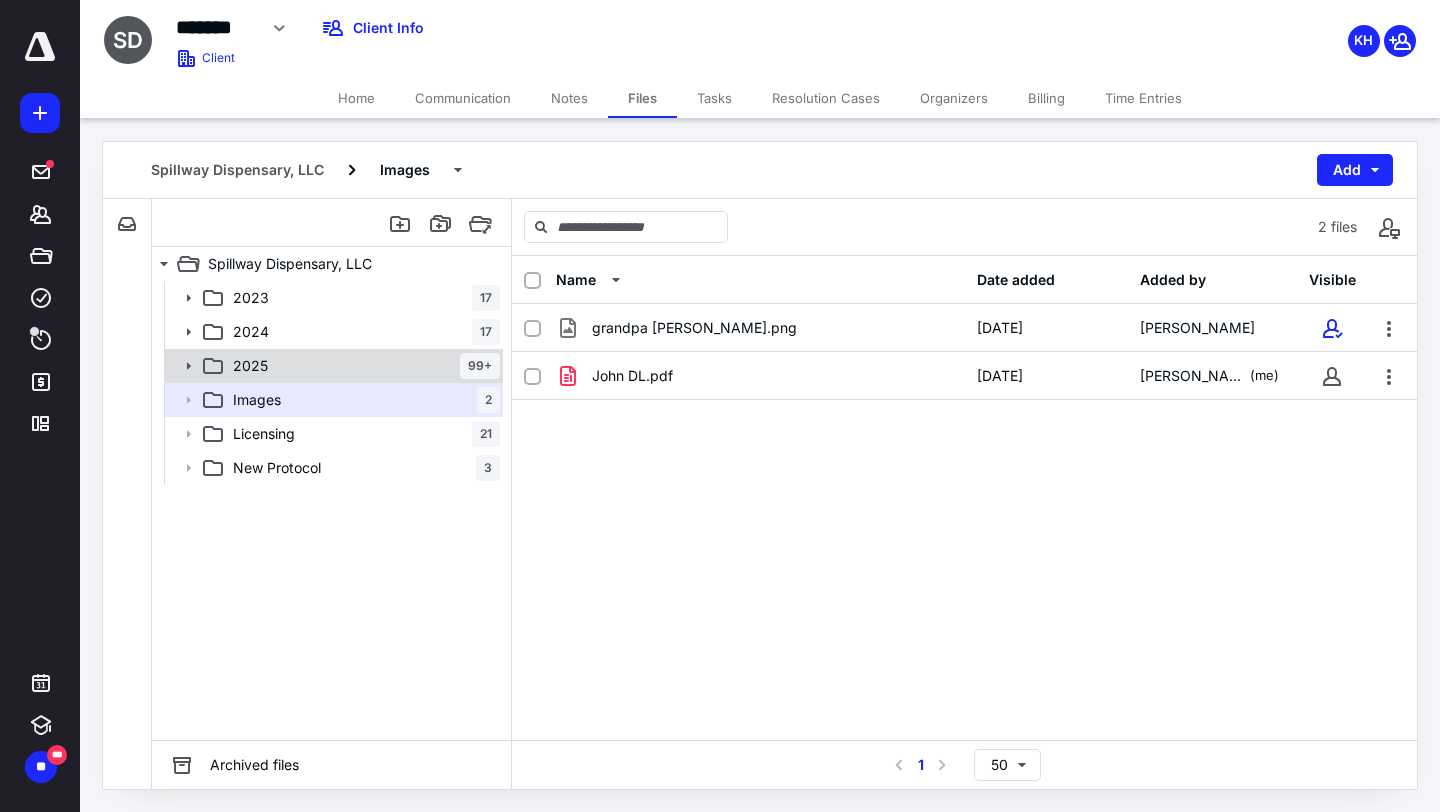 click on "2025 99+" at bounding box center (362, 366) 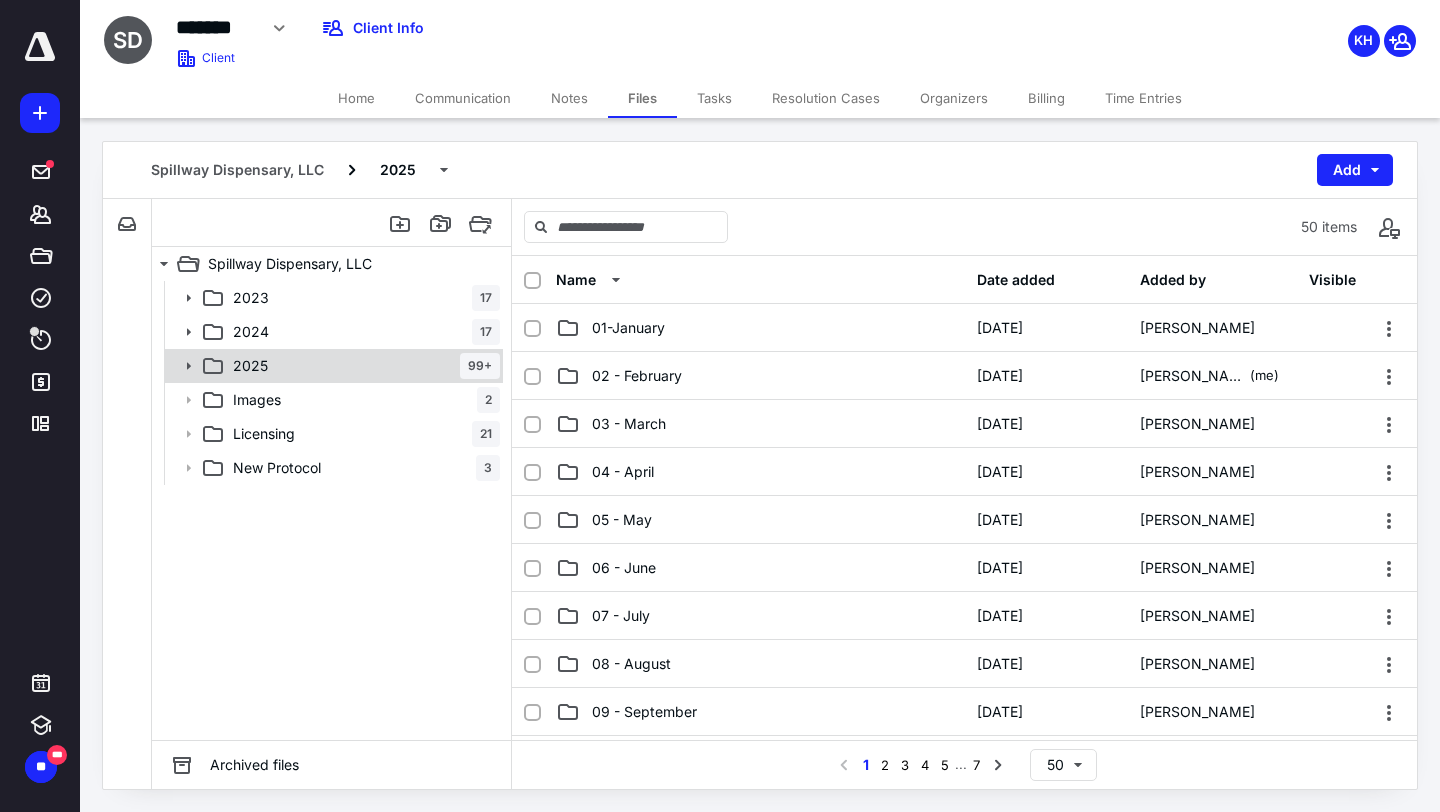 click on "2025 99+" at bounding box center [362, 366] 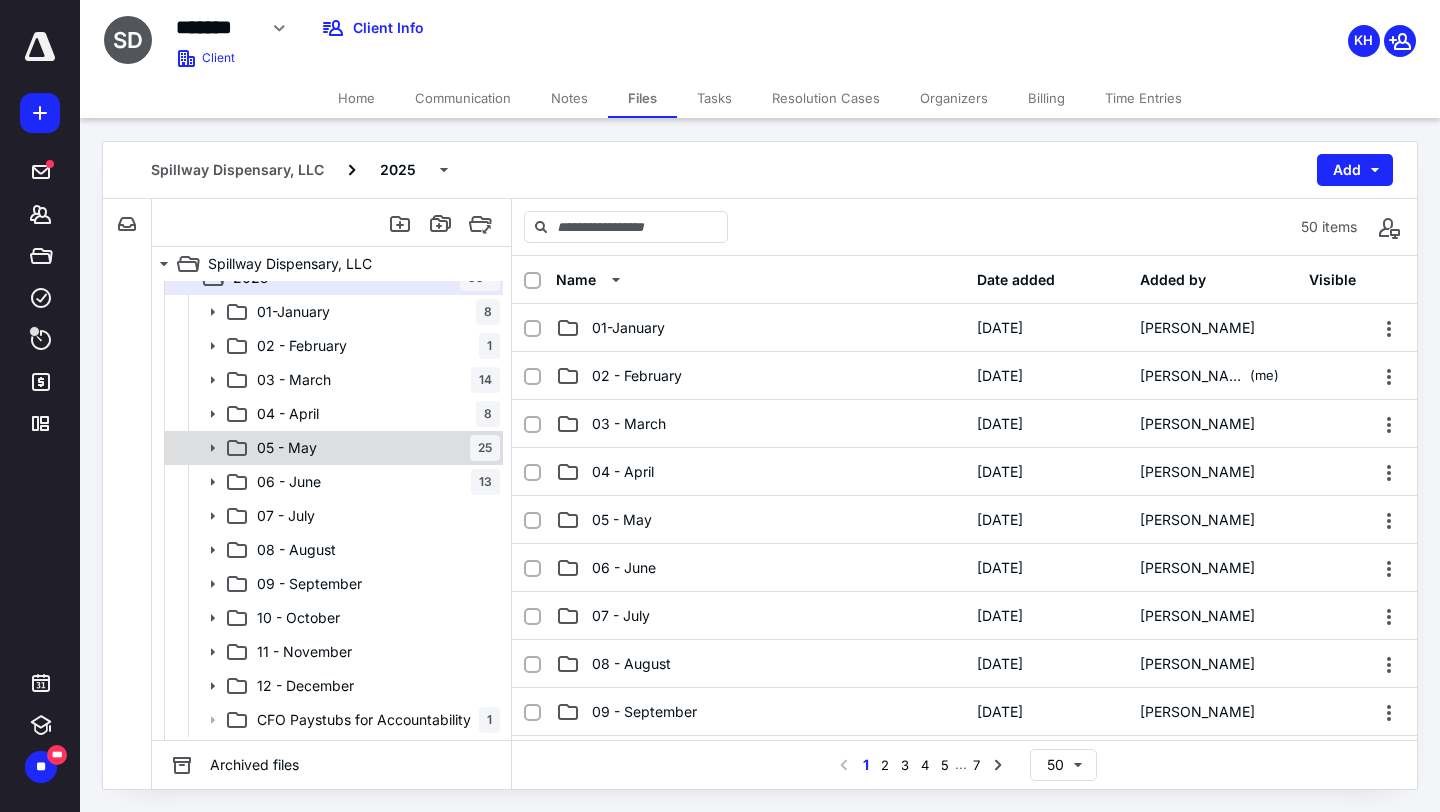 scroll, scrollTop: 81, scrollLeft: 0, axis: vertical 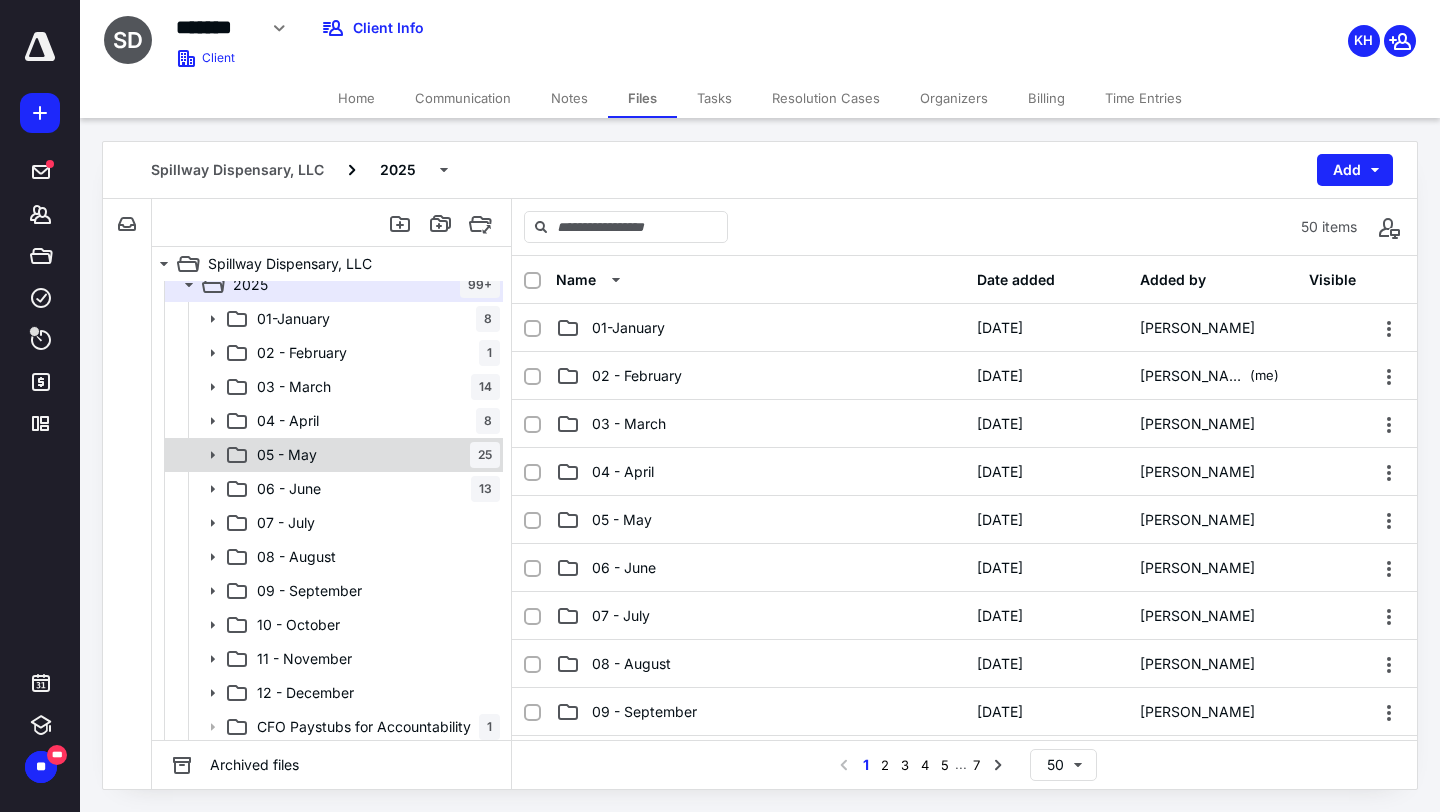 click on "[DATE]" at bounding box center [332, 455] 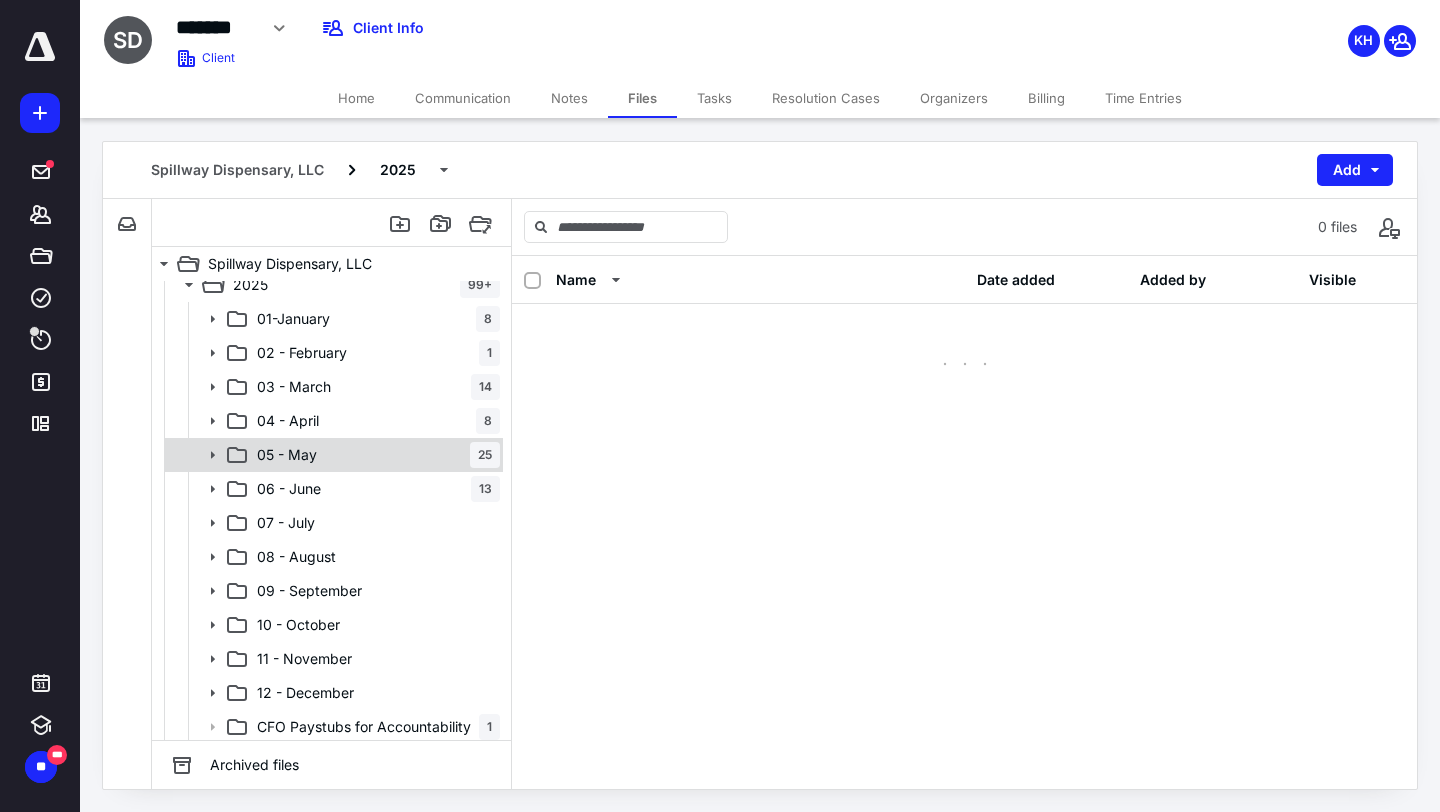 click on "[DATE]" at bounding box center [332, 455] 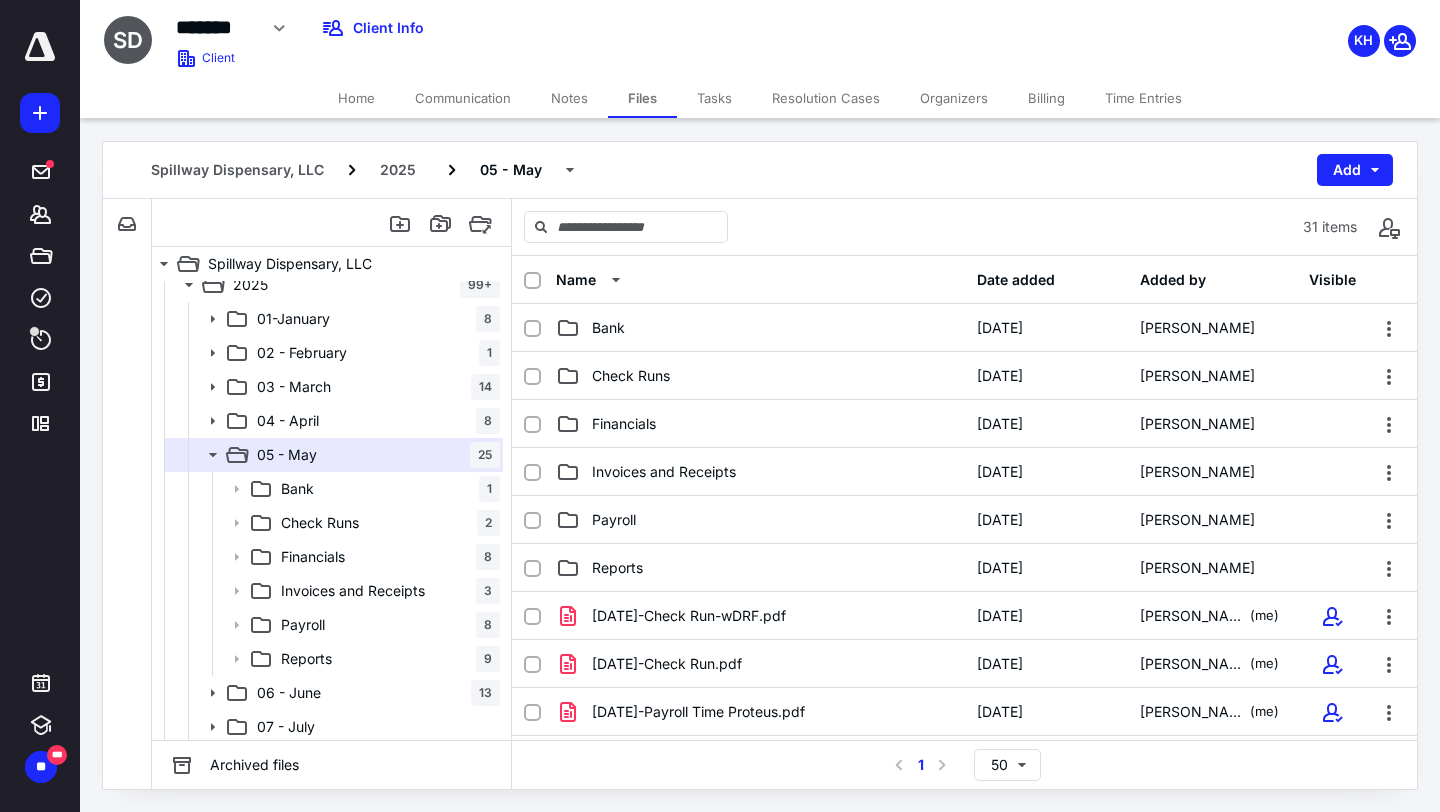 click on "06 - June" at bounding box center (289, 693) 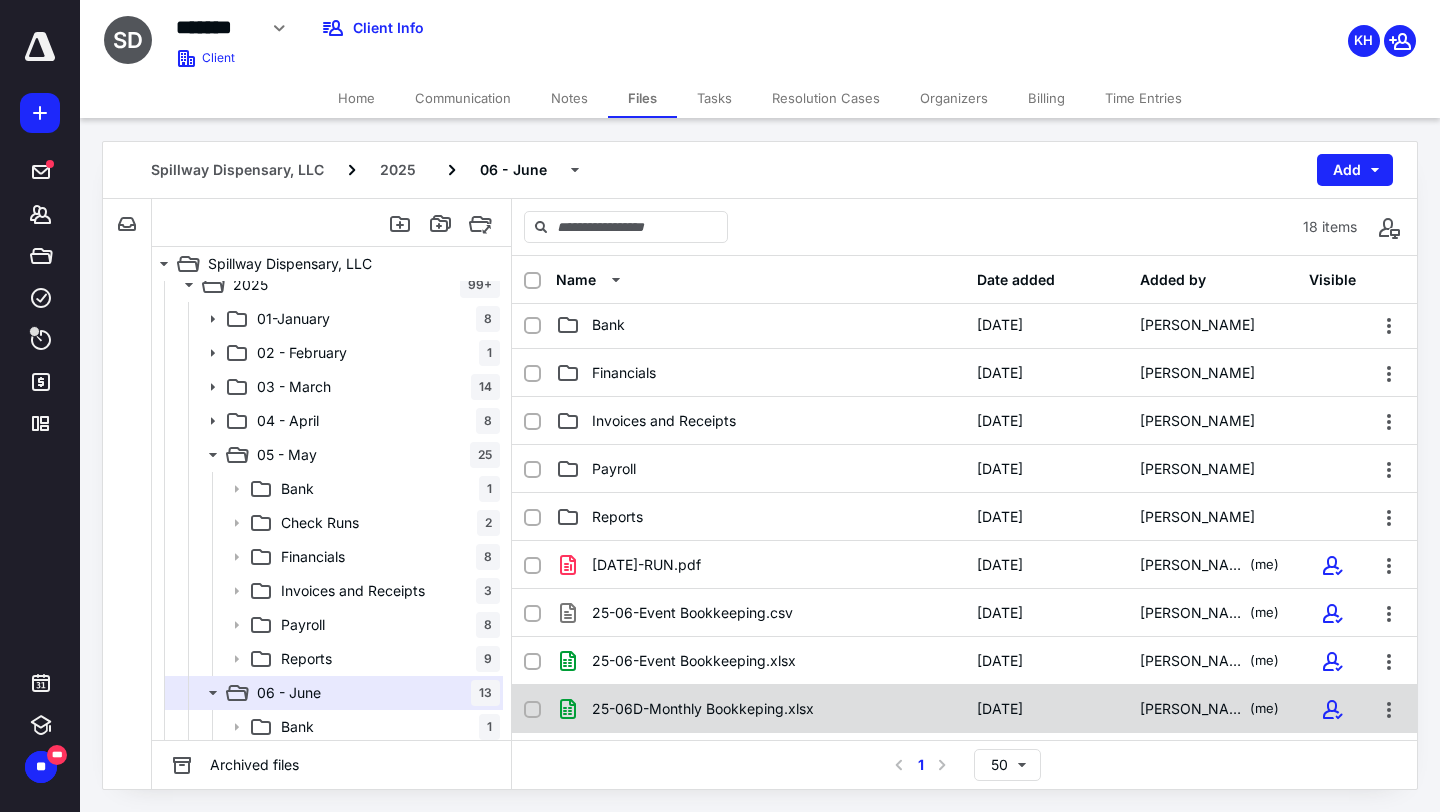 scroll, scrollTop: 0, scrollLeft: 0, axis: both 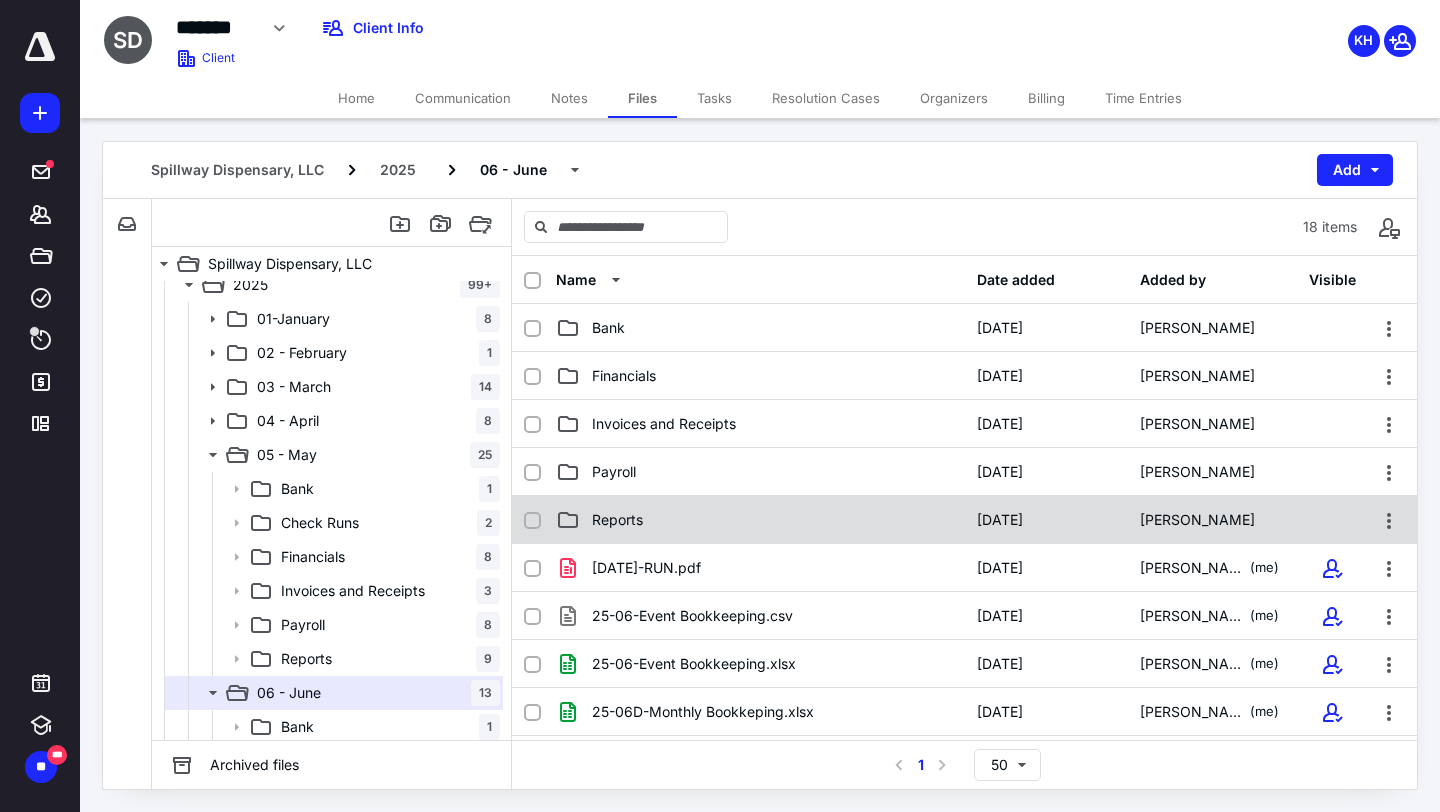 click on "Reports" at bounding box center [760, 520] 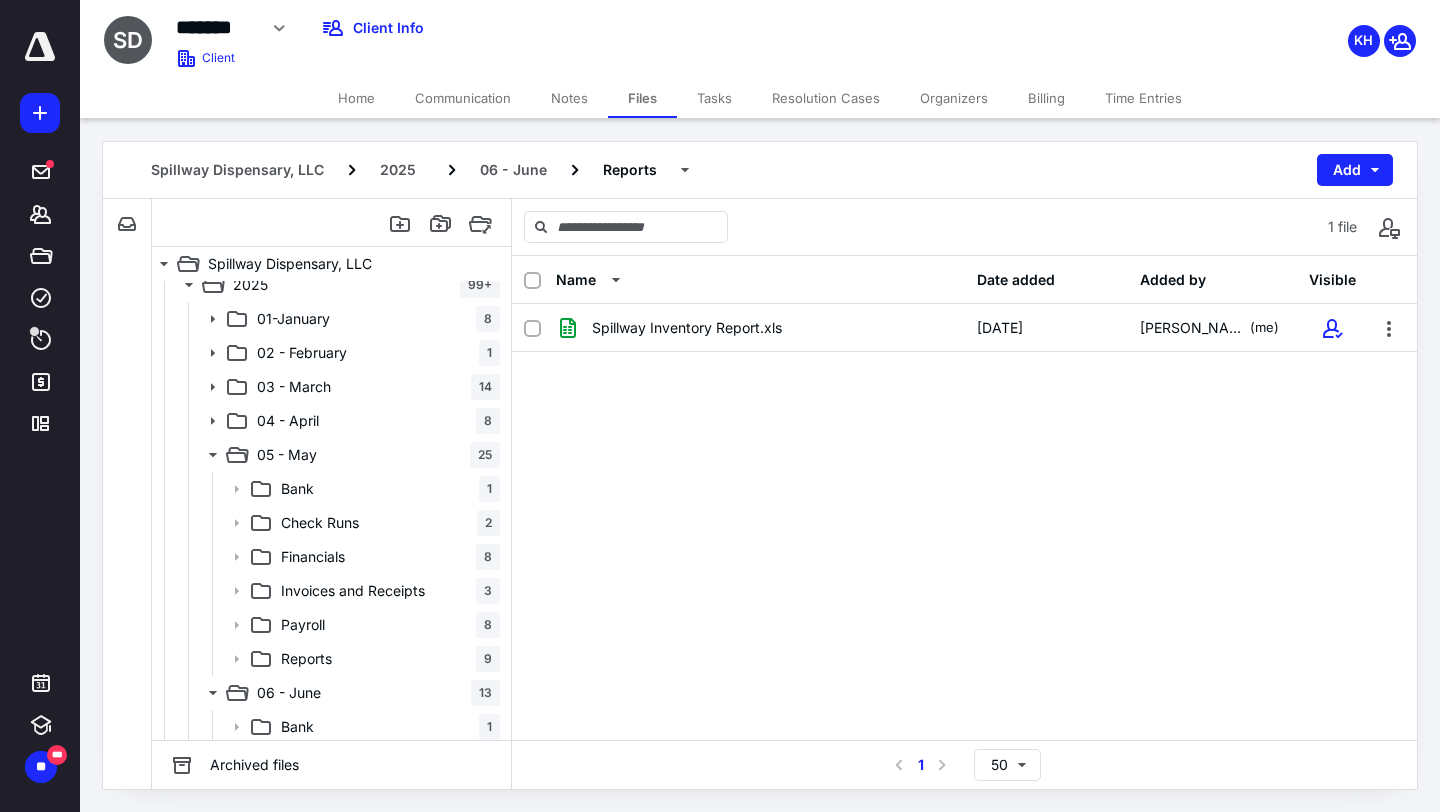 click on "Files" at bounding box center (642, 98) 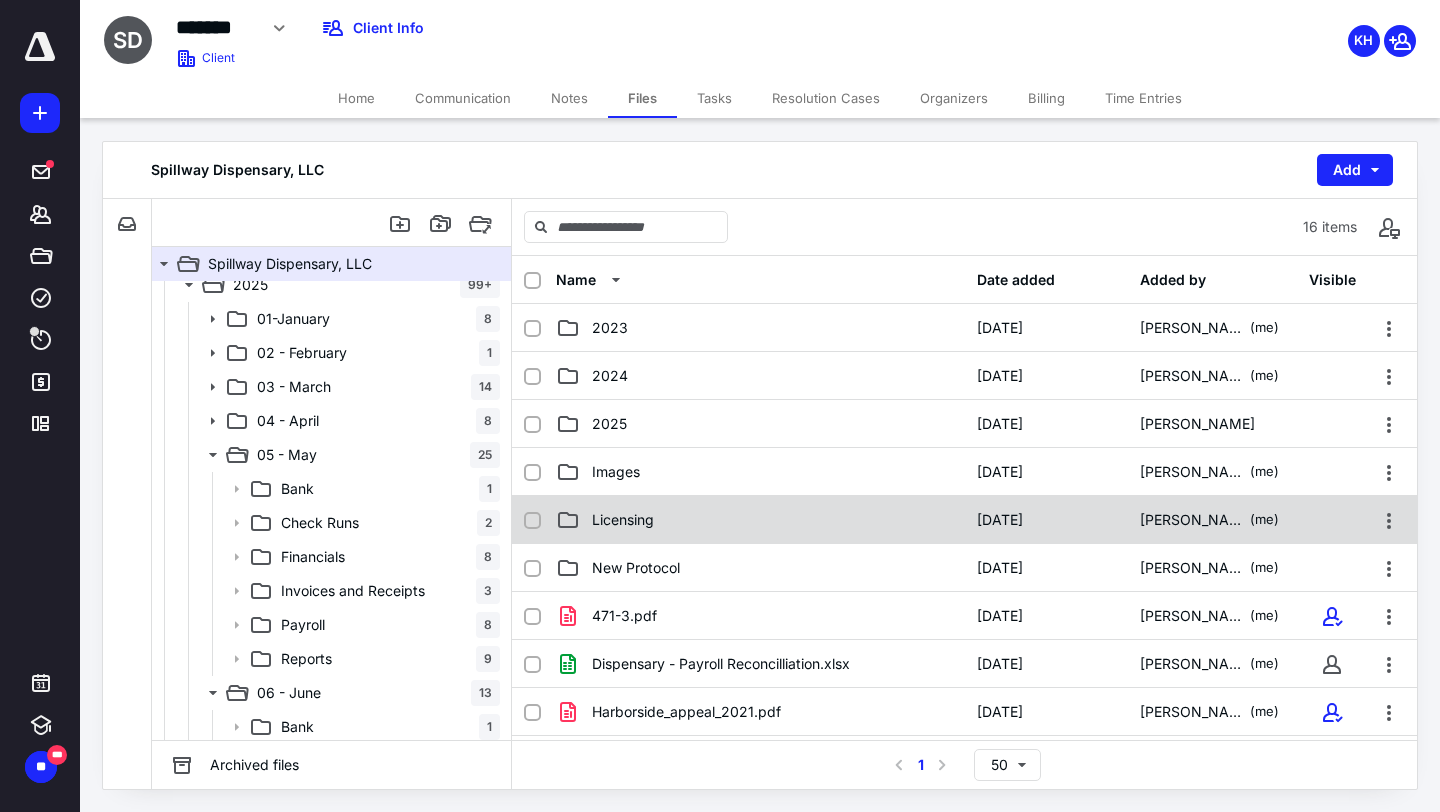 click on "Licensing" at bounding box center [760, 520] 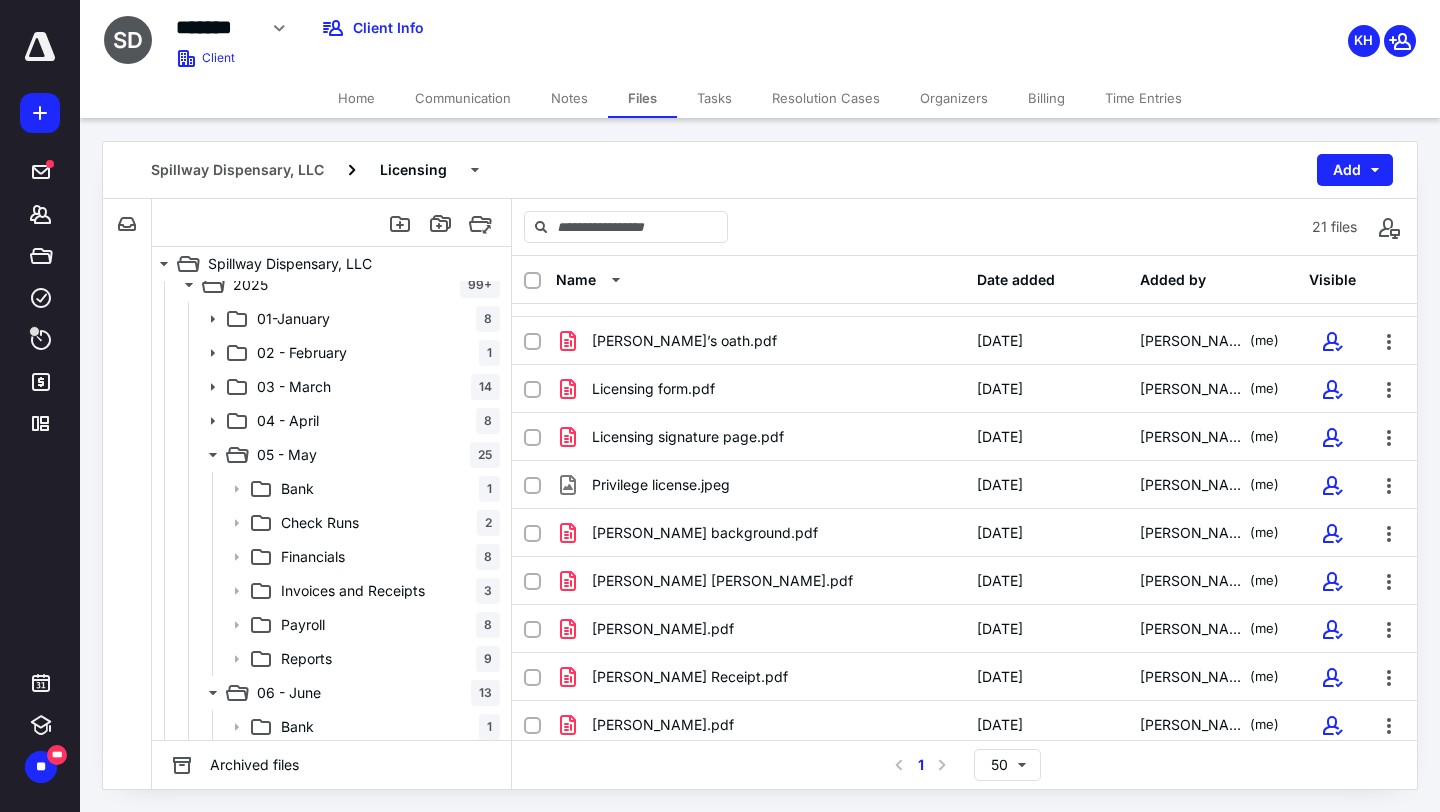 scroll, scrollTop: 572, scrollLeft: 0, axis: vertical 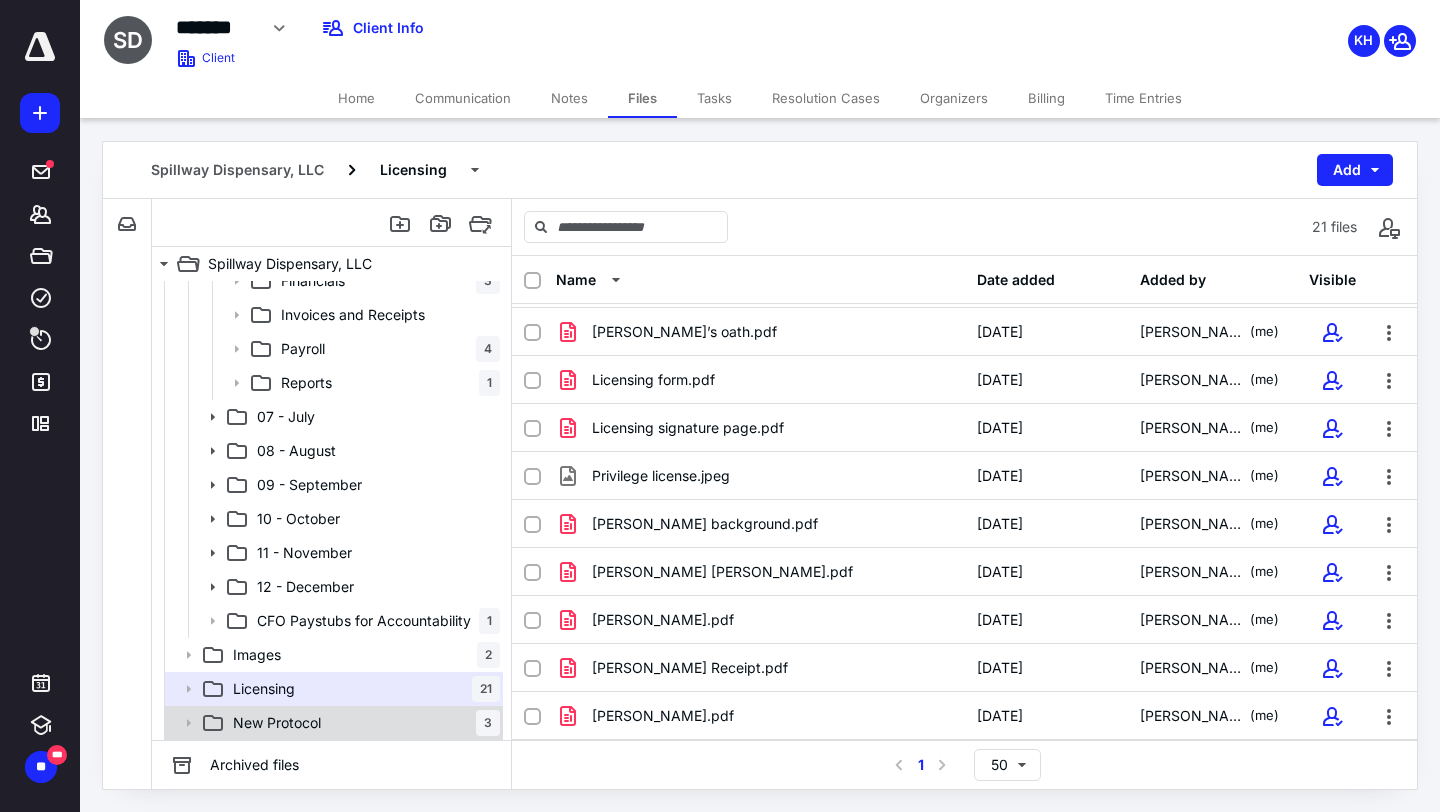 click on "New Protocol 3" at bounding box center [332, 723] 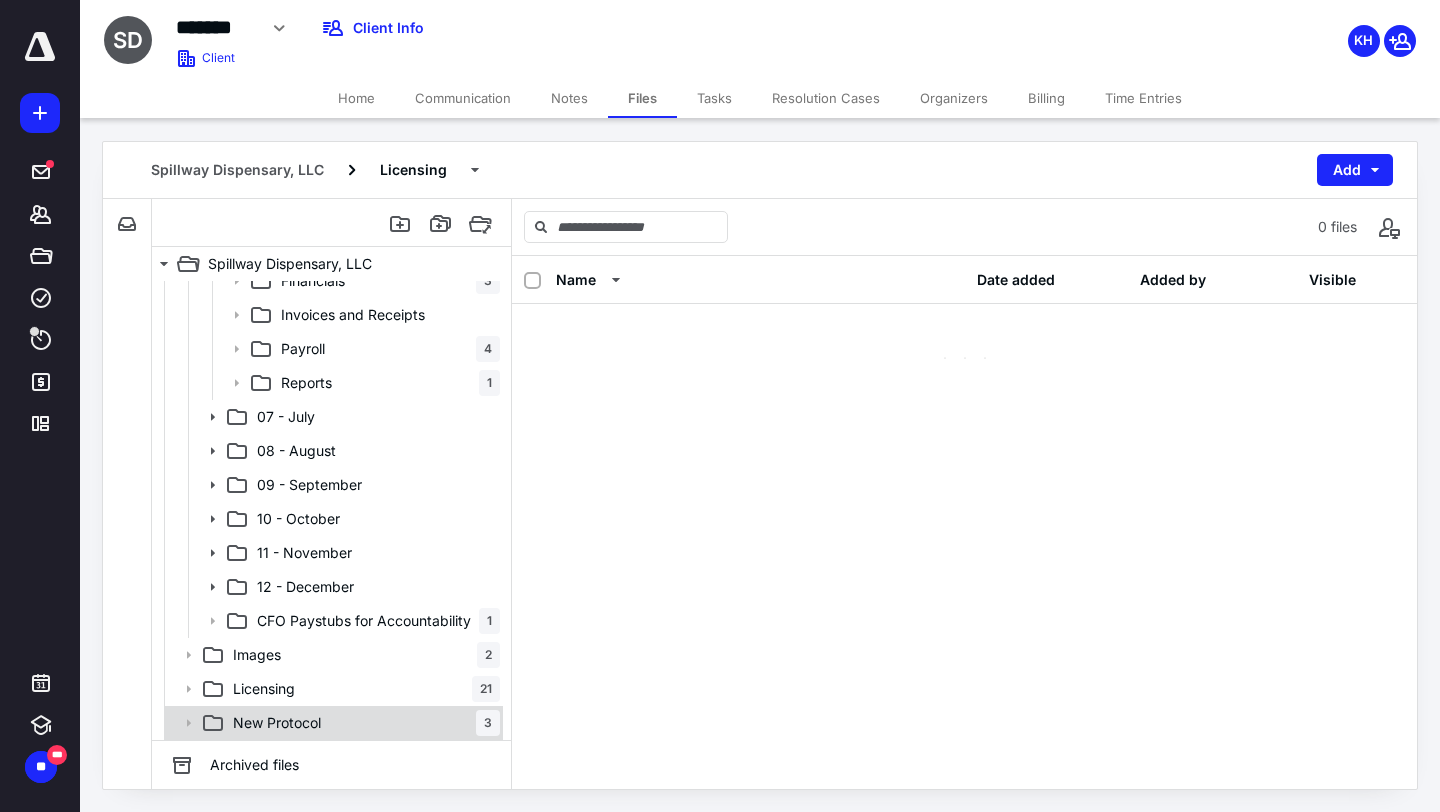 scroll, scrollTop: 0, scrollLeft: 0, axis: both 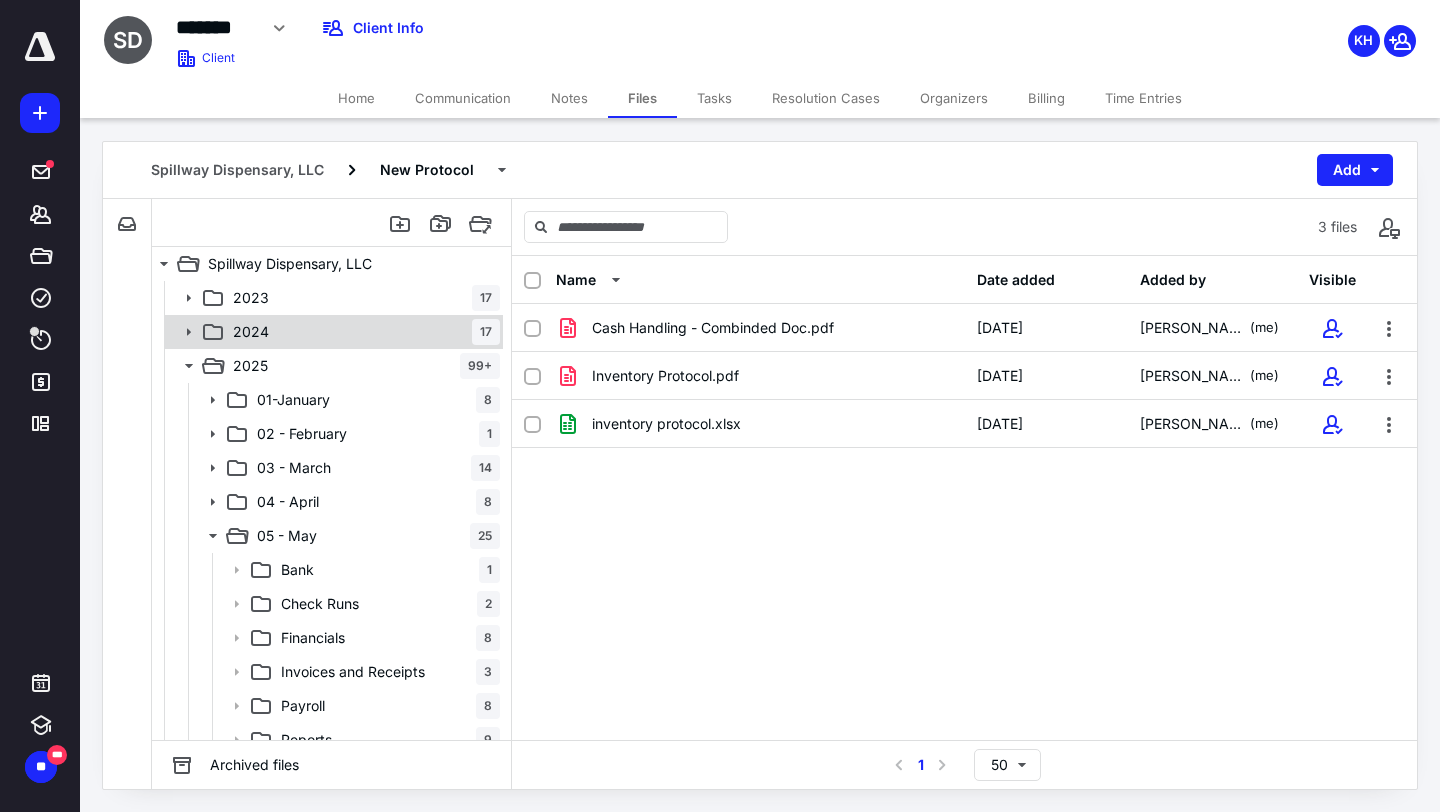 click on "2024 17" at bounding box center (362, 332) 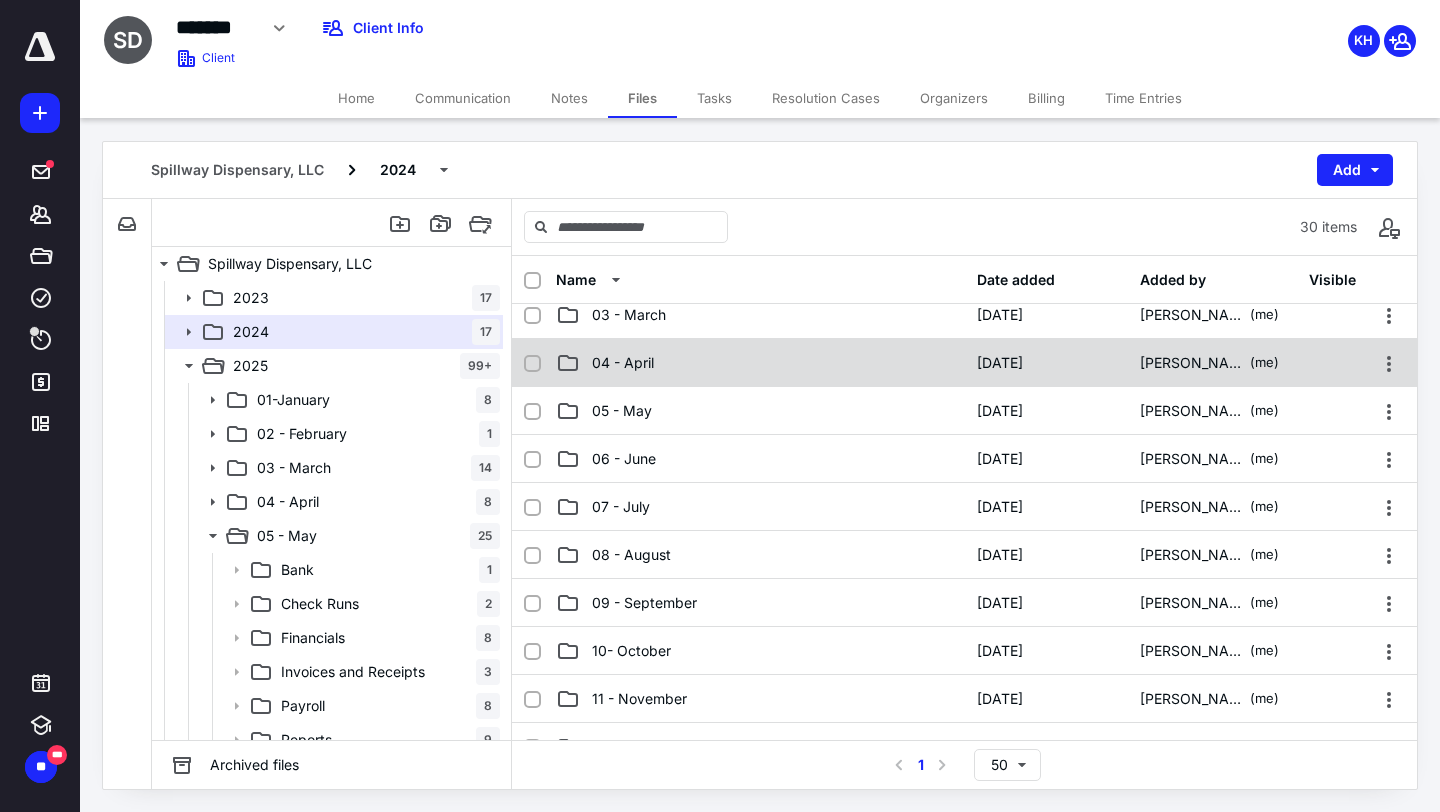 scroll, scrollTop: 0, scrollLeft: 0, axis: both 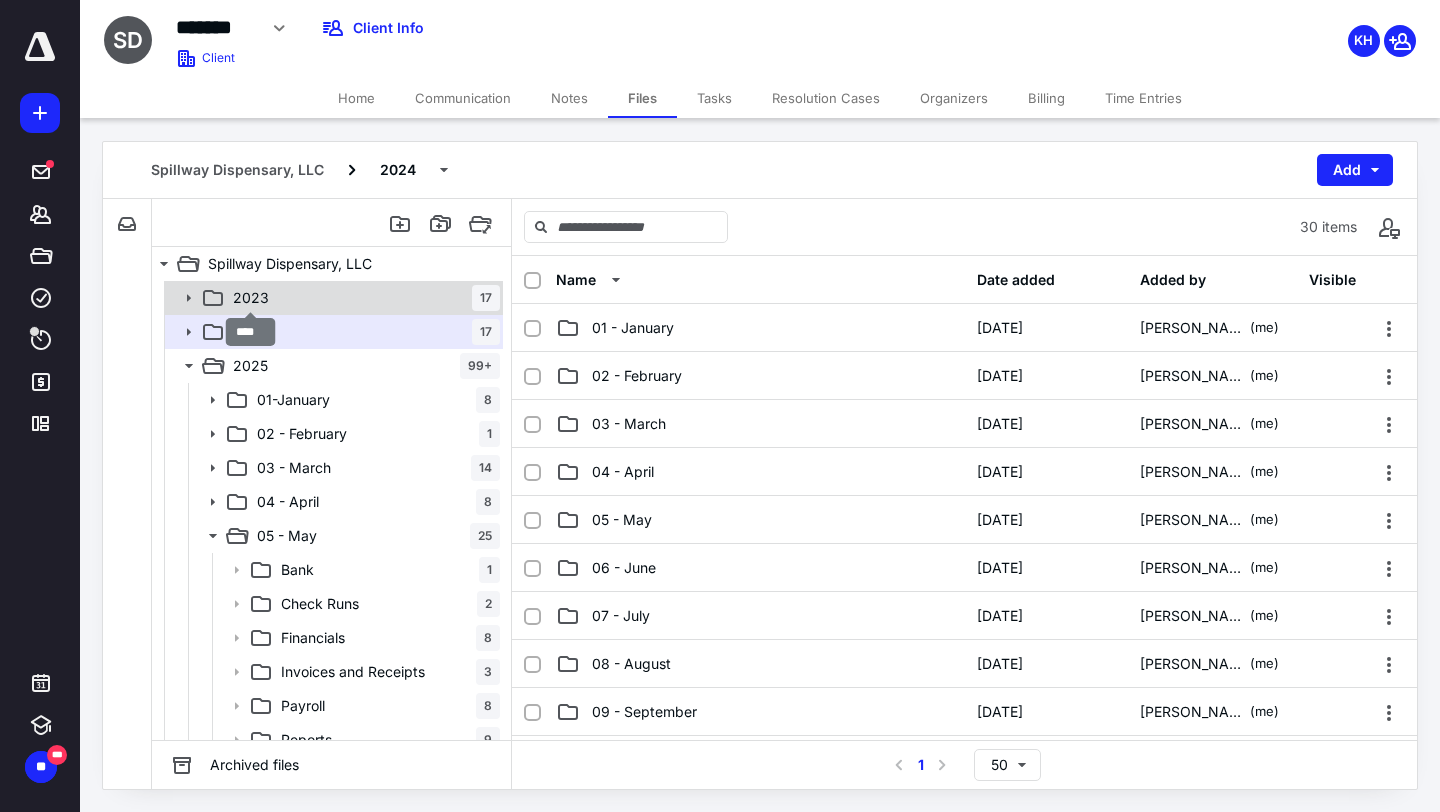 click on "2023" at bounding box center [251, 298] 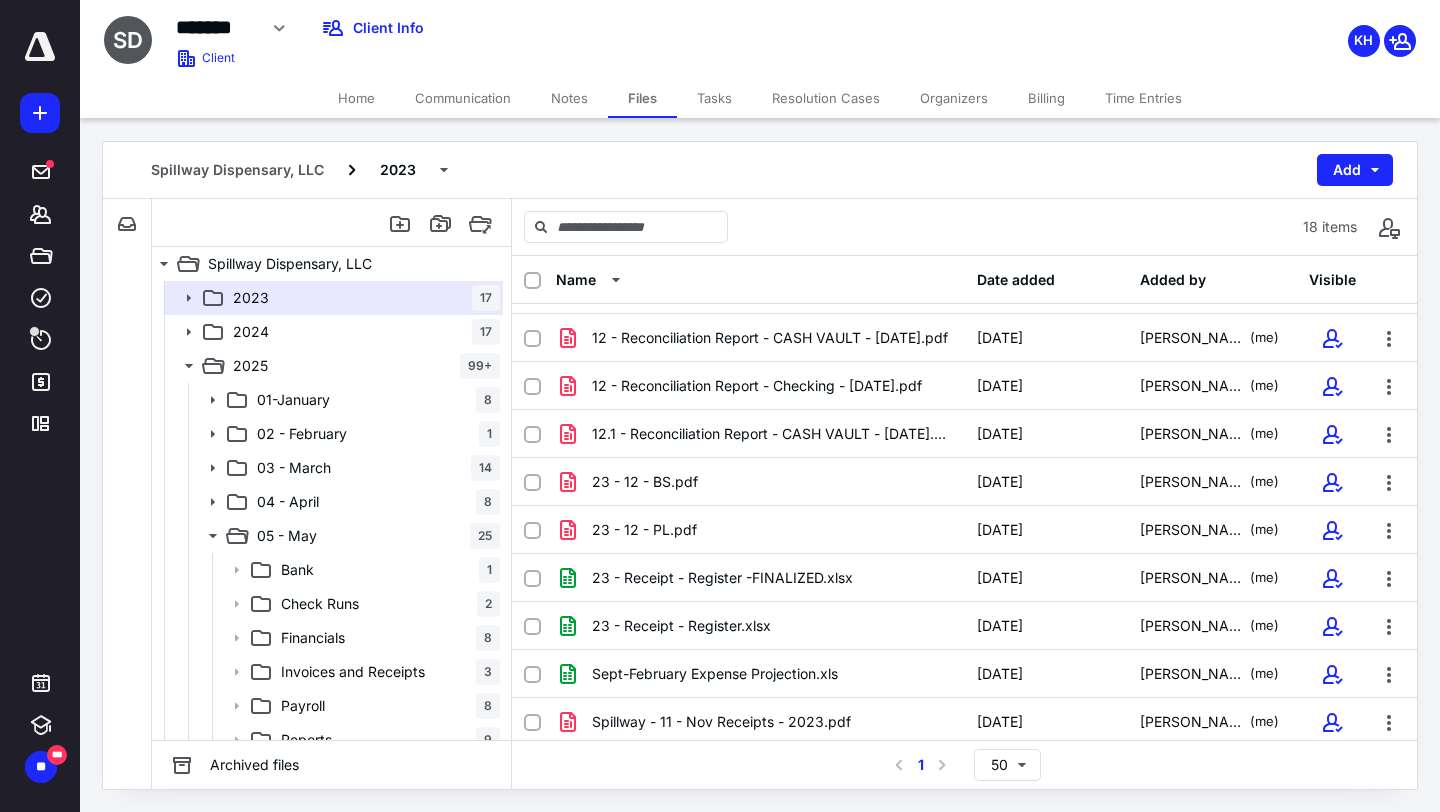 scroll, scrollTop: 428, scrollLeft: 0, axis: vertical 